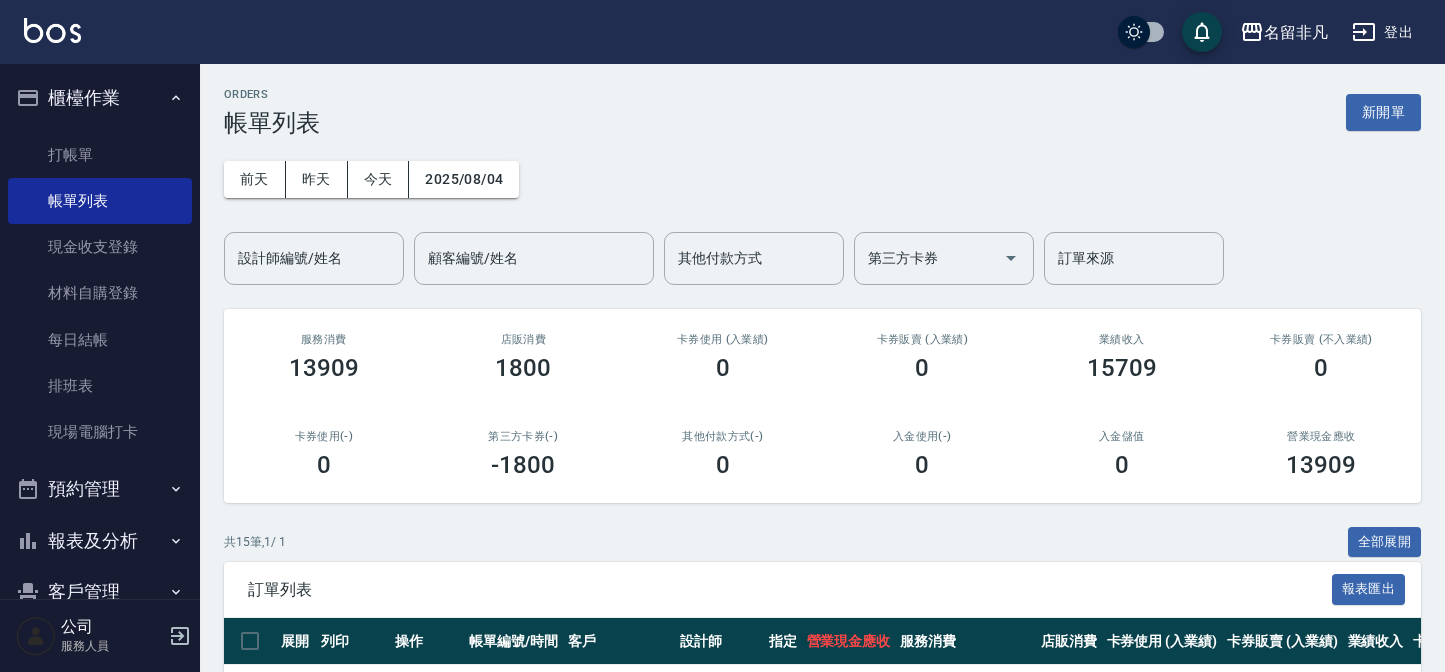 scroll, scrollTop: 0, scrollLeft: 0, axis: both 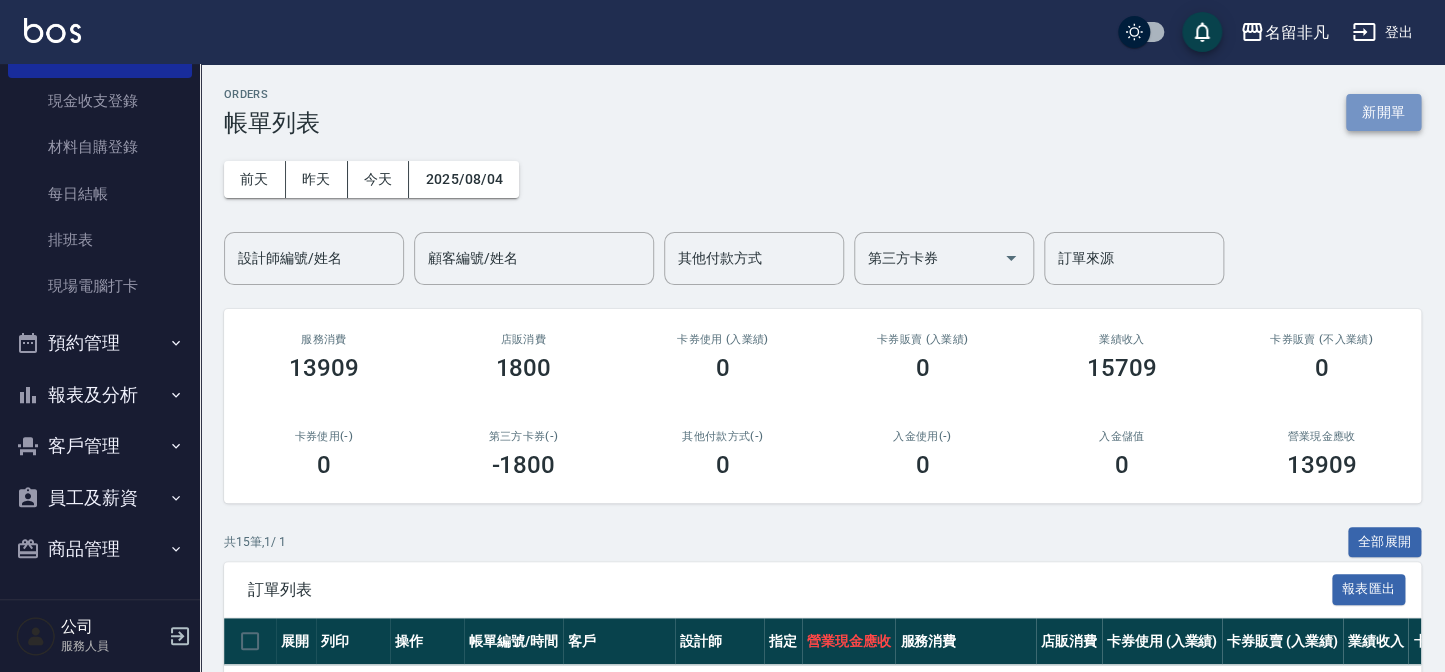 click on "新開單" at bounding box center [1383, 112] 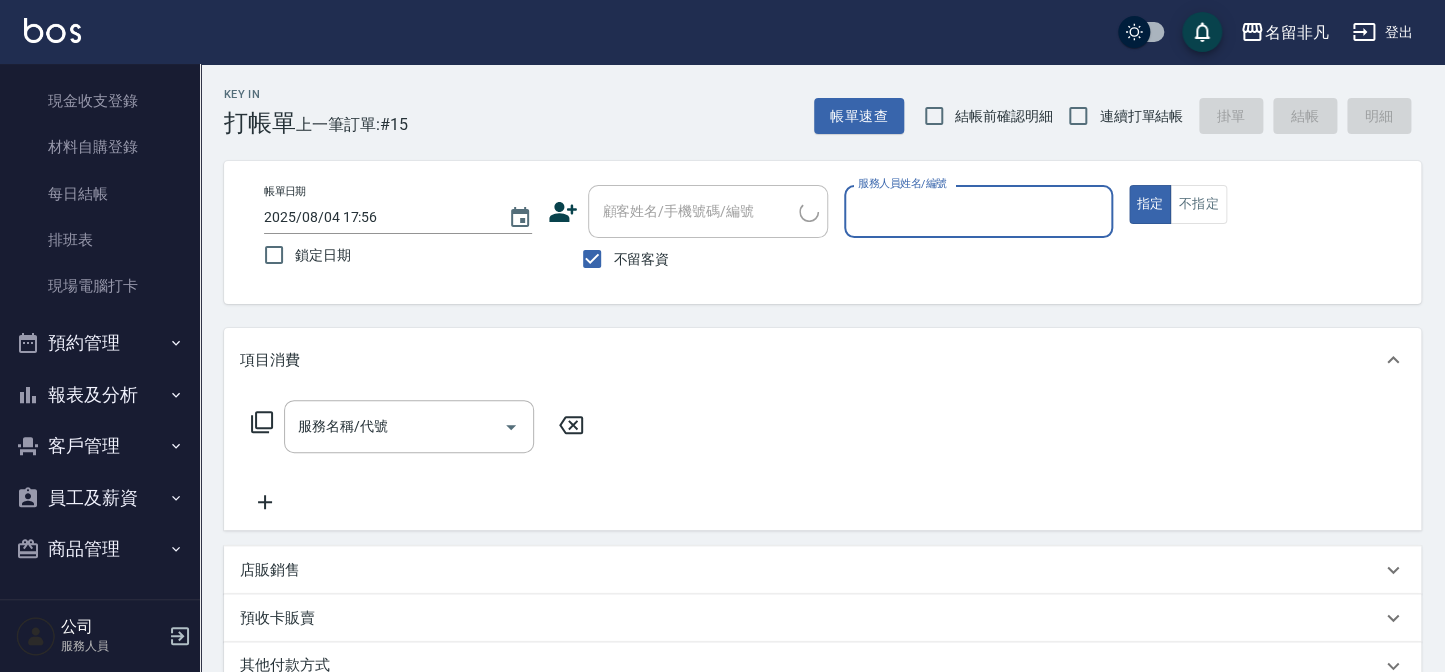click on "服務人員姓名/編號" at bounding box center (978, 211) 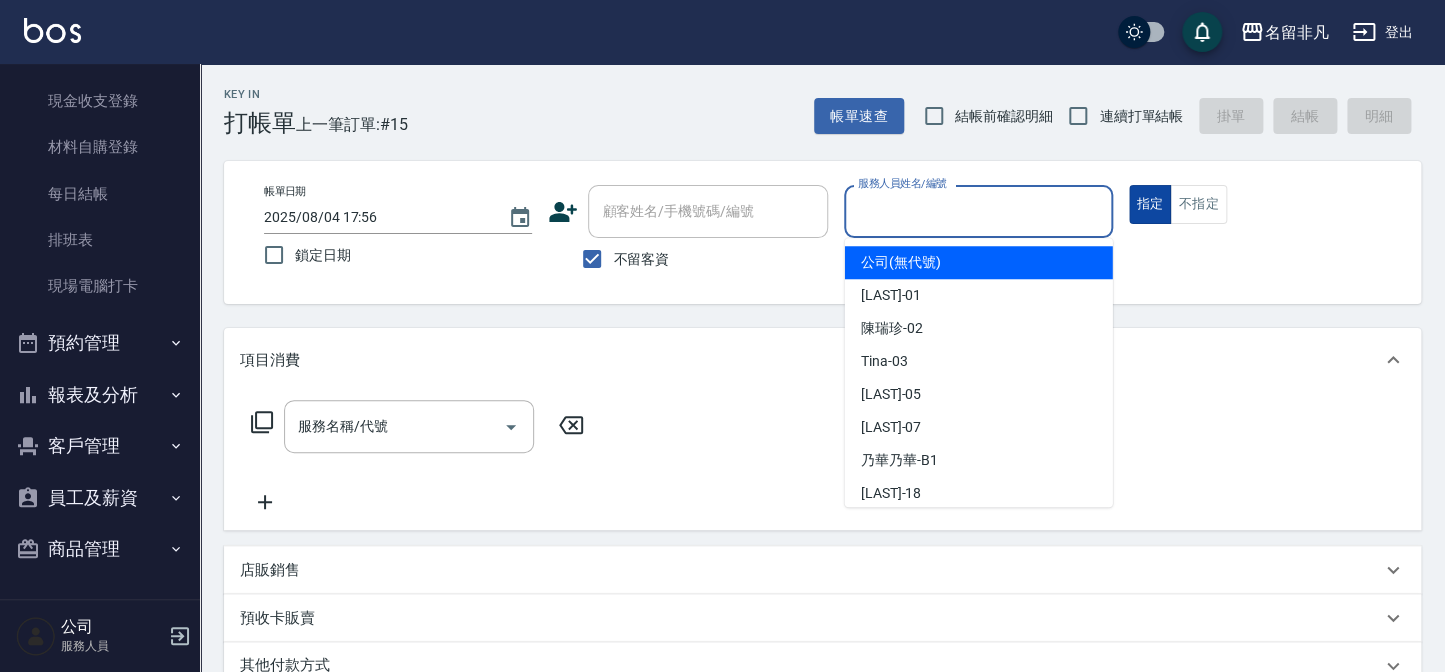 click on "指定" at bounding box center [1150, 204] 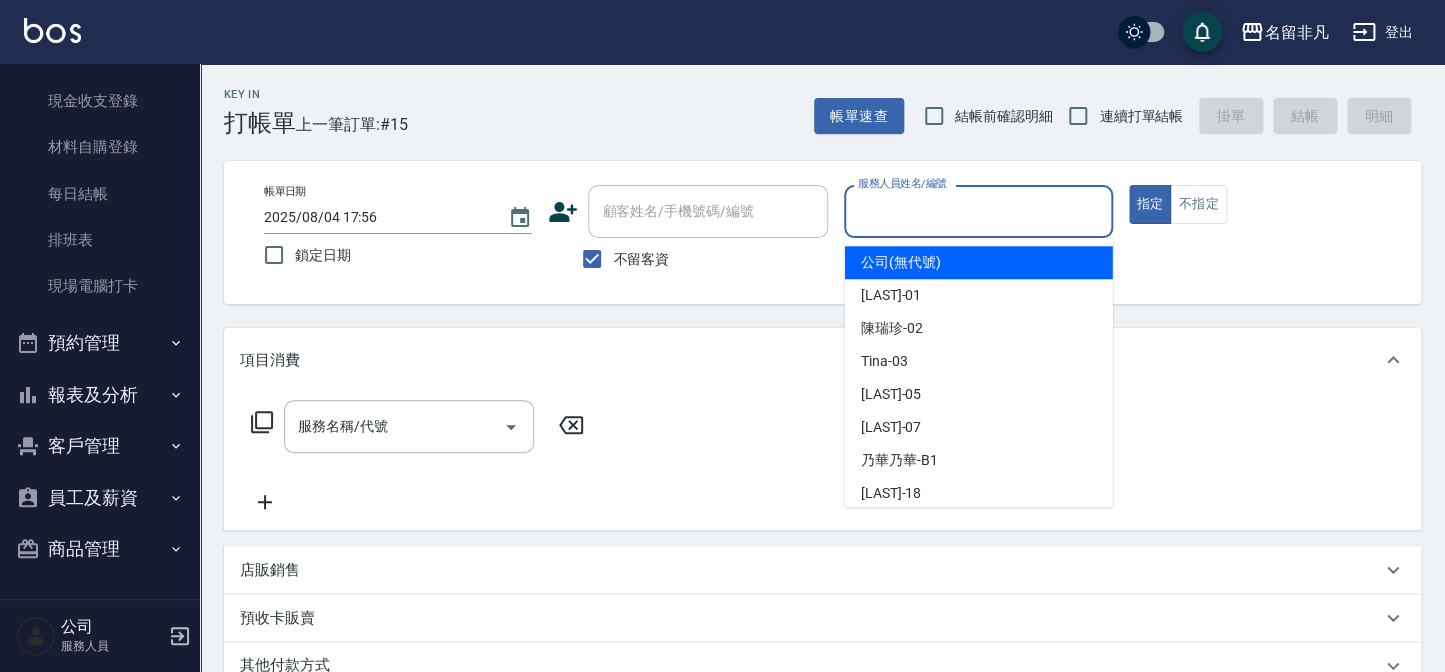 click on "服務人員姓名/編號 服務人員姓名/編號" at bounding box center [978, 211] 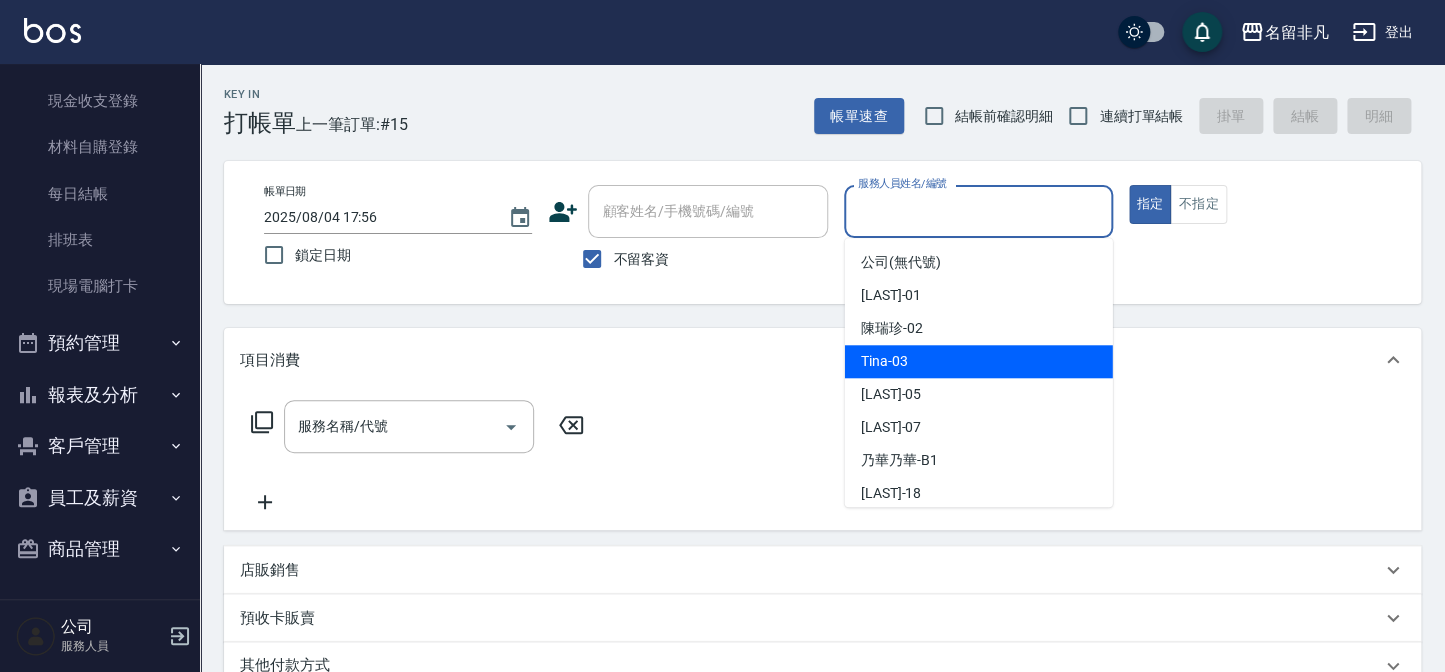 click on "[LAST] -[NUMBER]" at bounding box center (979, 361) 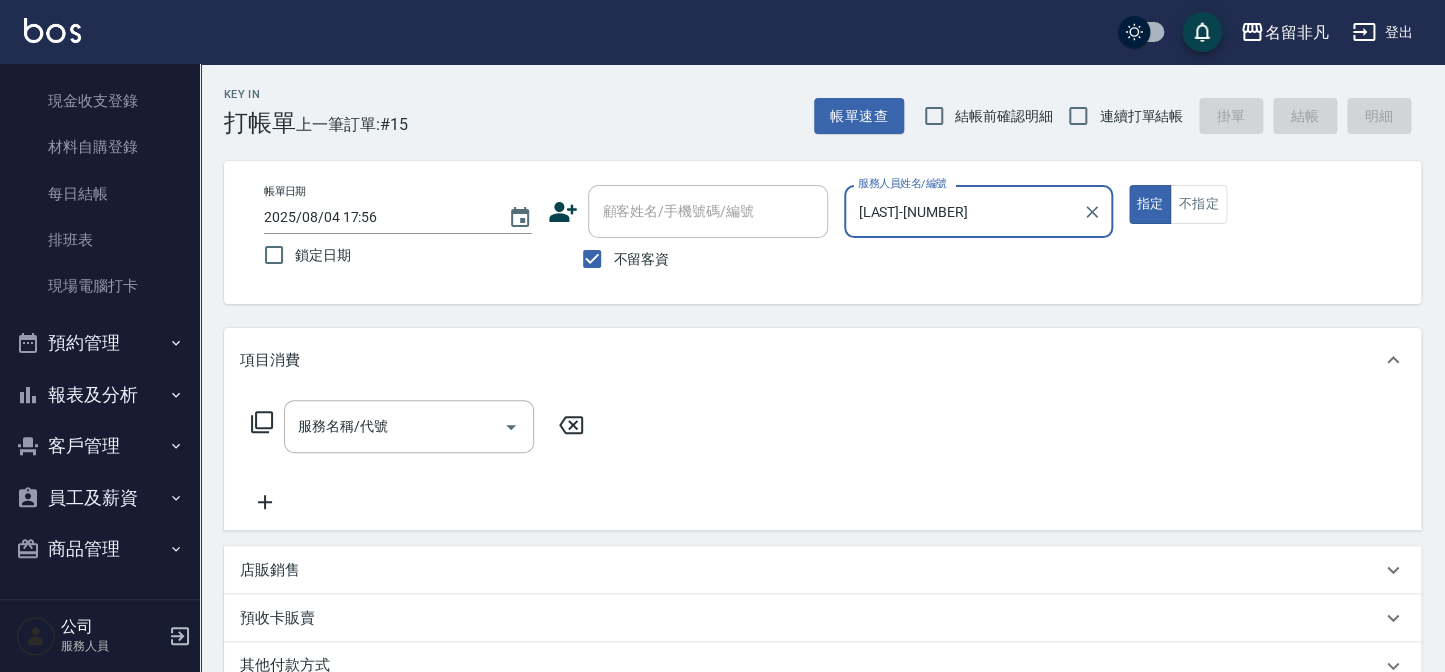 click 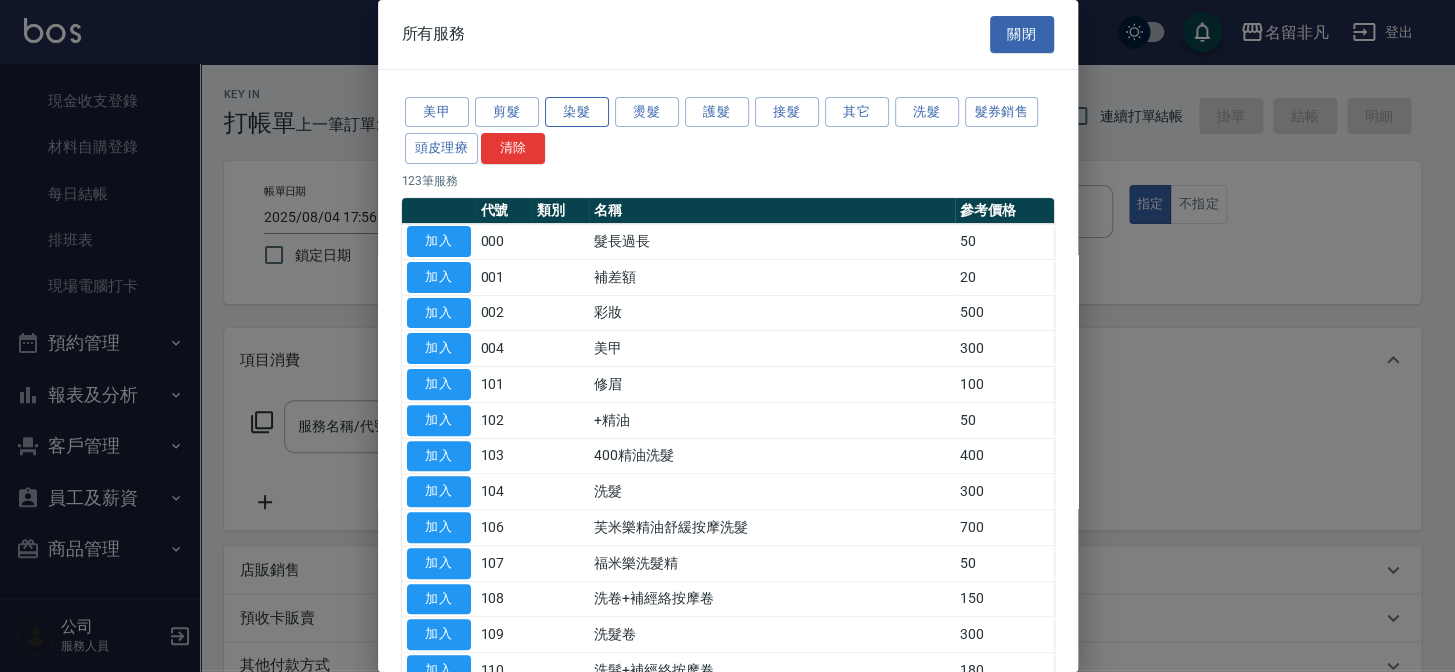 click on "染髮" at bounding box center [577, 112] 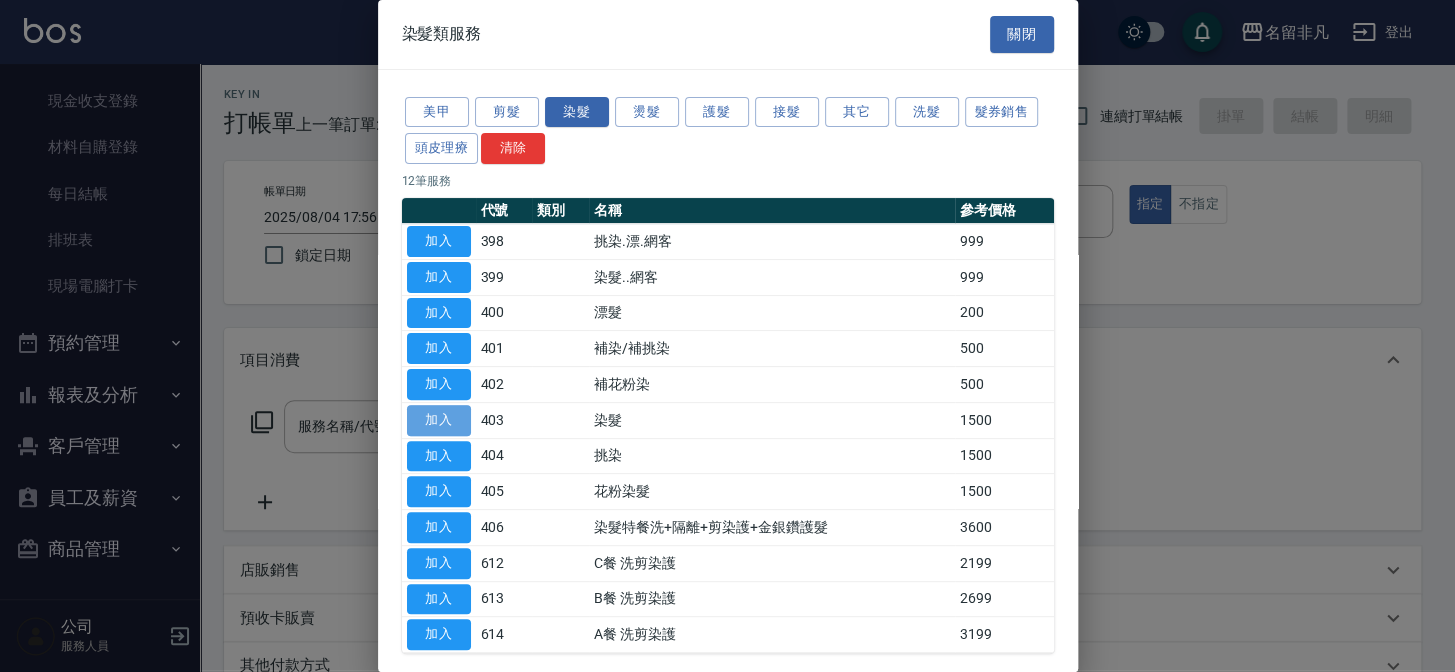 click on "加入" at bounding box center (439, 420) 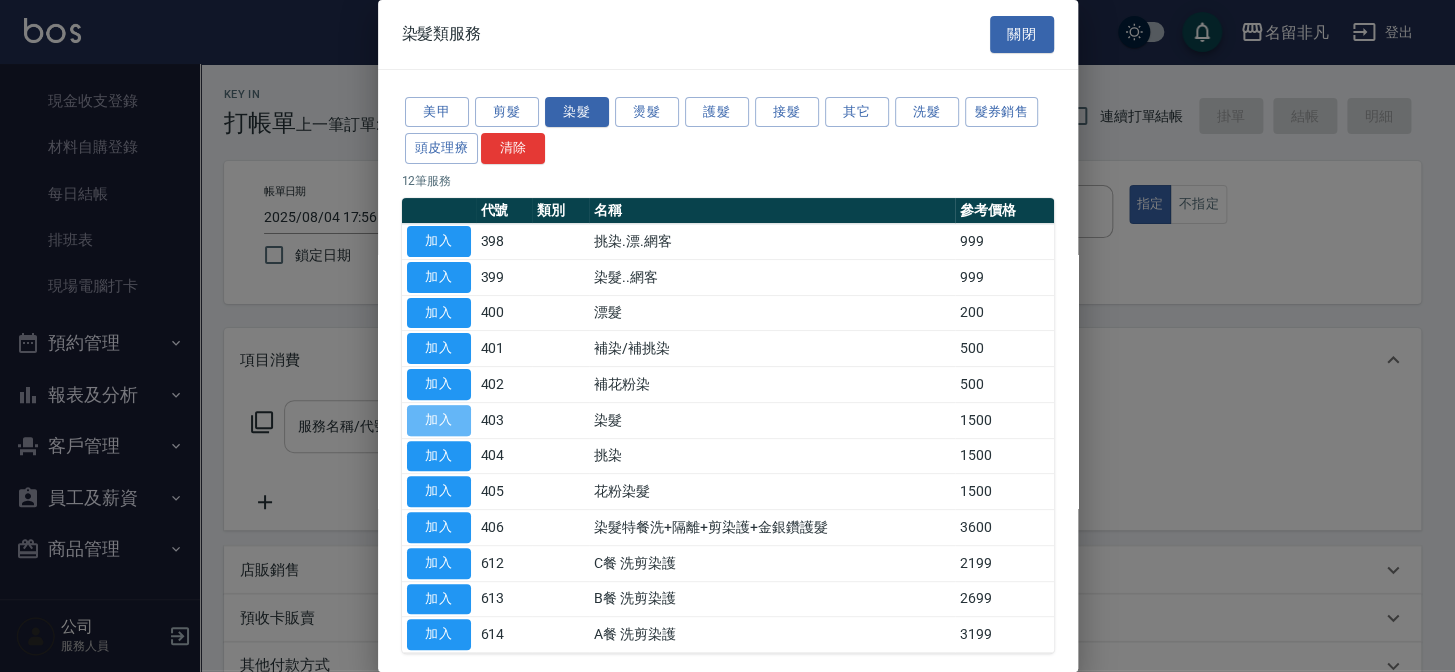 type on "染髮(403)" 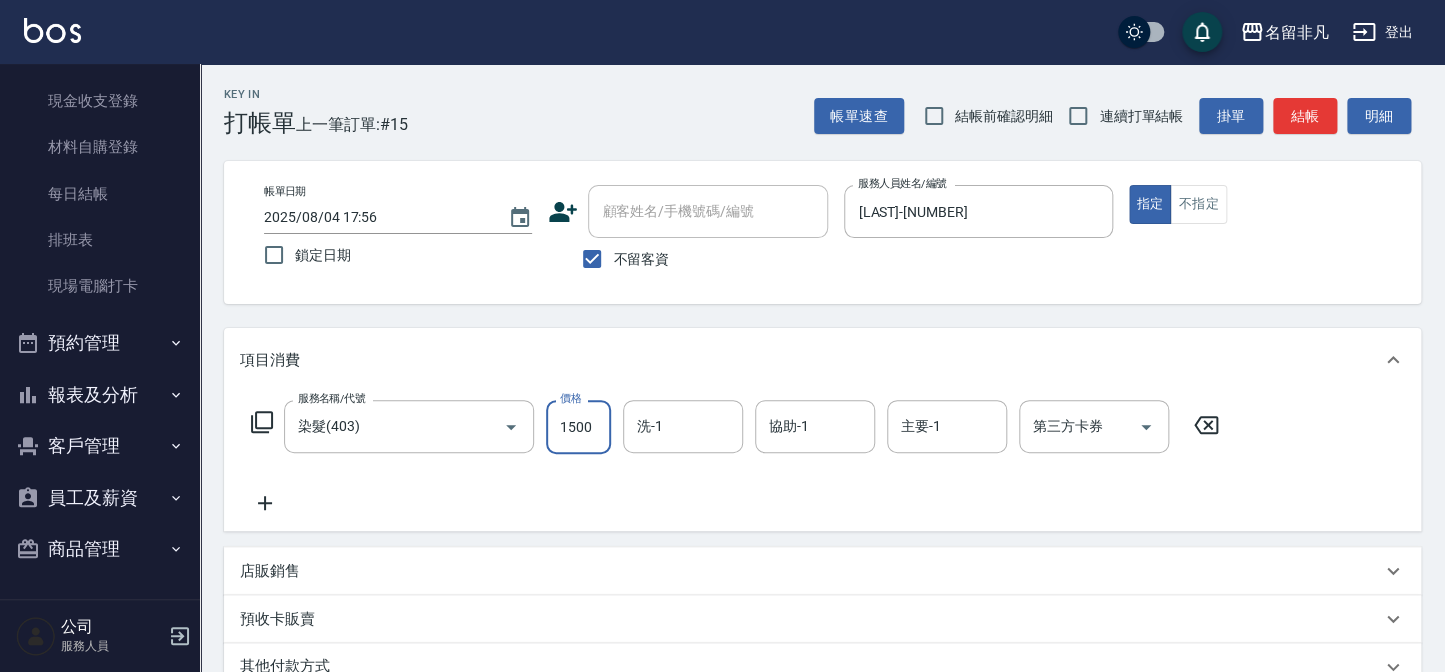 click on "1500" at bounding box center (578, 427) 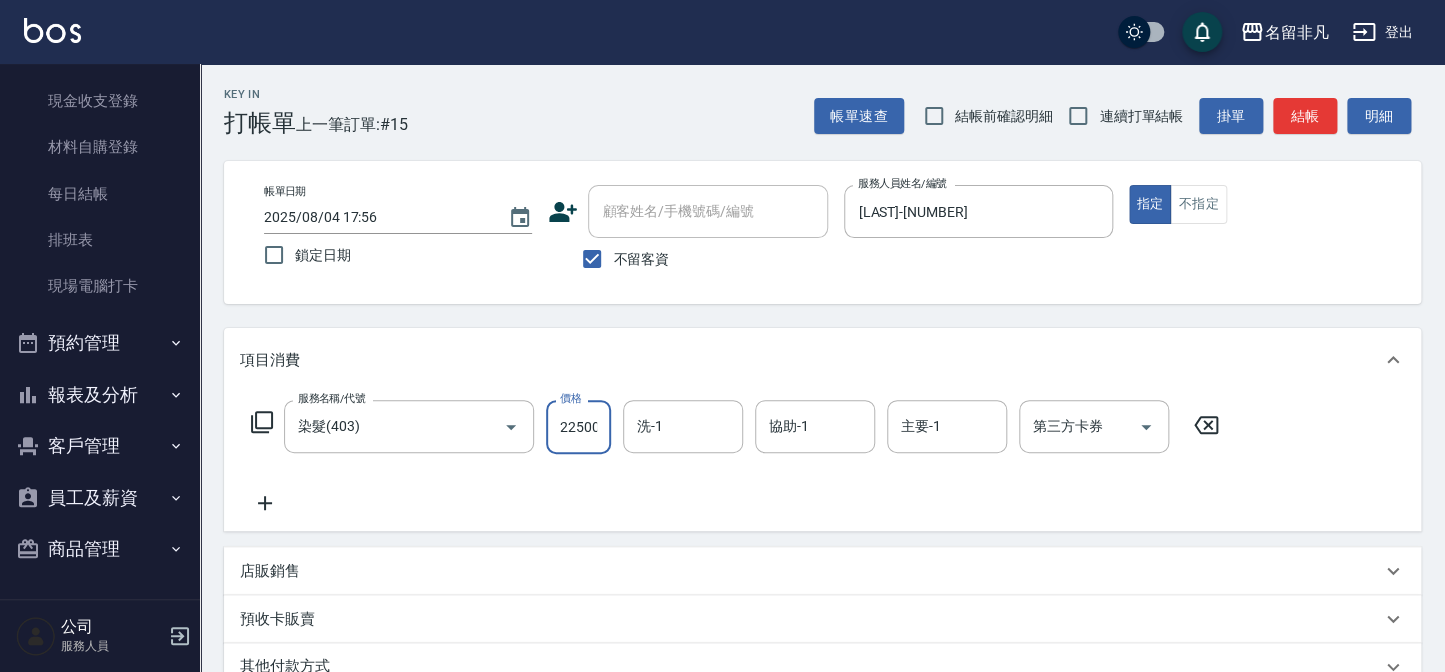scroll, scrollTop: 0, scrollLeft: 1, axis: horizontal 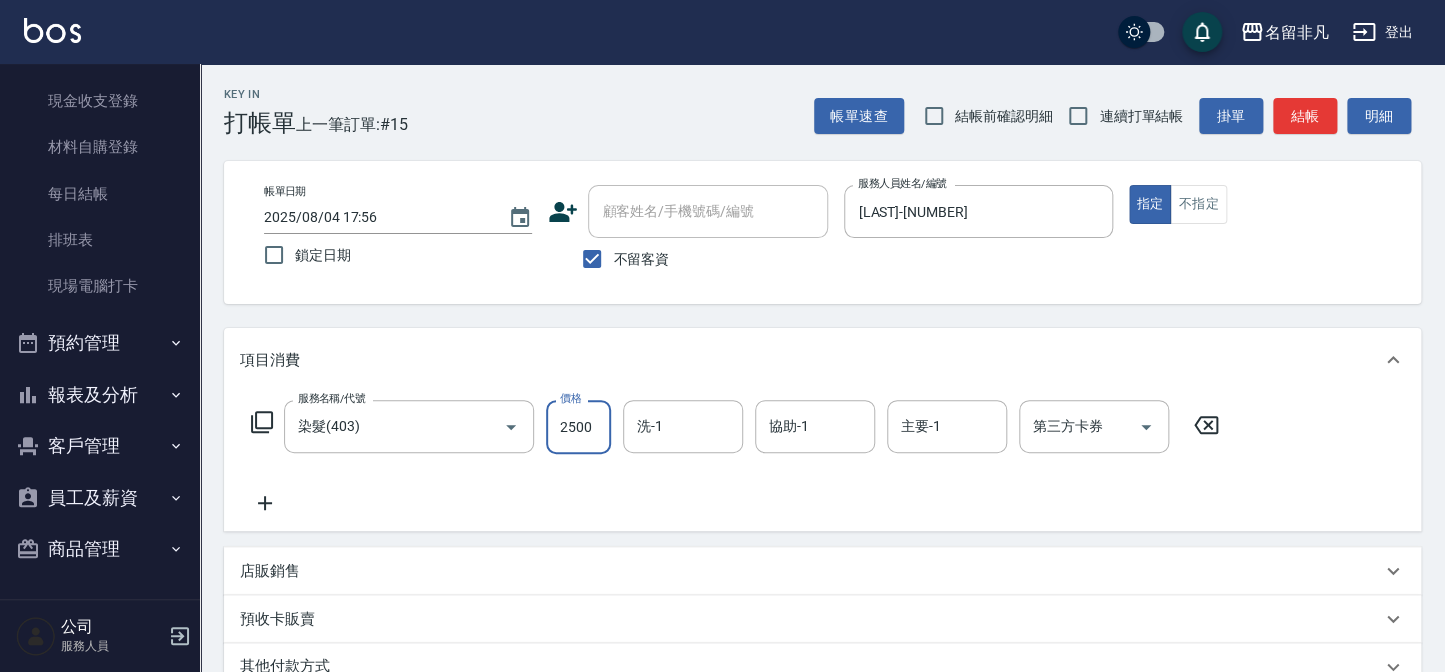 type on "2500" 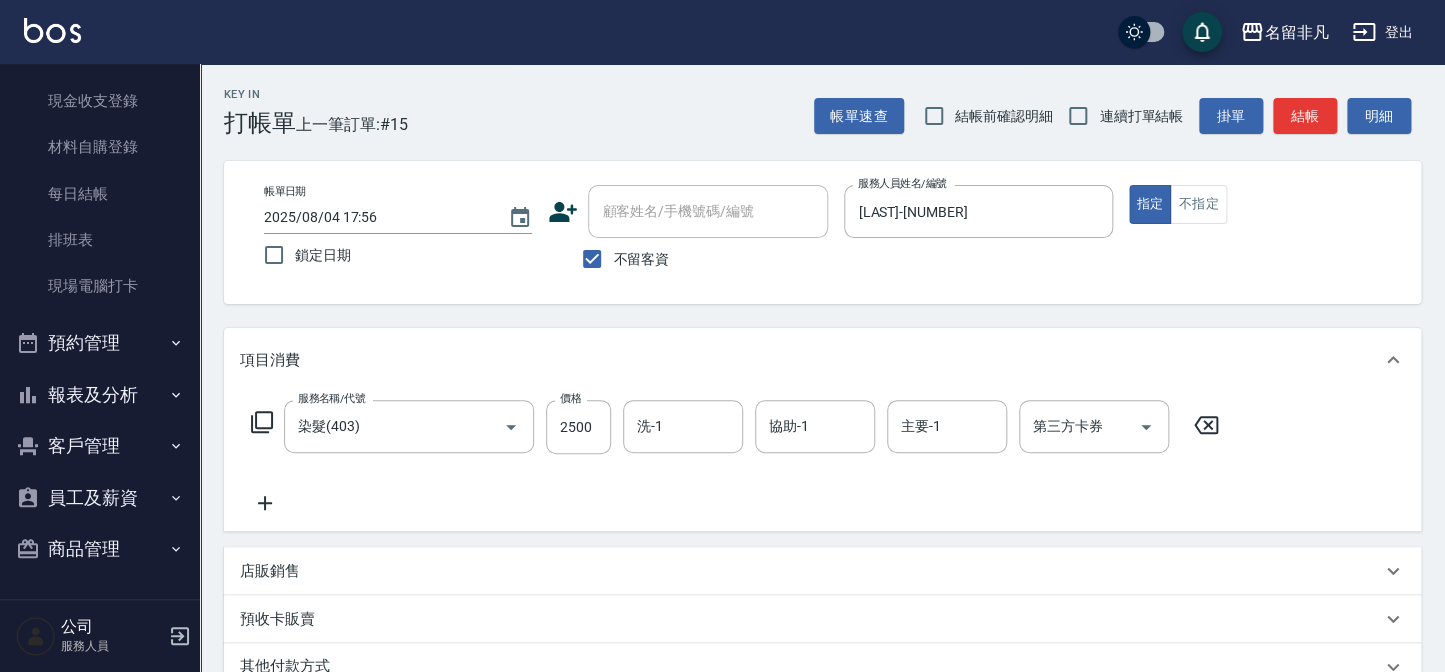 click 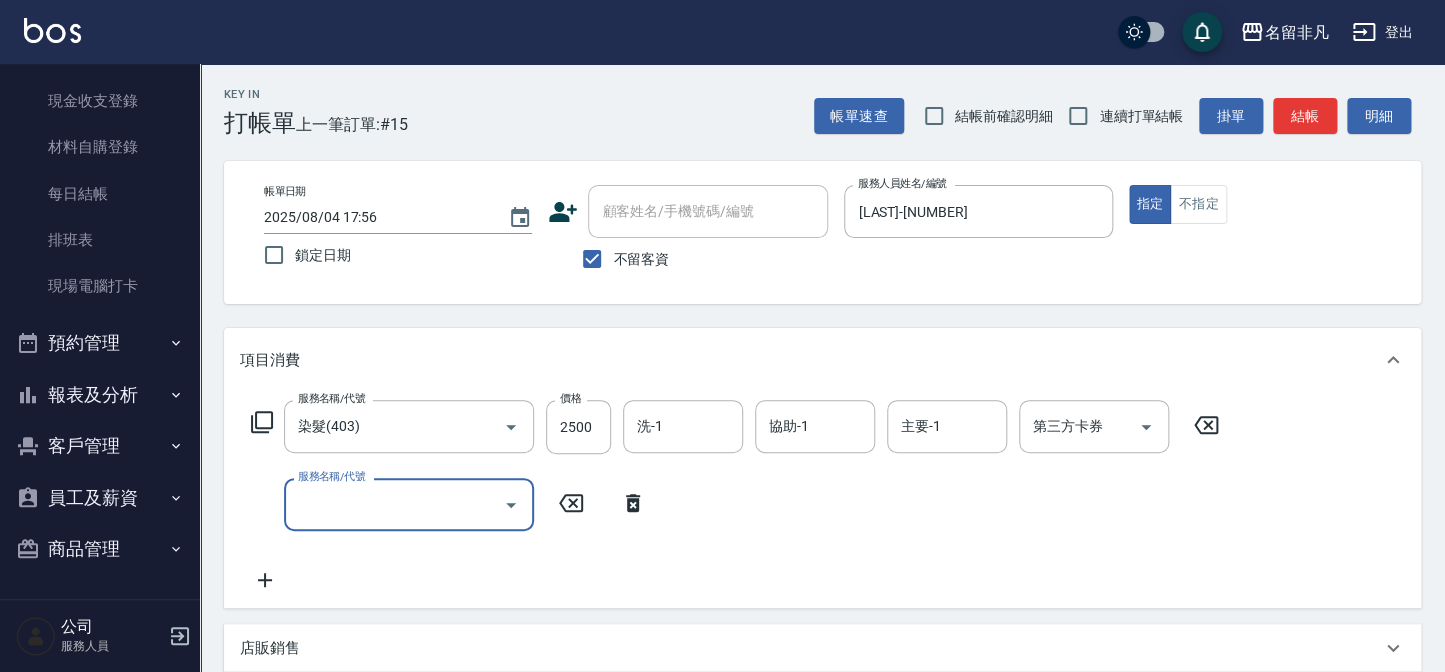 click 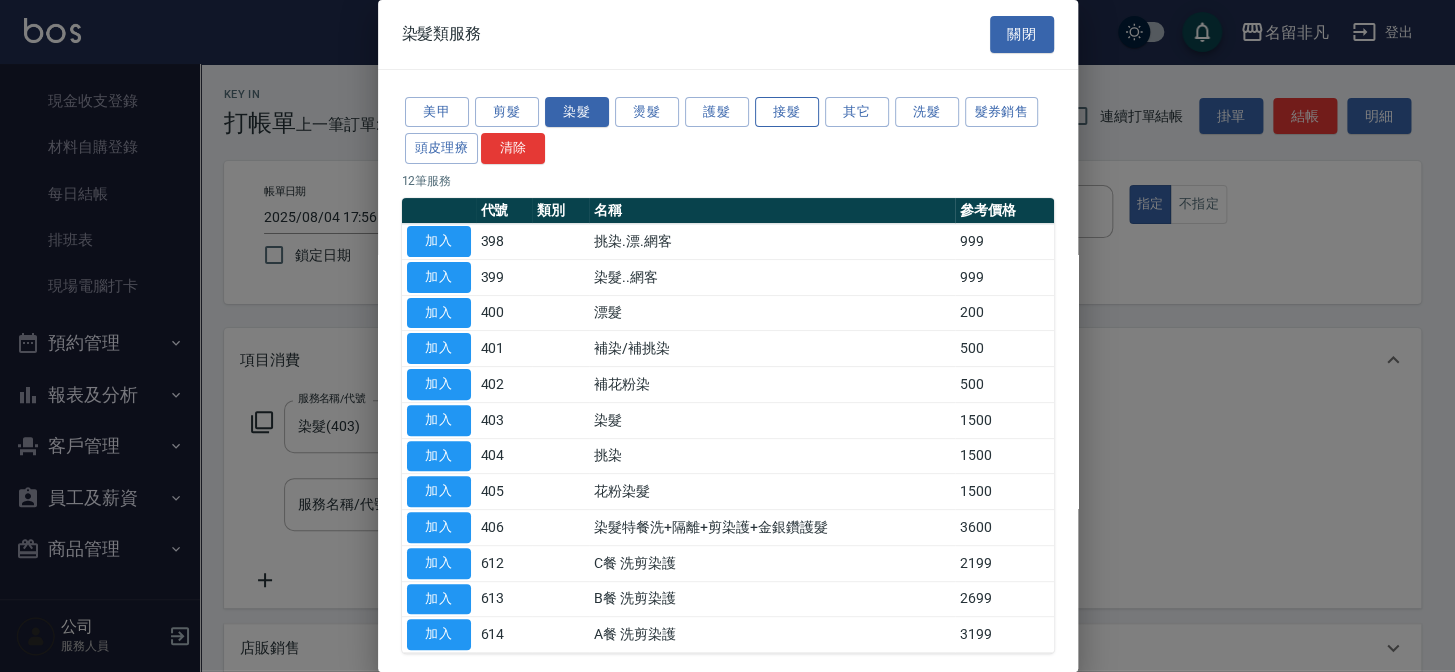 click on "接髮" at bounding box center (787, 112) 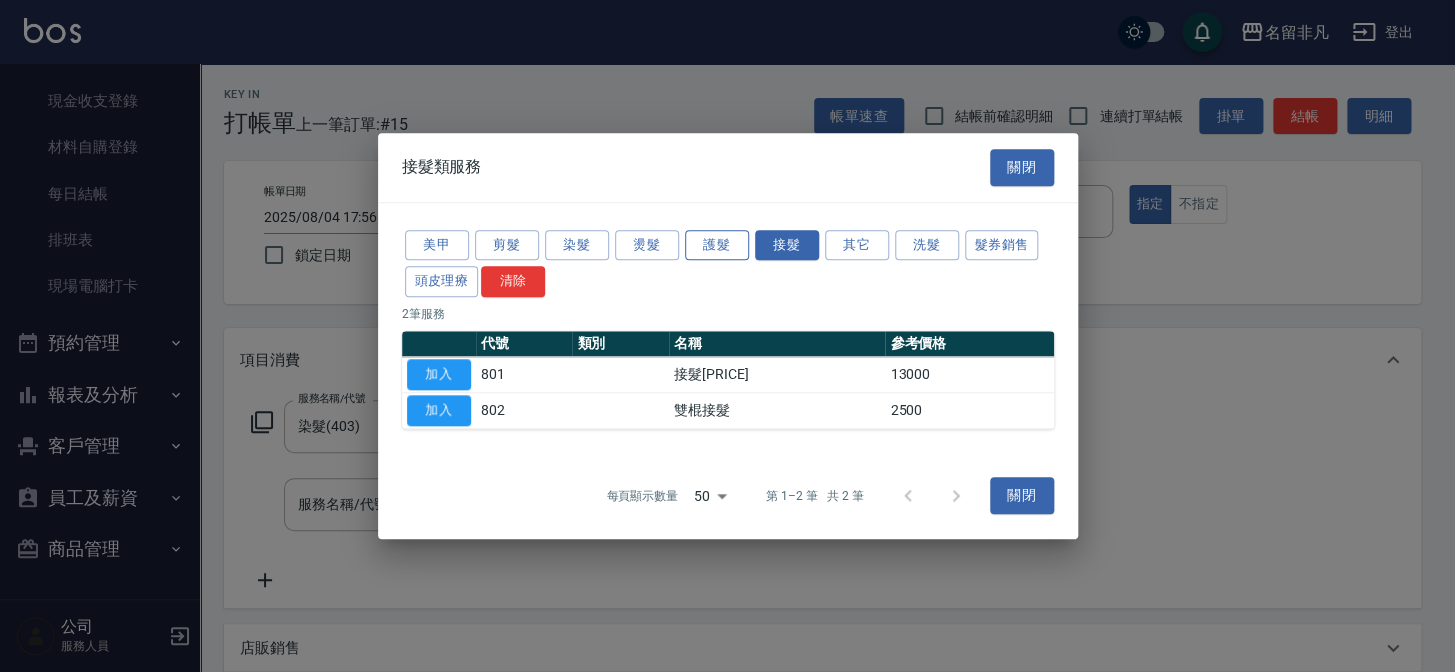 click on "護髮" at bounding box center (717, 245) 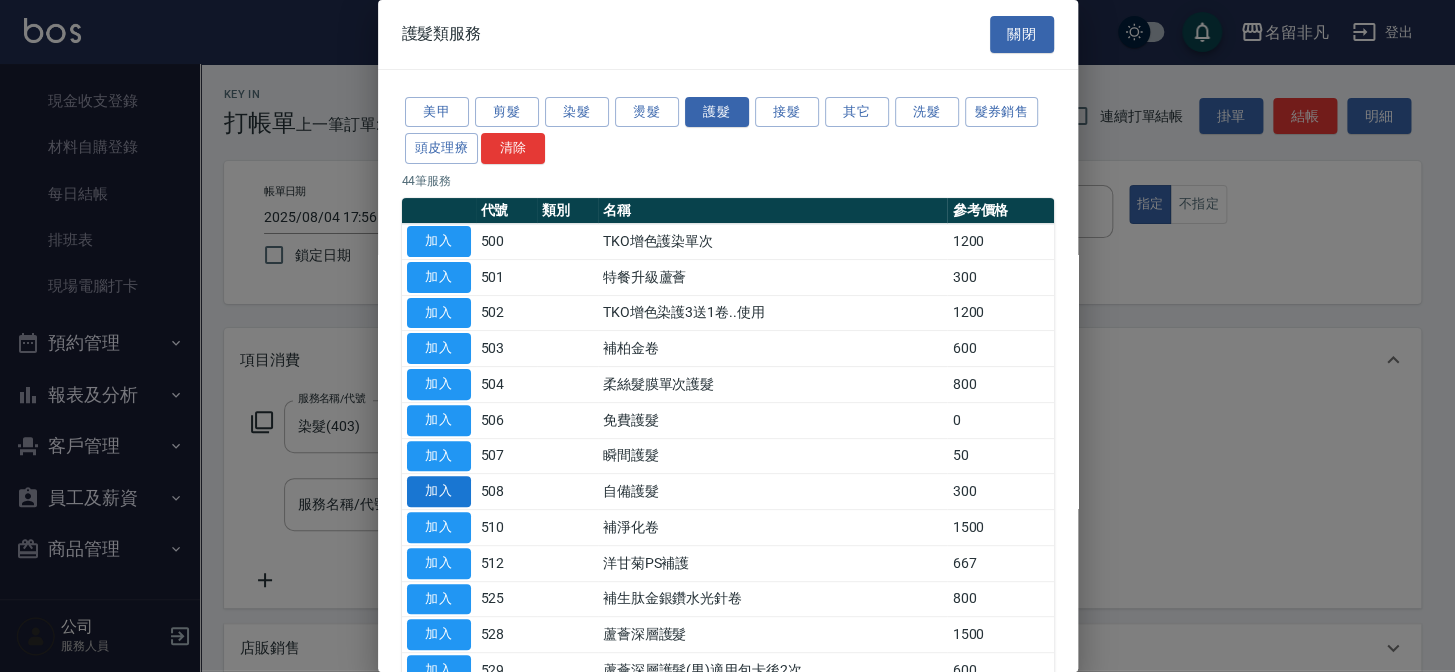 click on "加入" at bounding box center [439, 491] 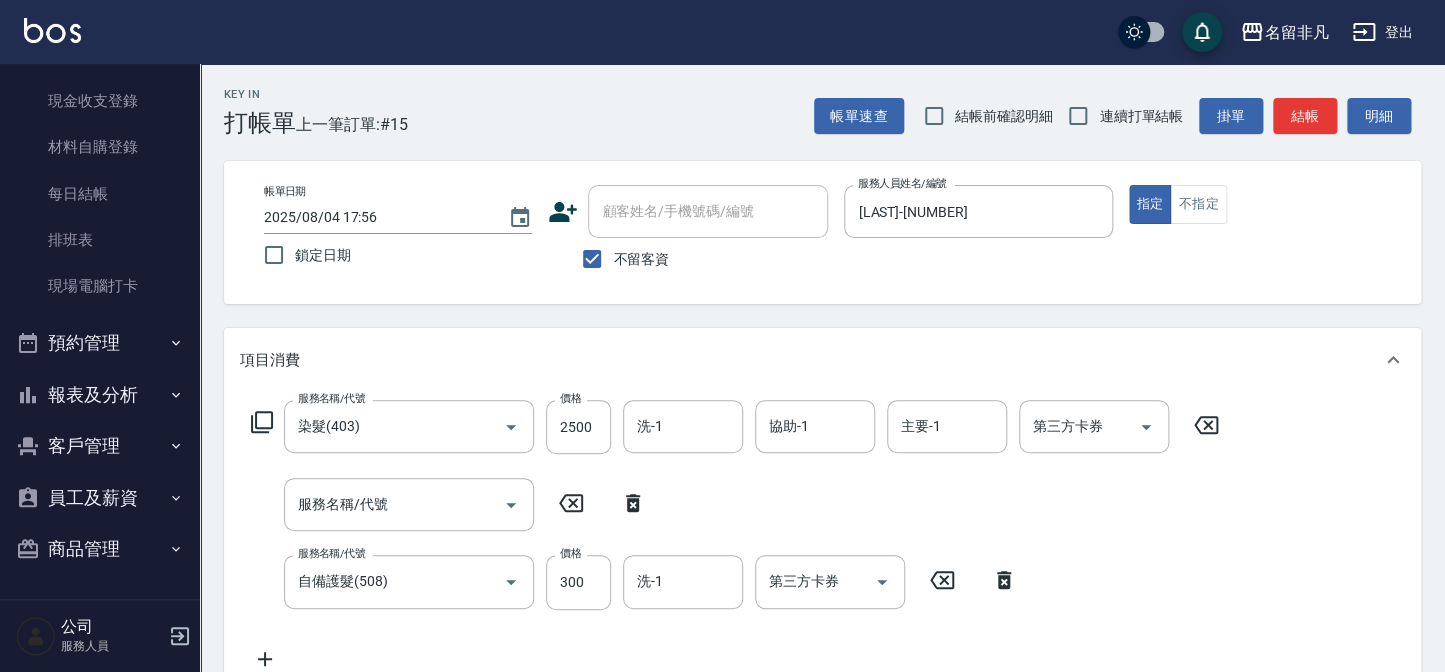 click 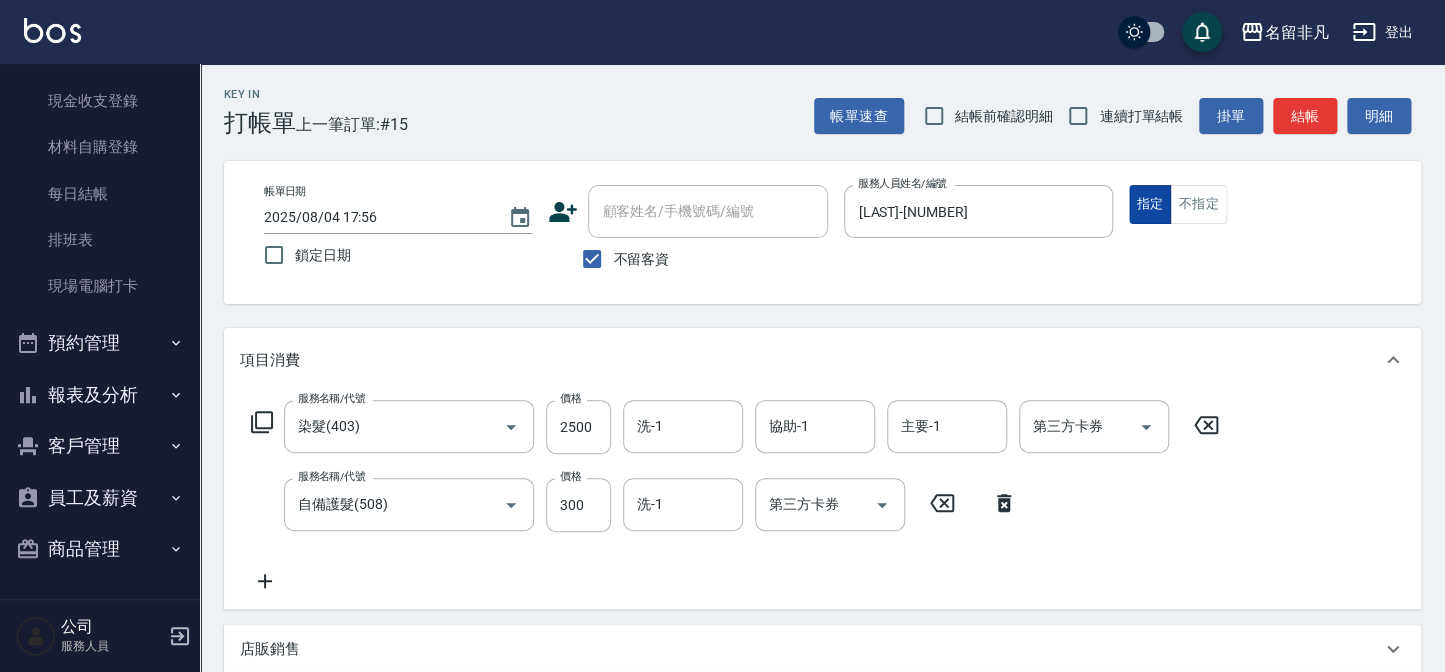 click on "指定" at bounding box center (1150, 204) 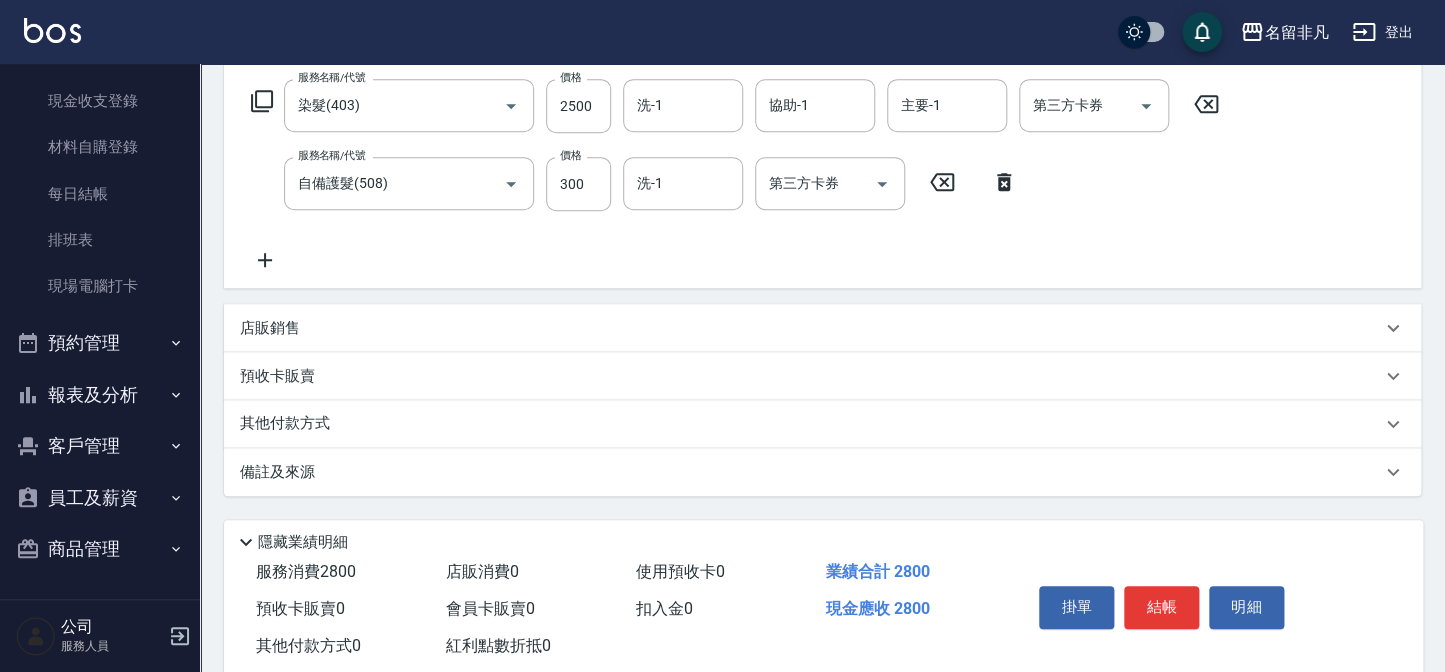 scroll, scrollTop: 367, scrollLeft: 0, axis: vertical 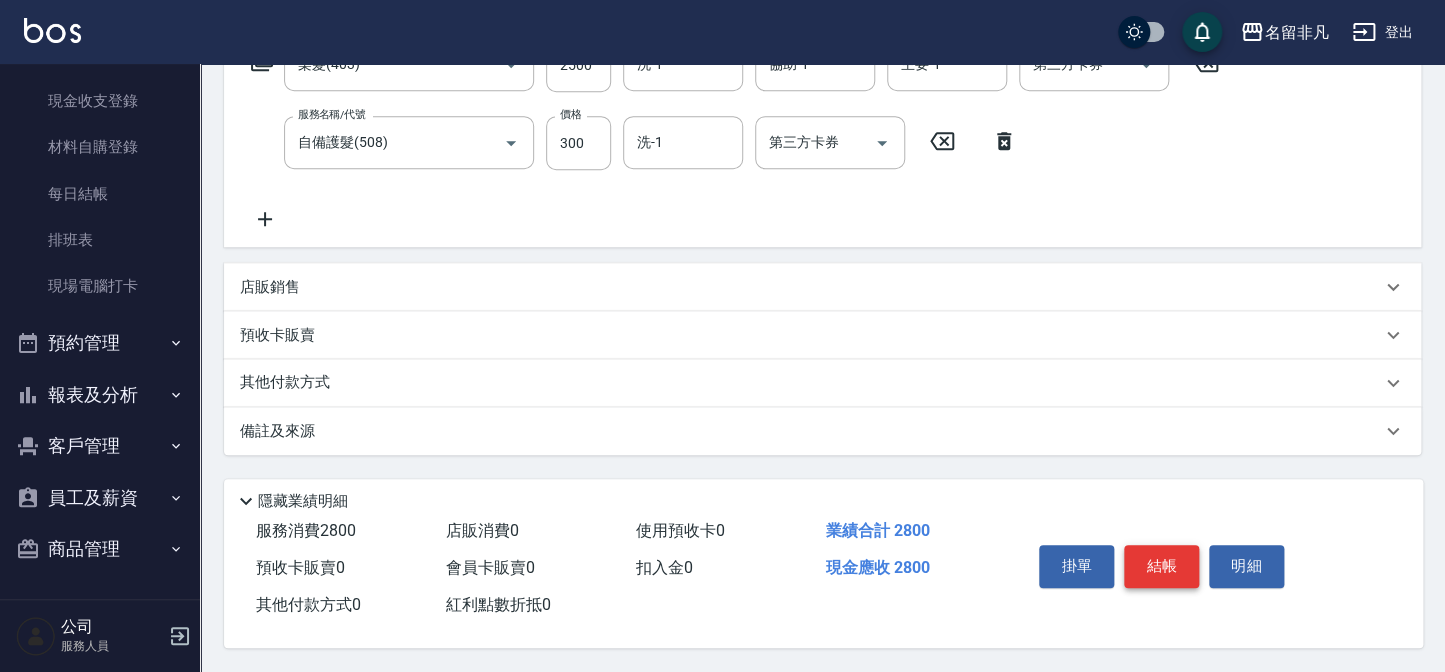 click on "結帳" at bounding box center (1161, 566) 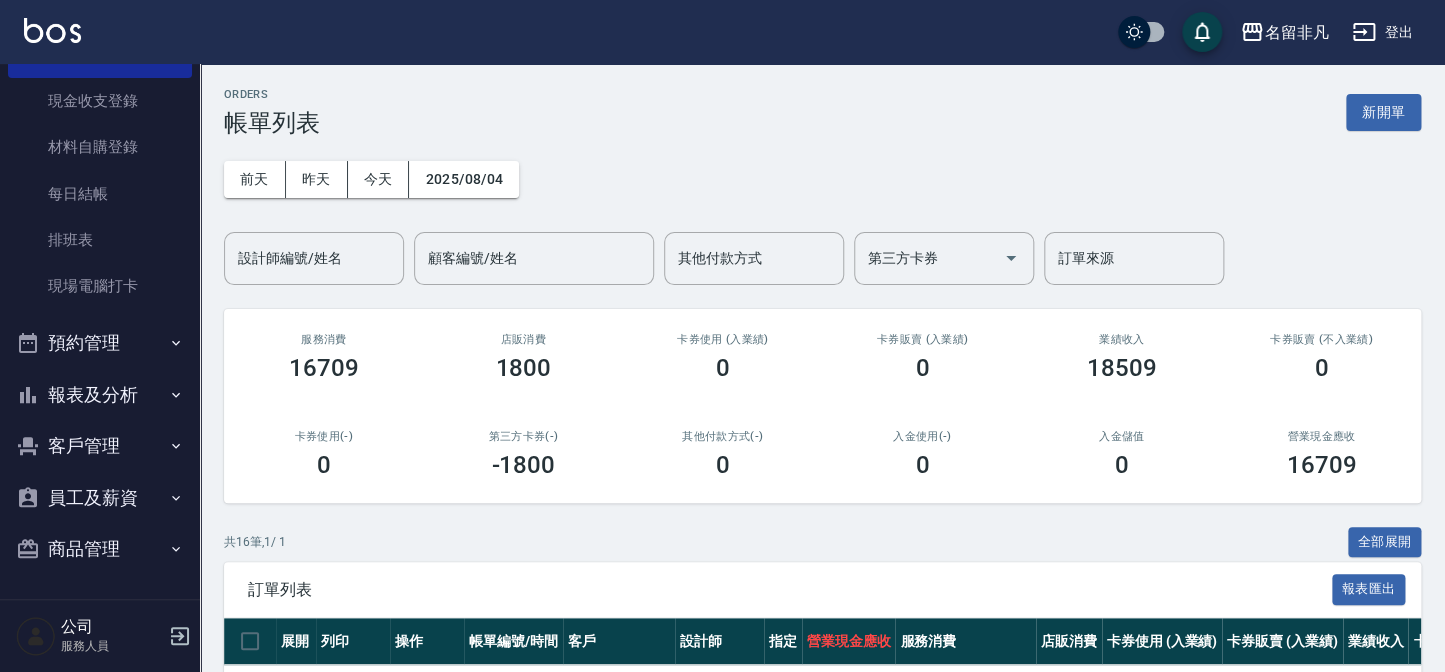 scroll, scrollTop: 272, scrollLeft: 0, axis: vertical 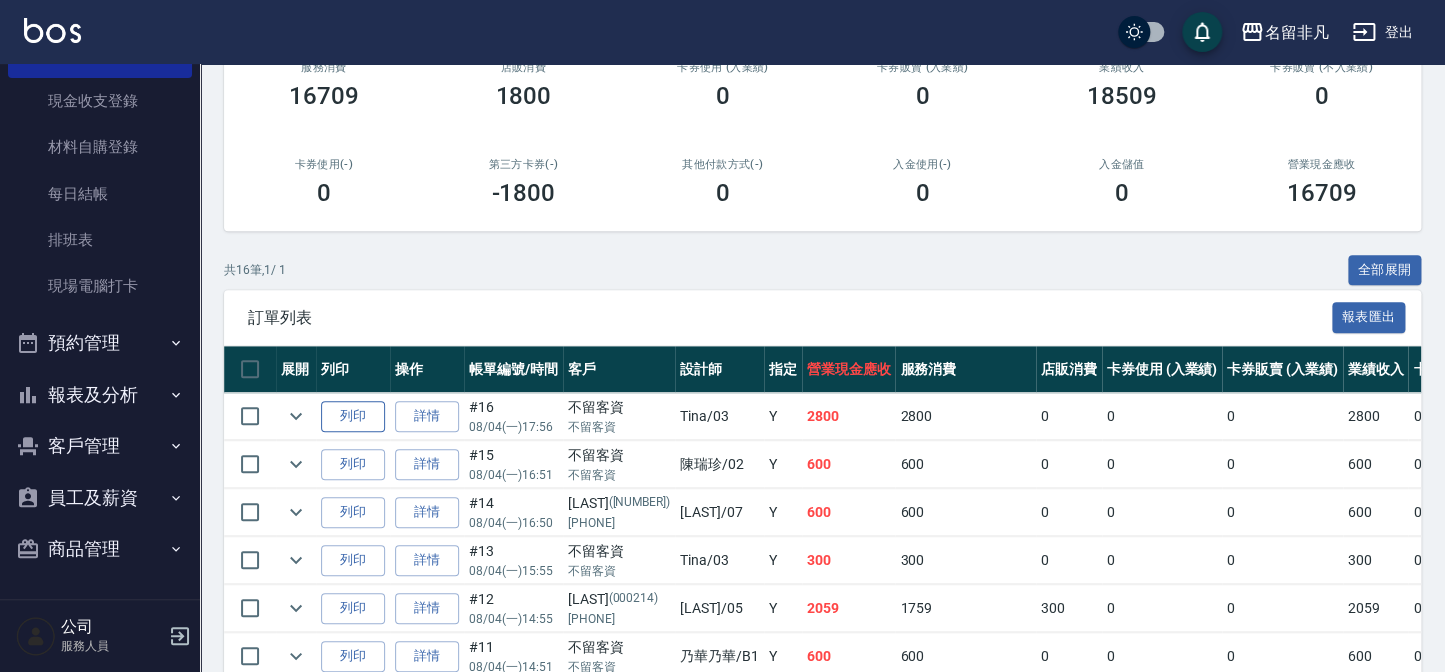 click on "列印" at bounding box center [353, 416] 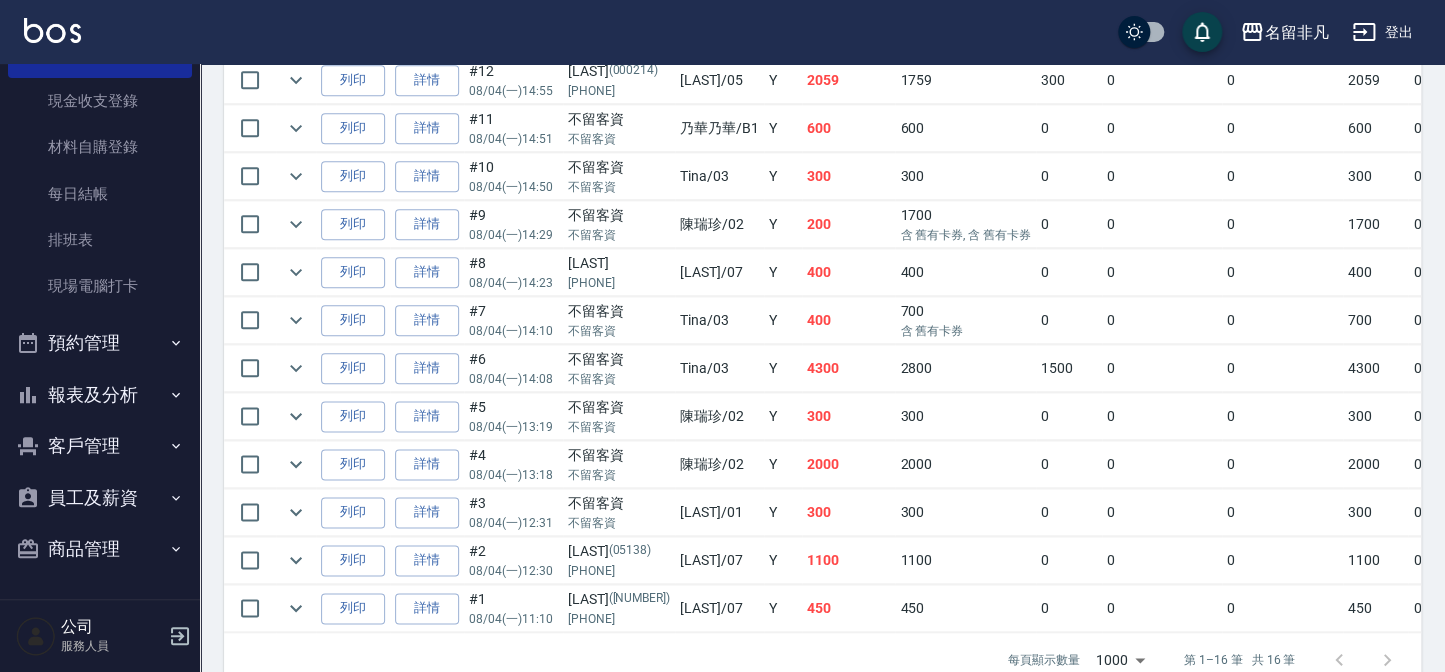 scroll, scrollTop: 758, scrollLeft: 0, axis: vertical 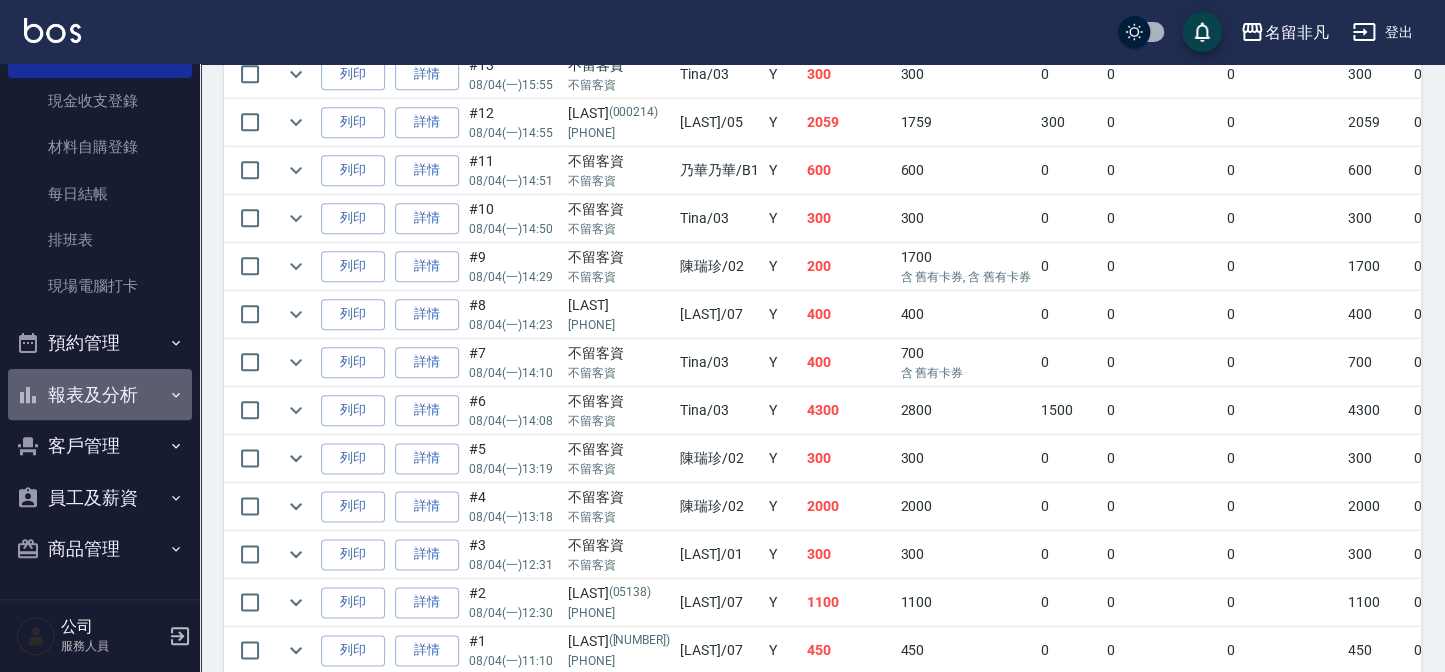 click on "報表及分析" at bounding box center (100, 395) 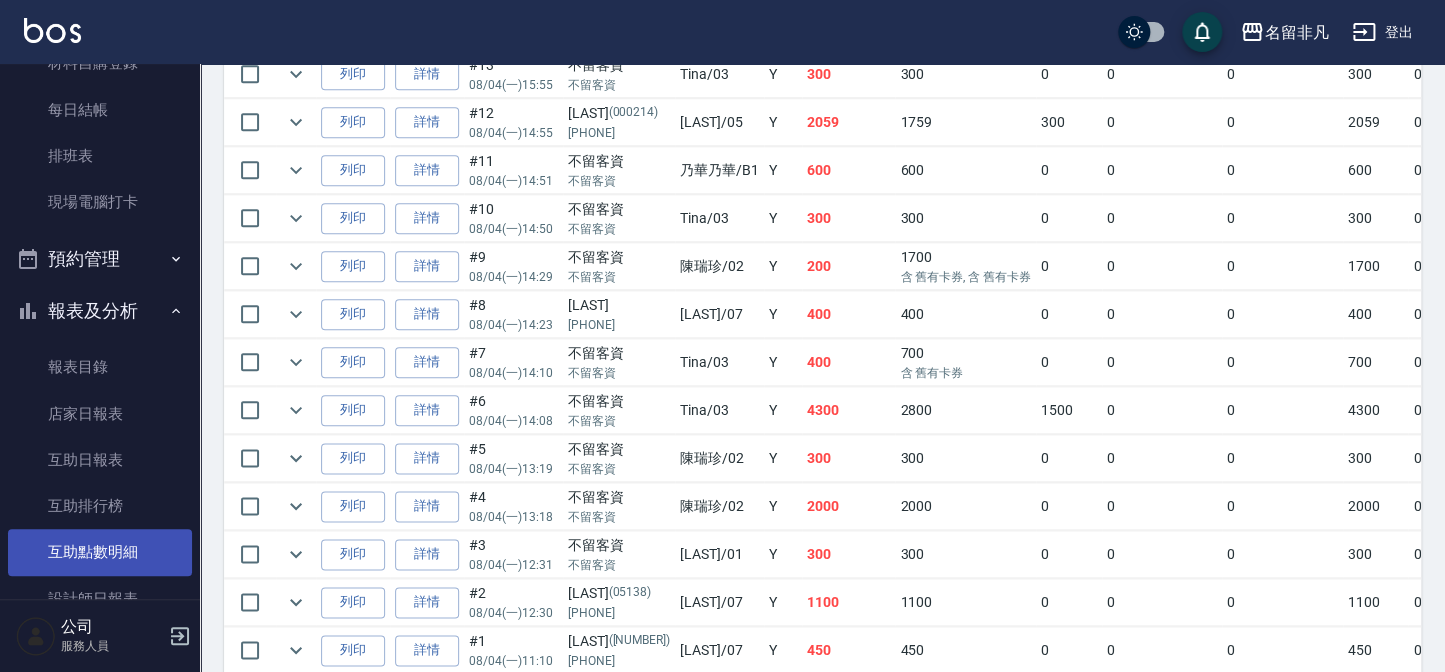 scroll, scrollTop: 328, scrollLeft: 0, axis: vertical 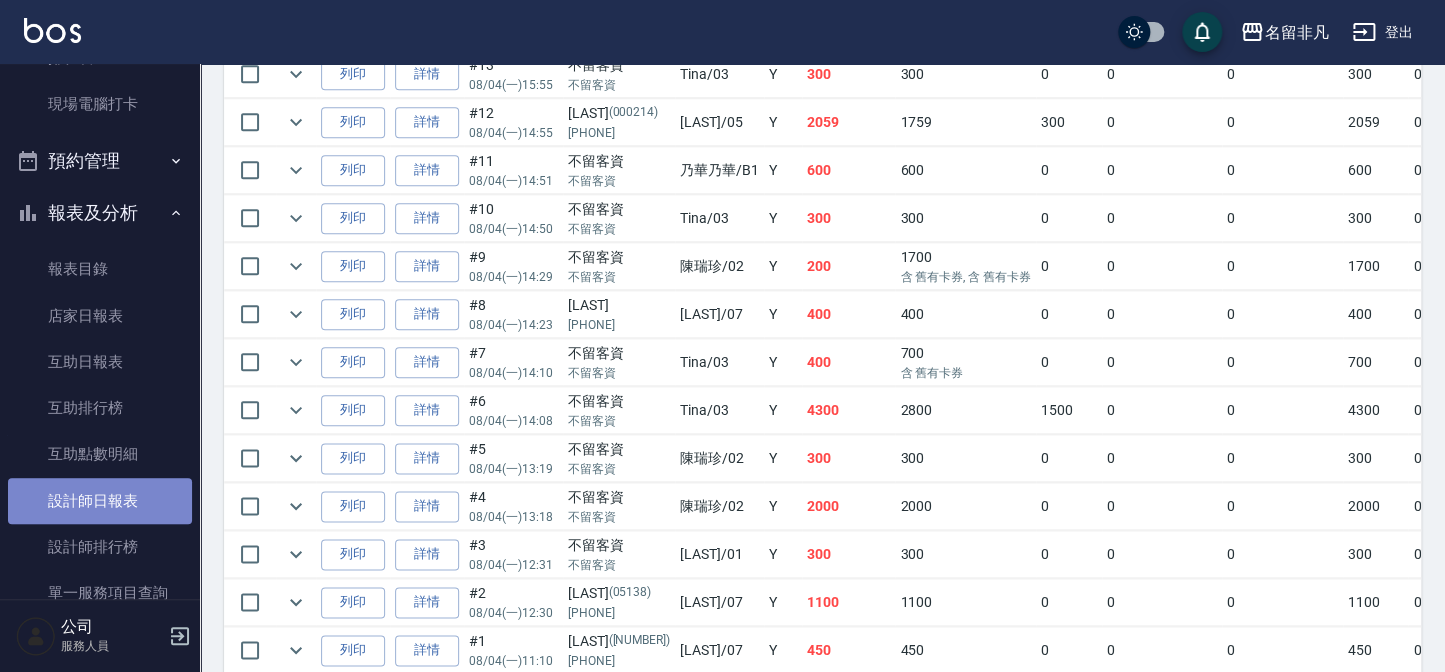 click on "設計師日報表" at bounding box center (100, 501) 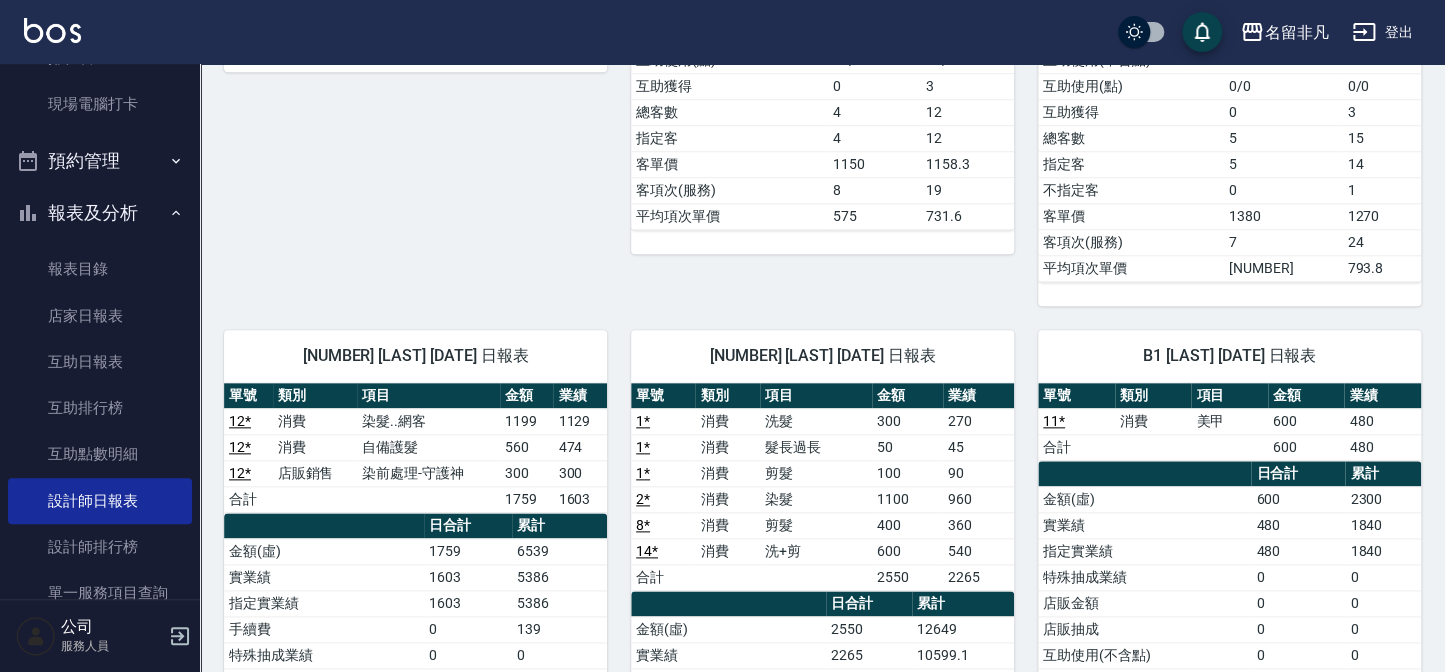 scroll, scrollTop: 727, scrollLeft: 0, axis: vertical 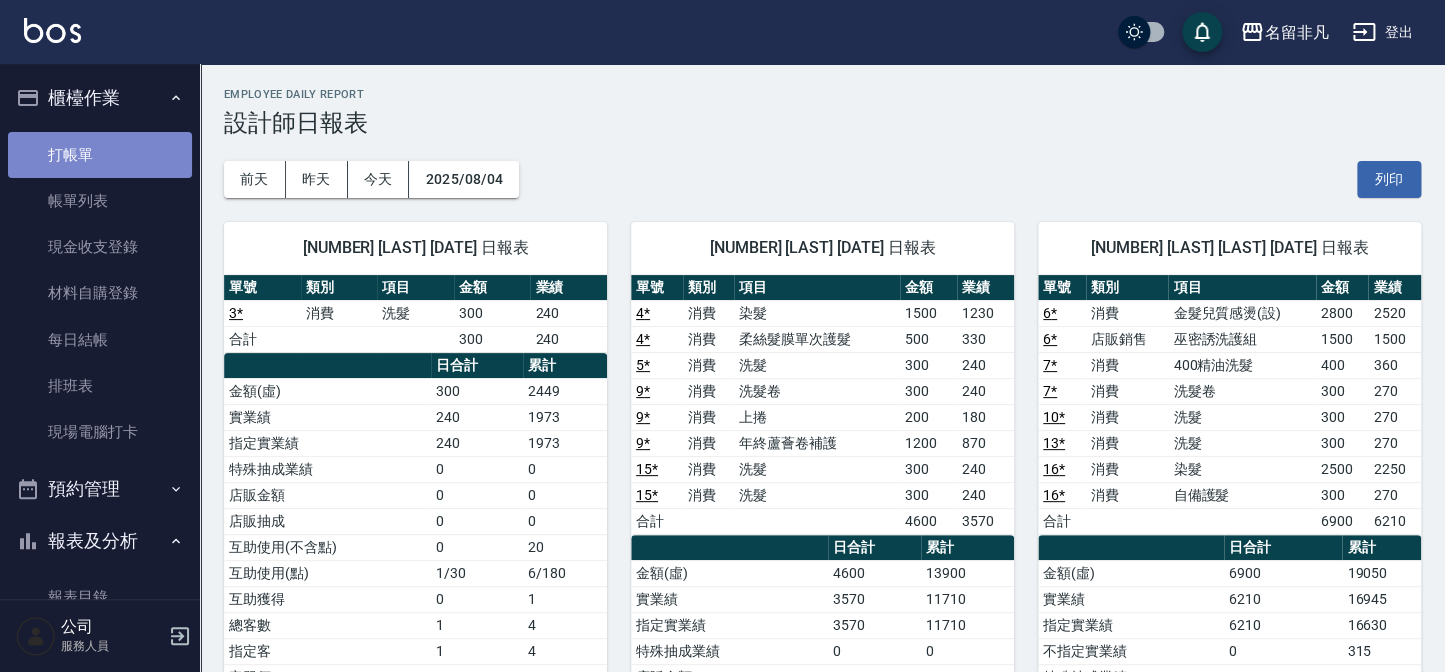 click on "打帳單" at bounding box center (100, 155) 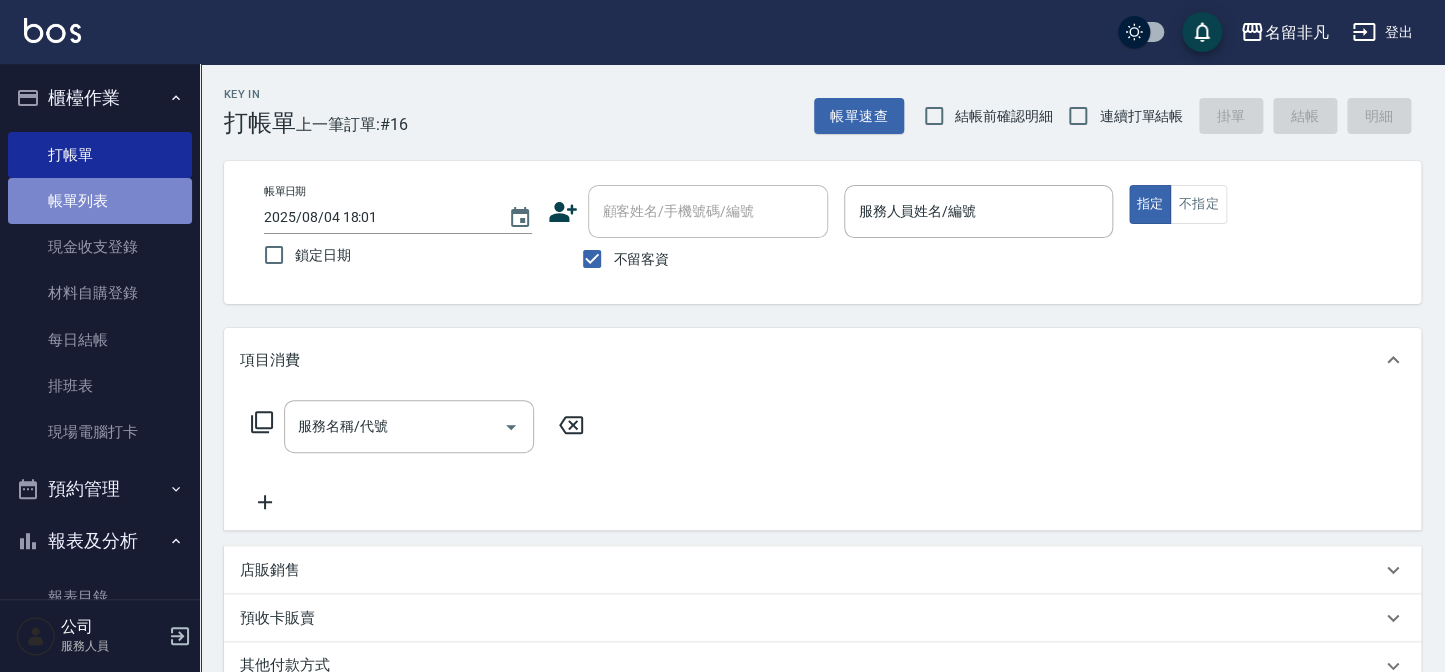 click on "帳單列表" at bounding box center (100, 201) 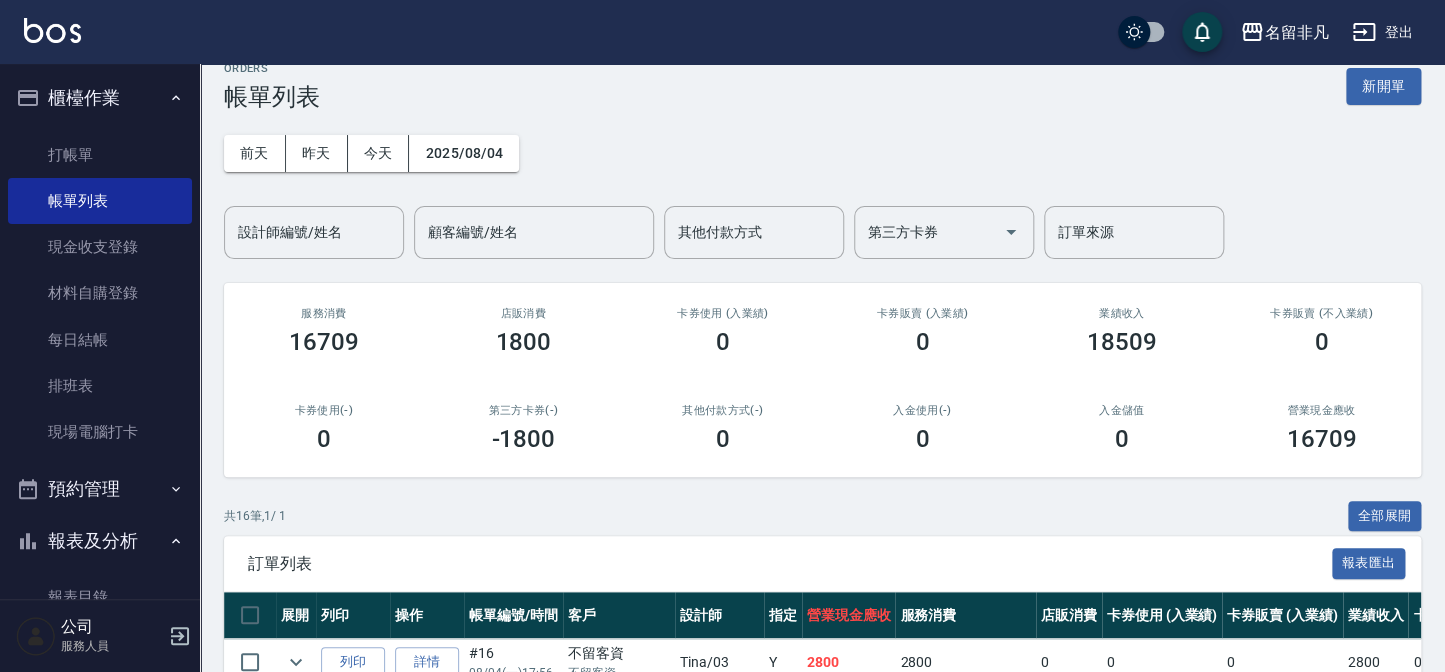 scroll, scrollTop: 0, scrollLeft: 0, axis: both 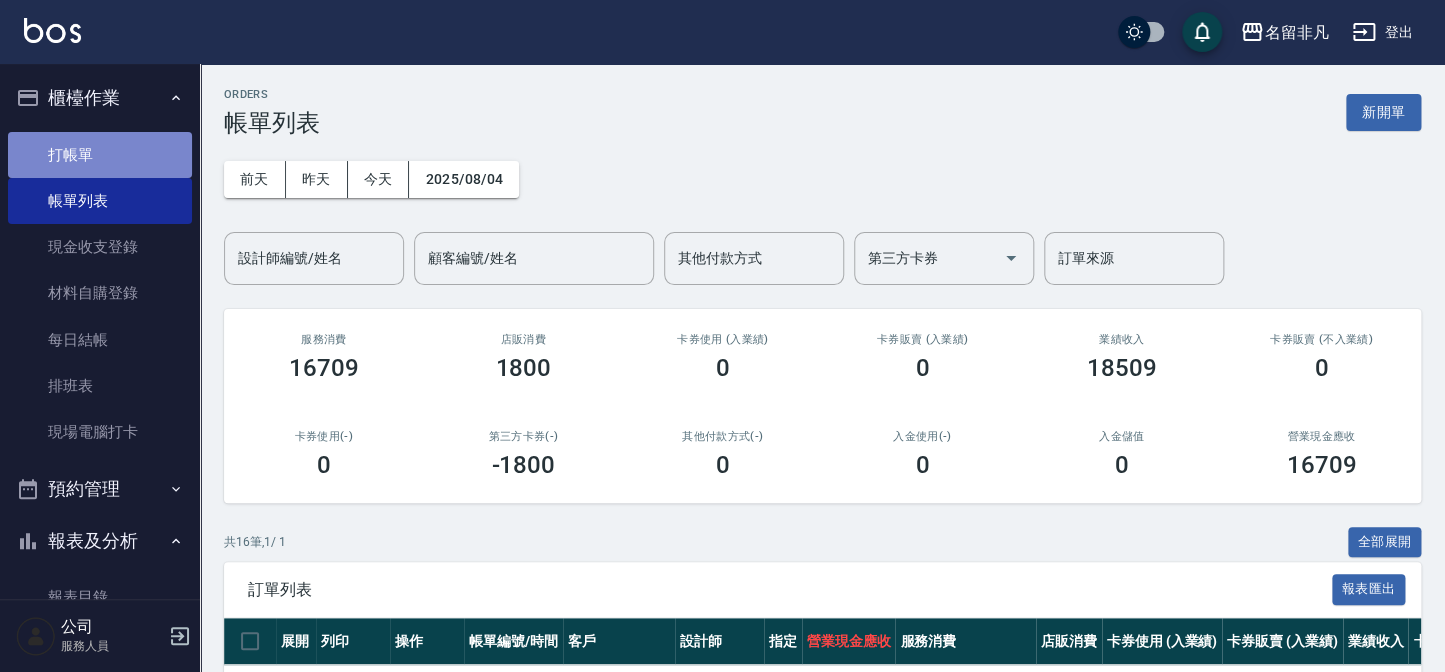 click on "打帳單" at bounding box center [100, 155] 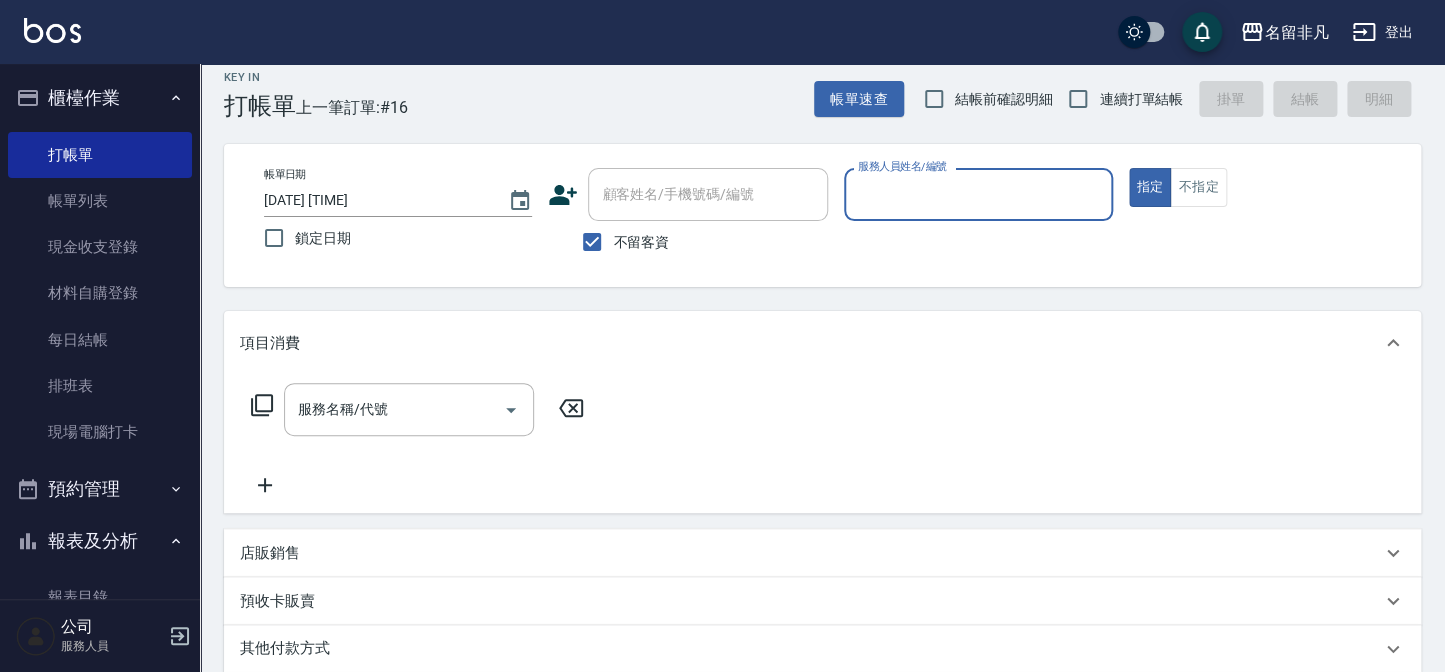 scroll, scrollTop: 0, scrollLeft: 0, axis: both 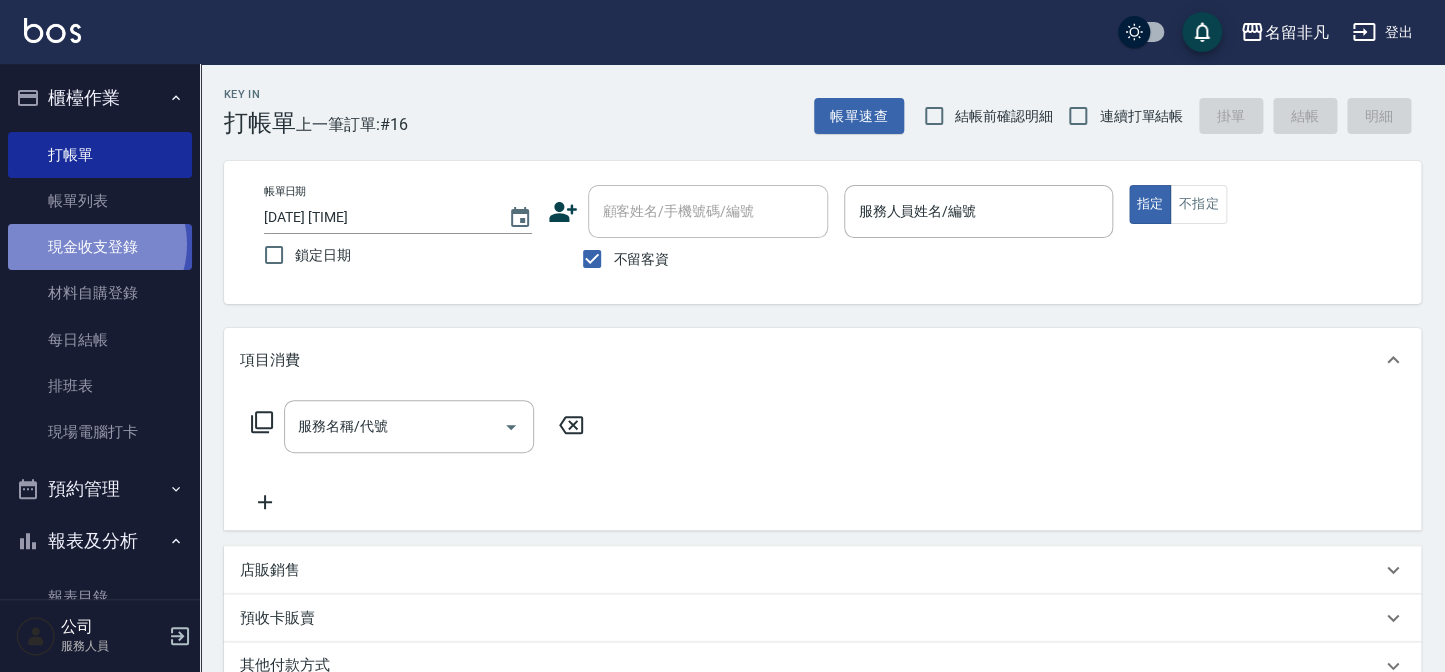 drag, startPoint x: 90, startPoint y: 244, endPoint x: 70, endPoint y: 229, distance: 25 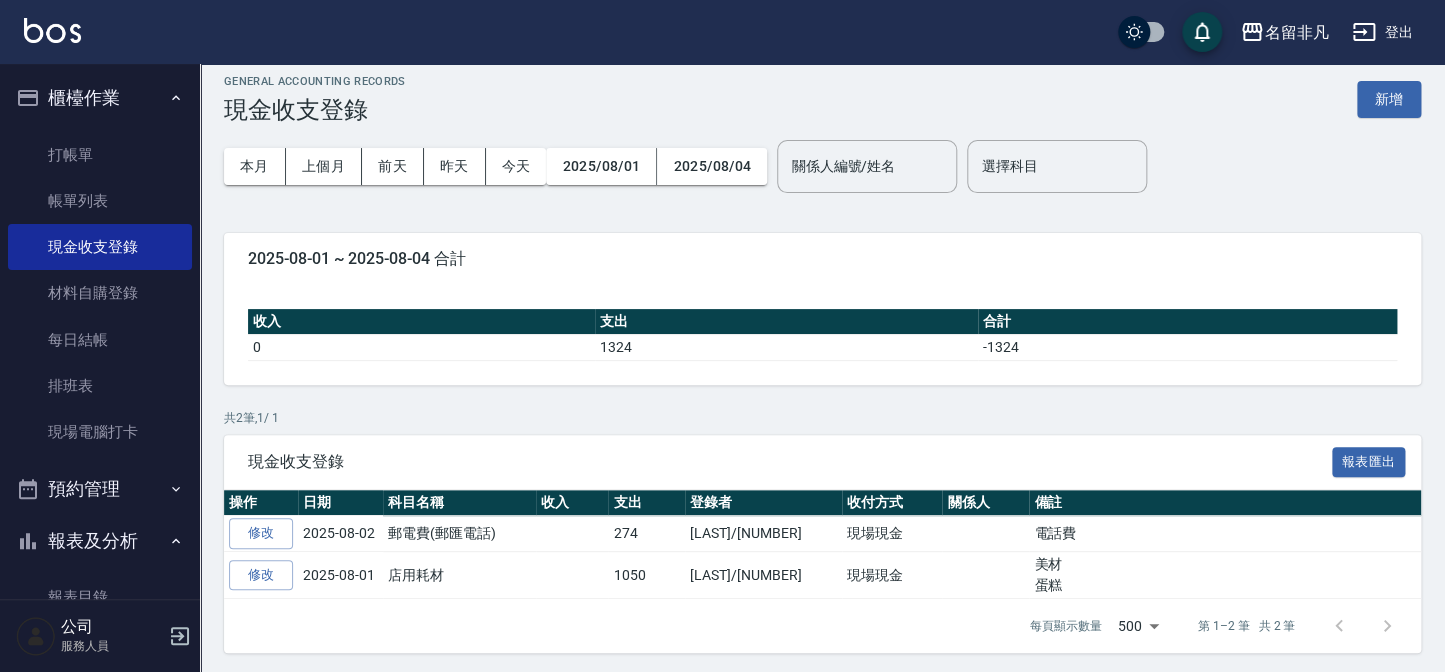 scroll, scrollTop: 17, scrollLeft: 0, axis: vertical 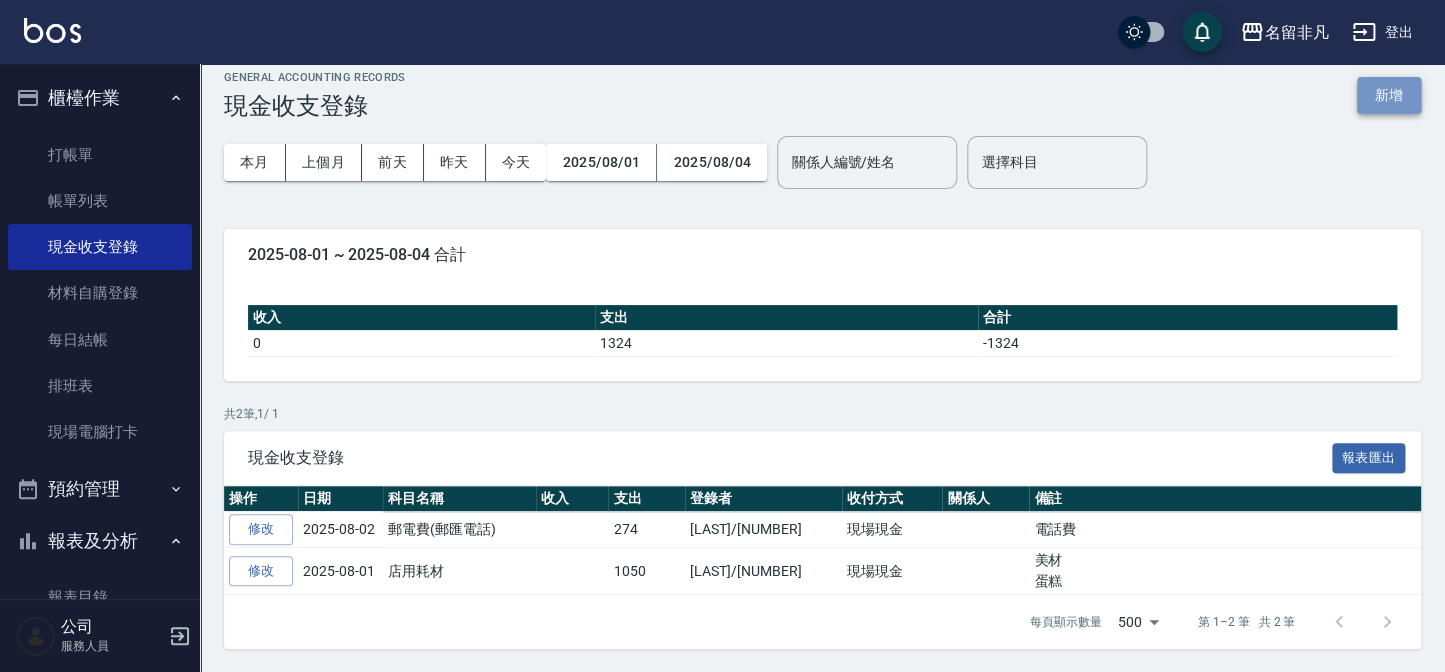 click on "新增" at bounding box center (1389, 95) 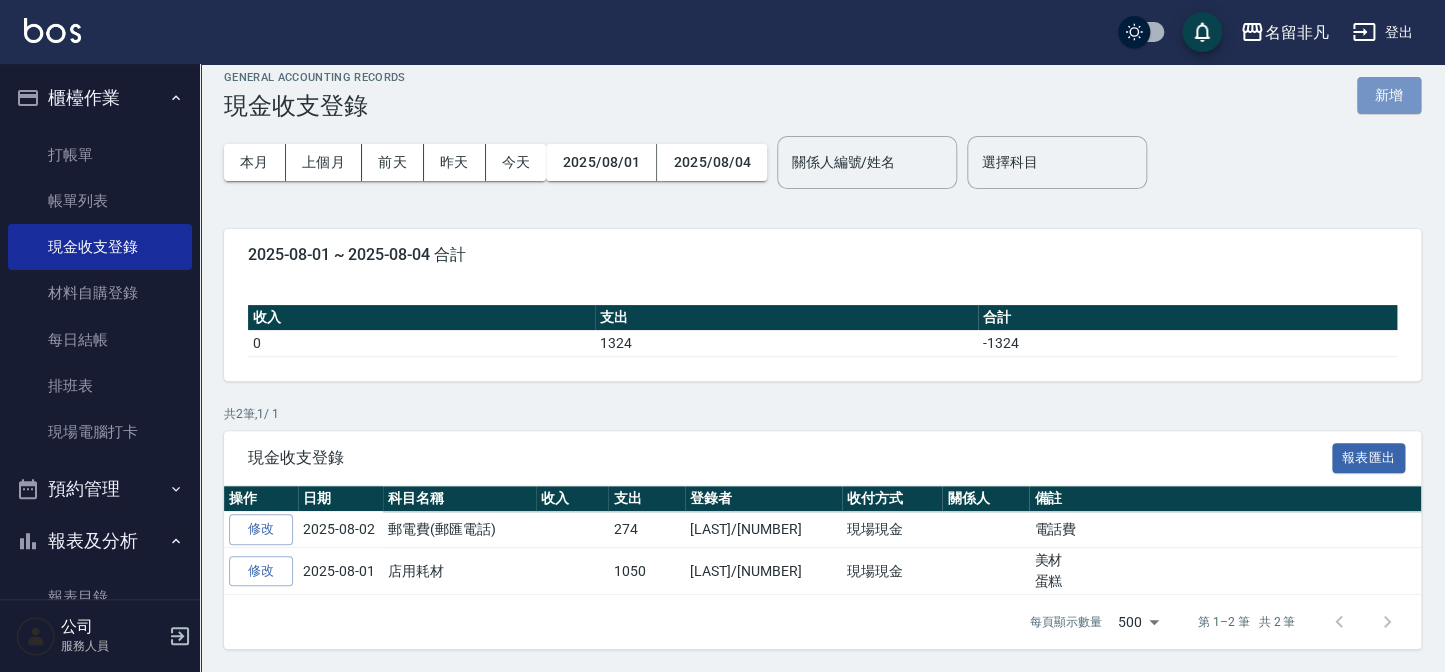 scroll, scrollTop: 0, scrollLeft: 0, axis: both 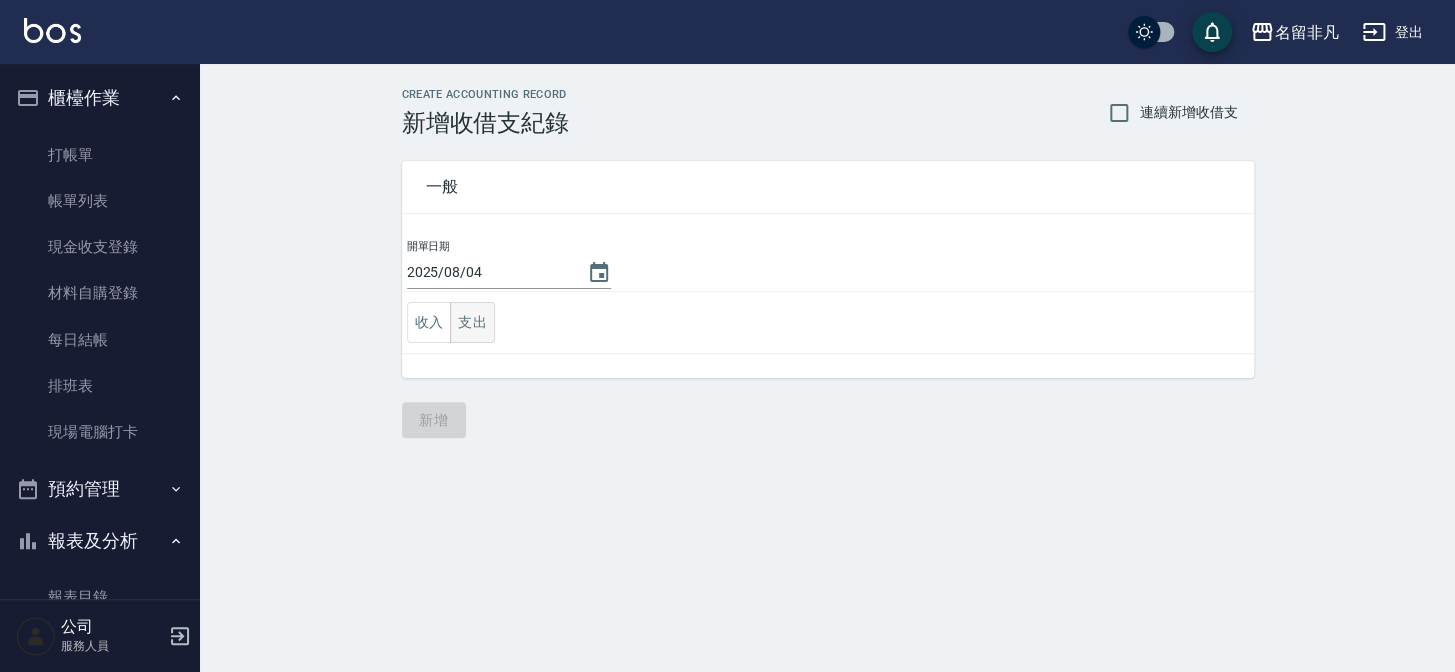 click on "支出" at bounding box center [472, 322] 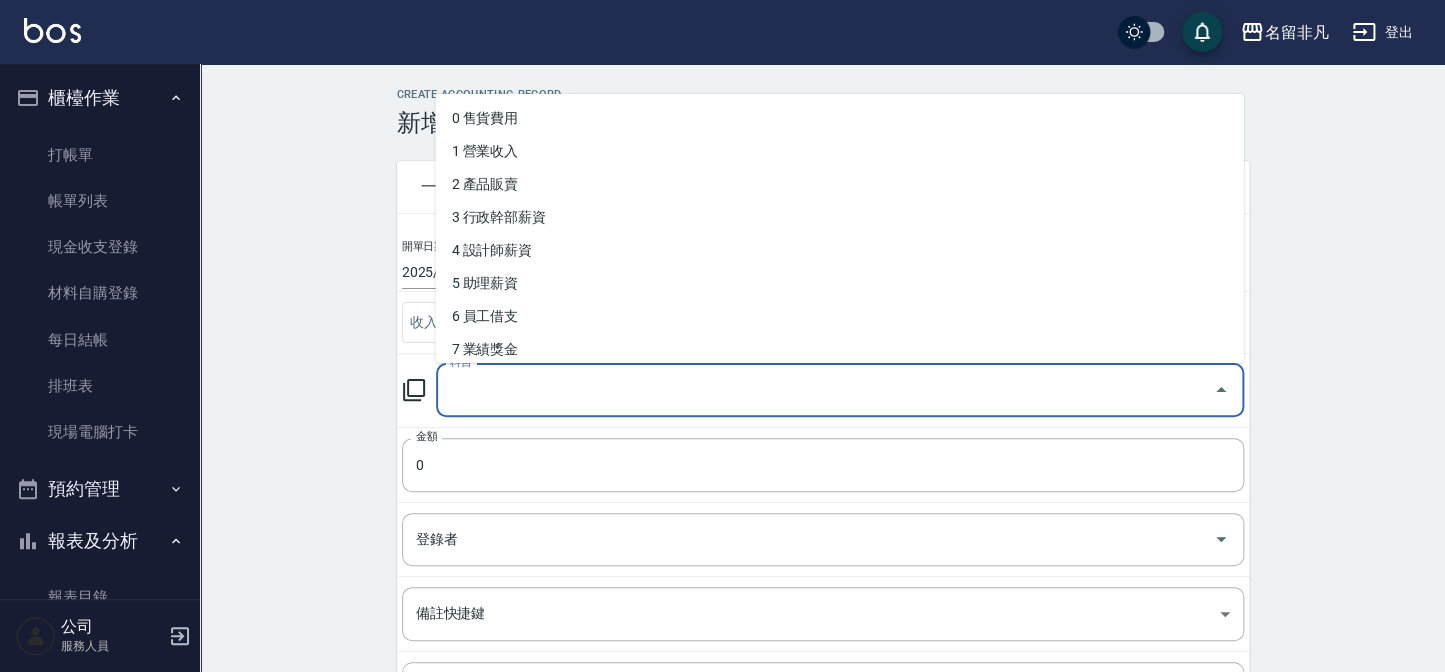 click on "科目" at bounding box center [825, 390] 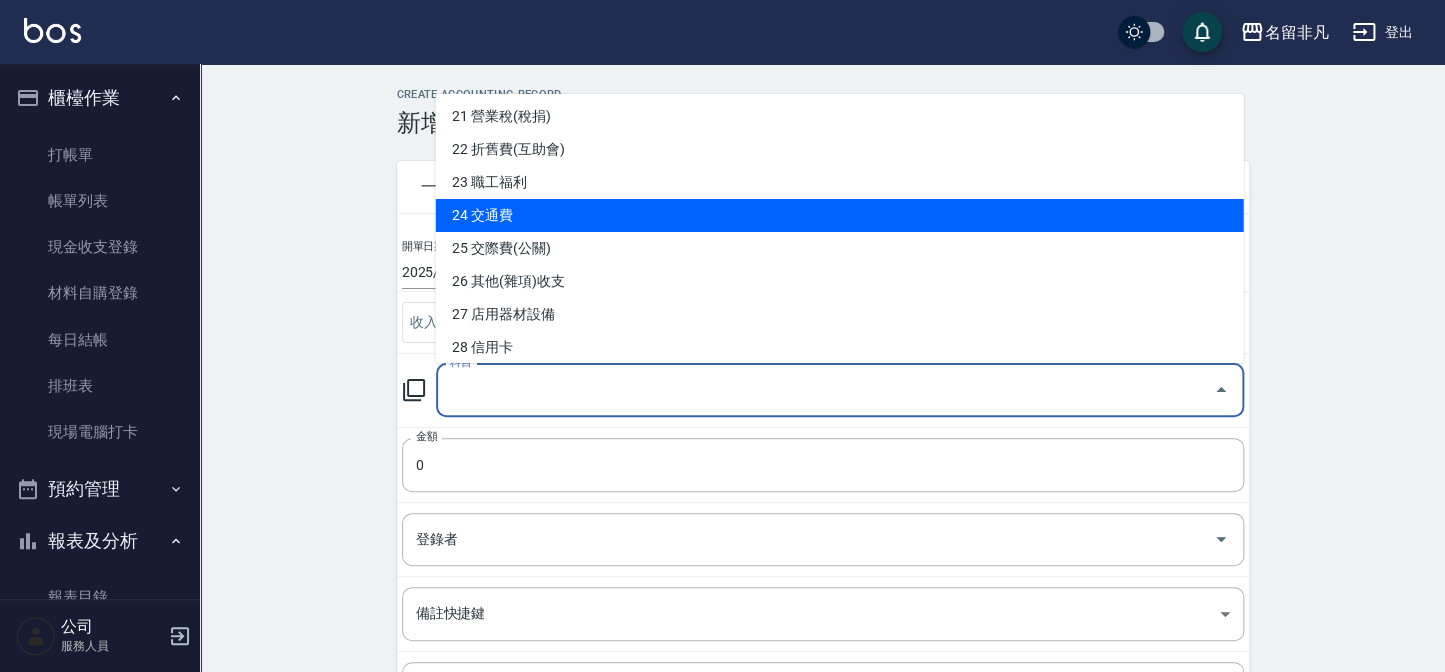 scroll, scrollTop: 727, scrollLeft: 0, axis: vertical 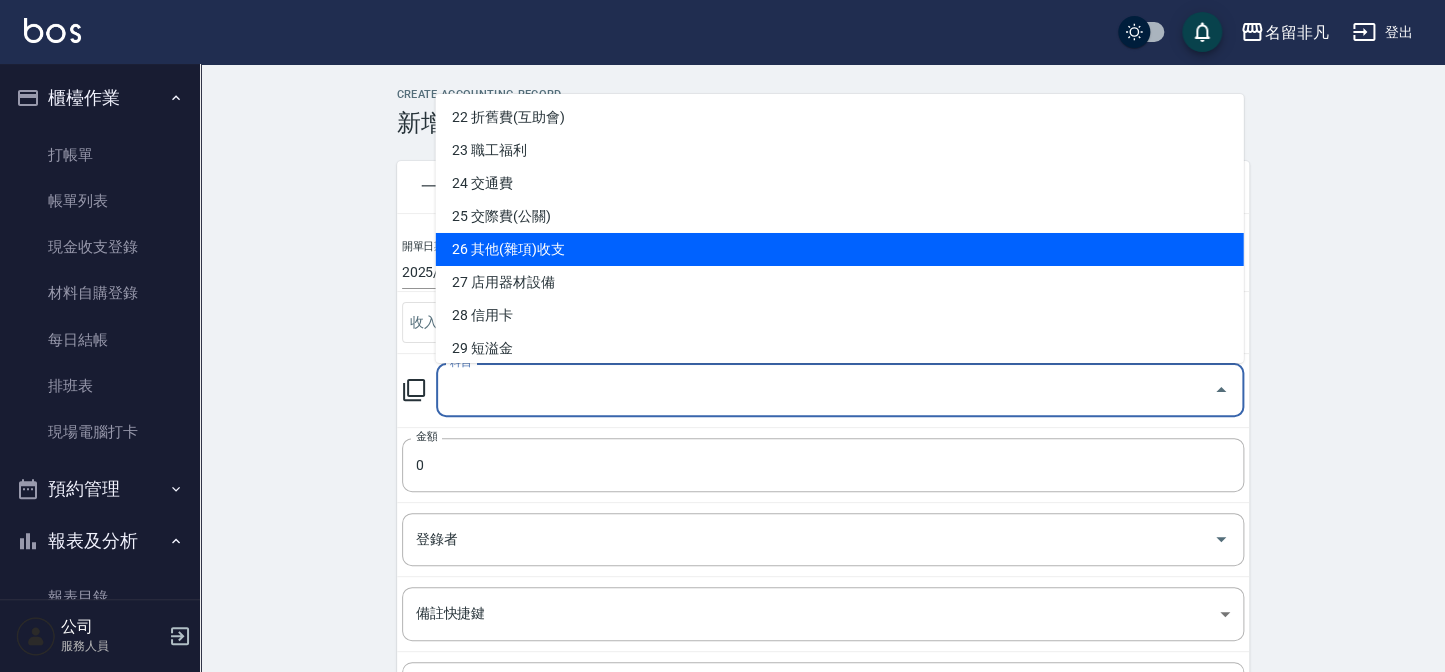 click on "26 其他(雜項)收支" at bounding box center [839, 249] 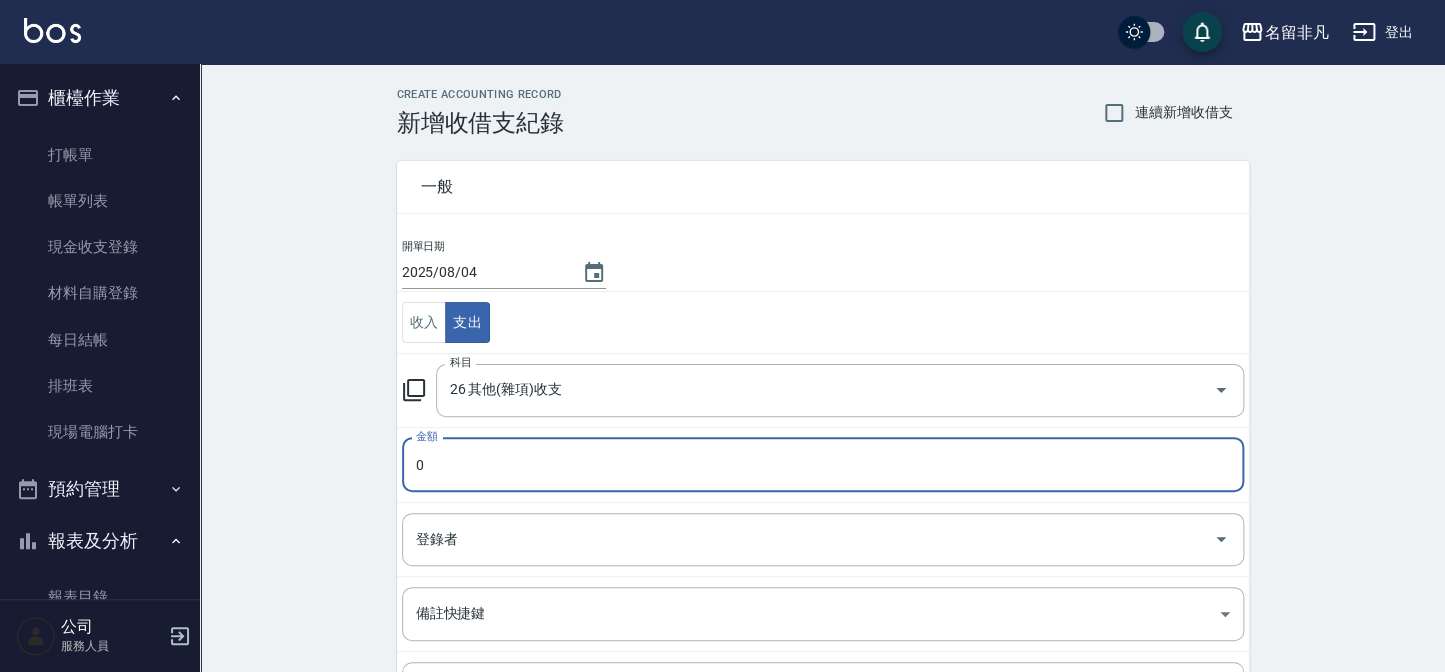 click on "0" at bounding box center [823, 465] 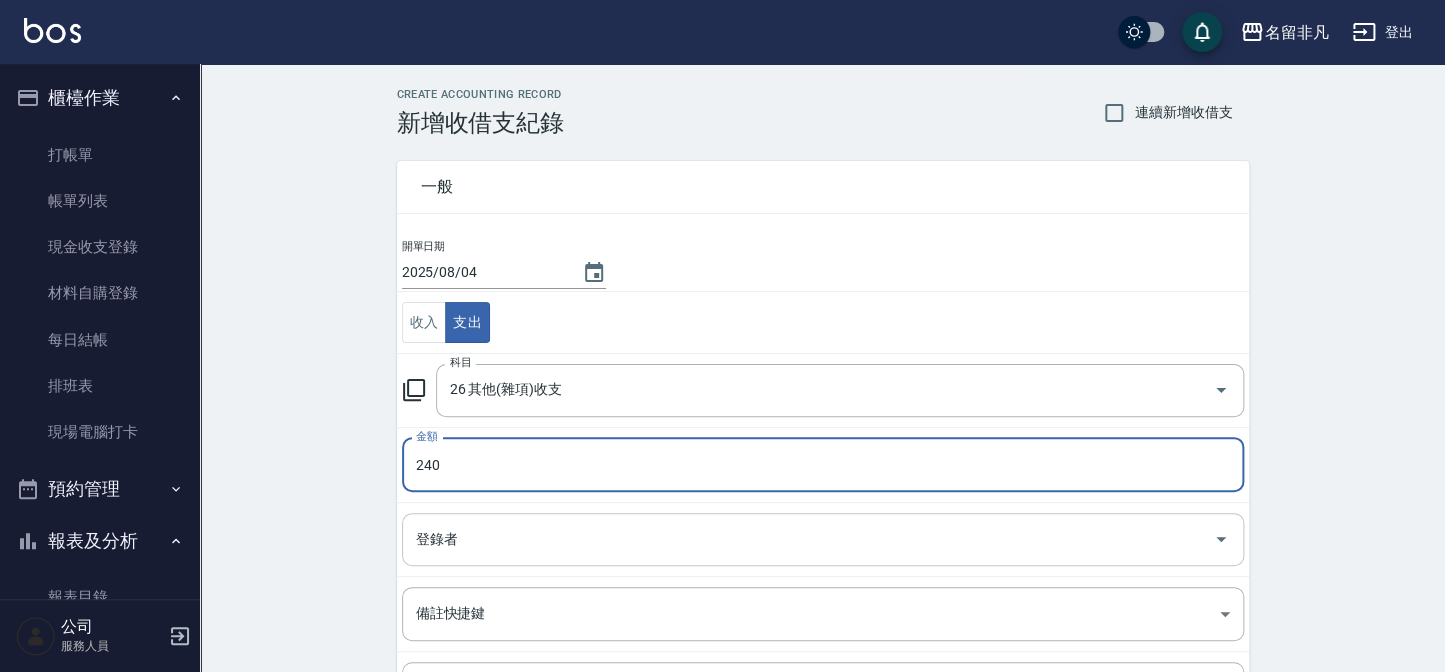 type on "240" 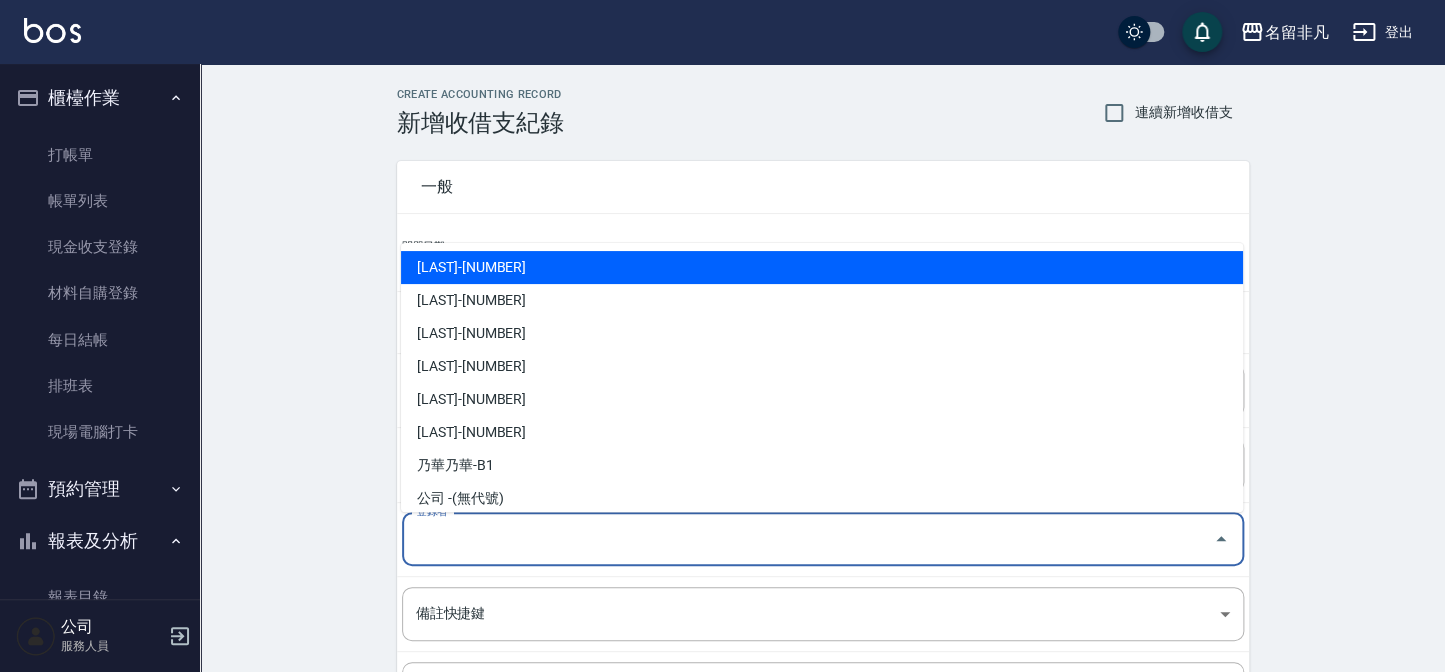 click on "登錄者" at bounding box center (808, 539) 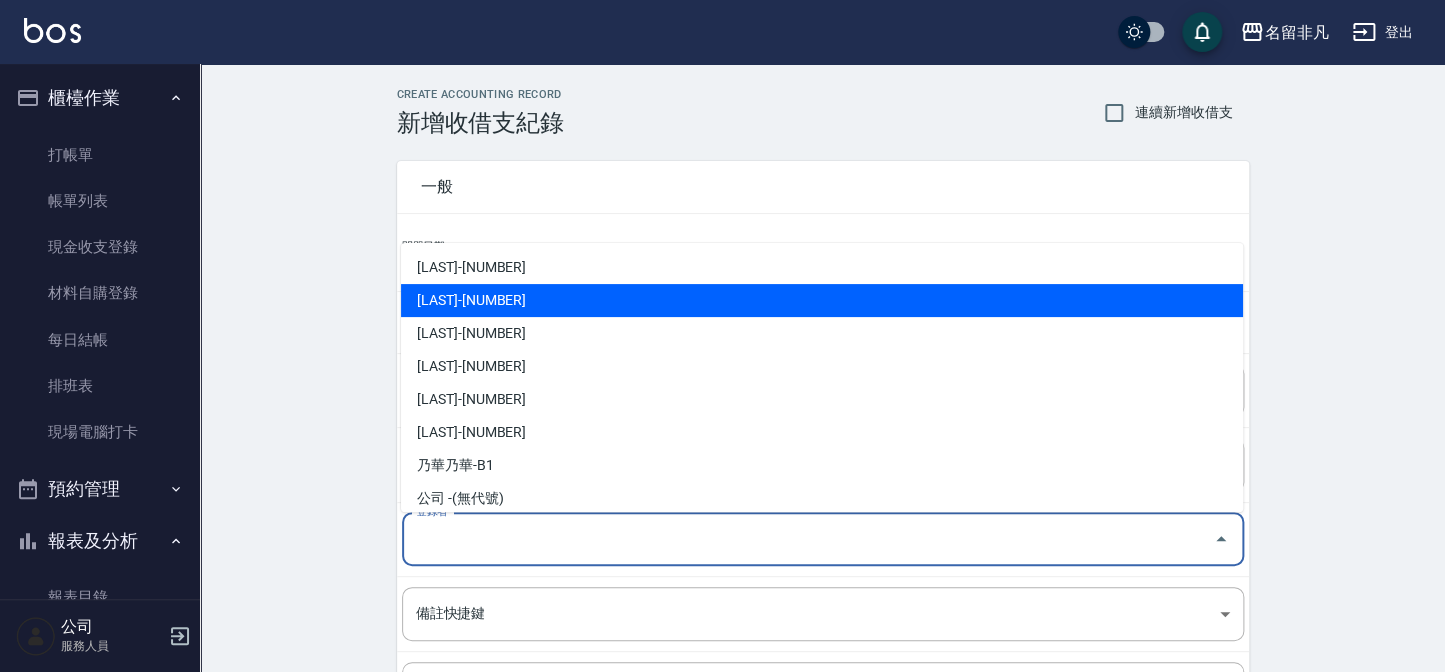 click on "[LAST]-[NUMBER]" at bounding box center (822, 300) 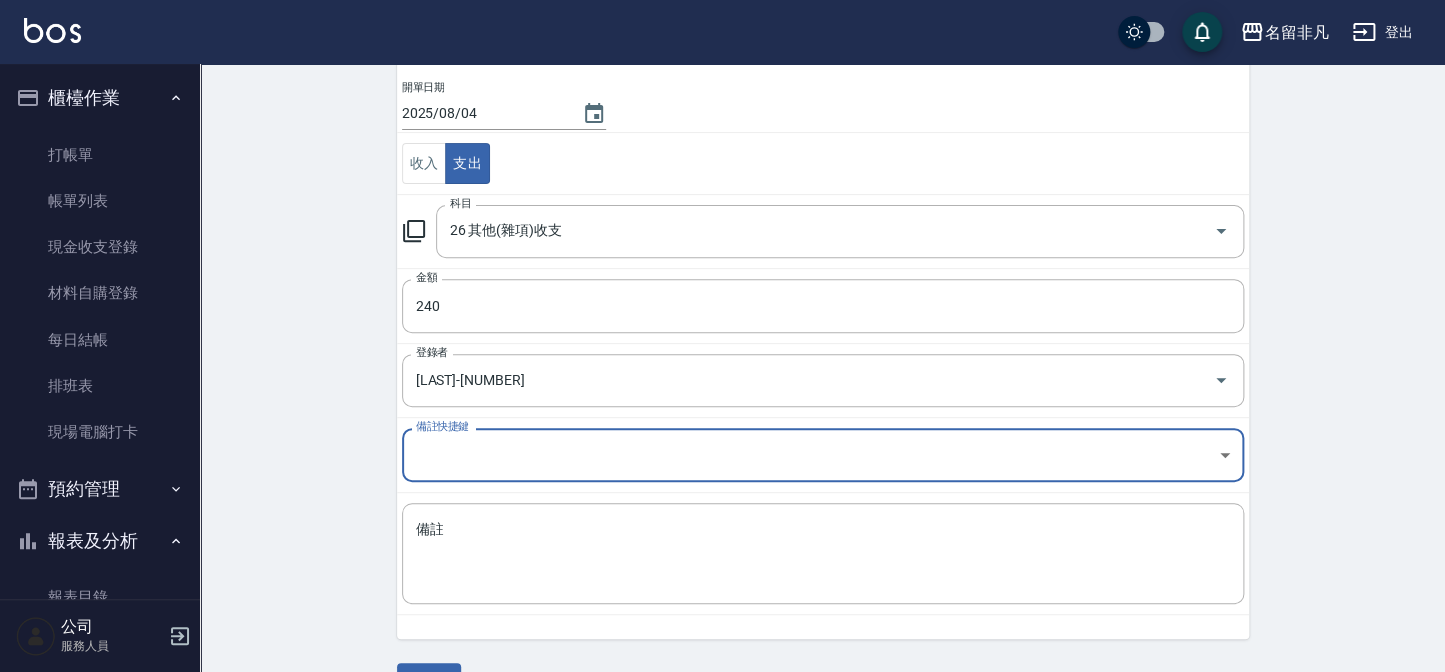 scroll, scrollTop: 210, scrollLeft: 0, axis: vertical 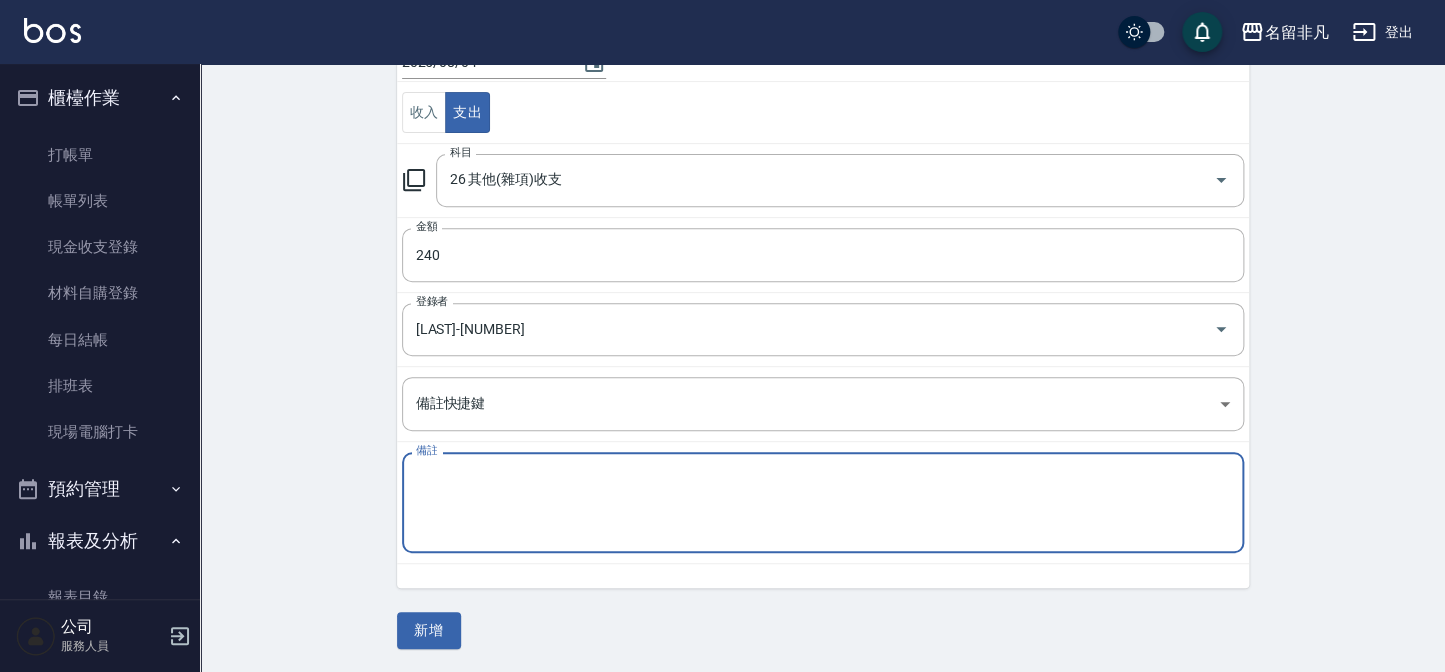 click on "備註" at bounding box center [823, 503] 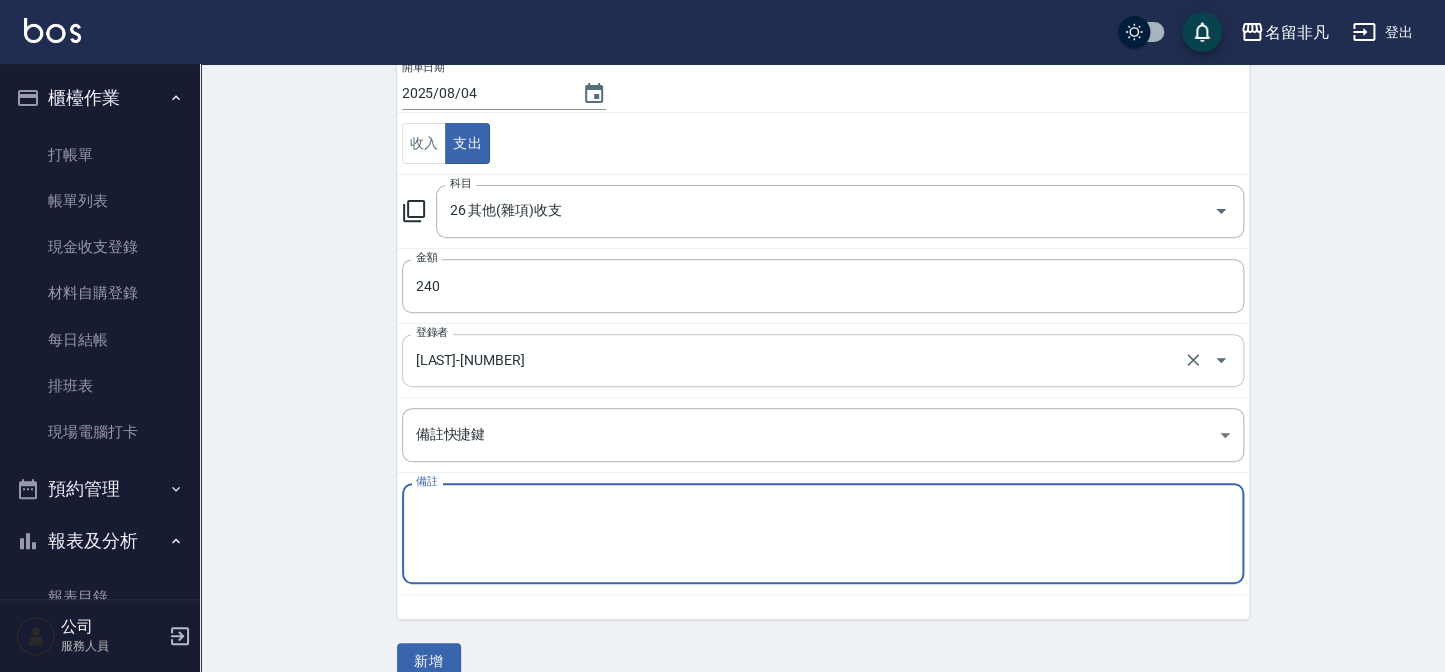 scroll, scrollTop: 210, scrollLeft: 0, axis: vertical 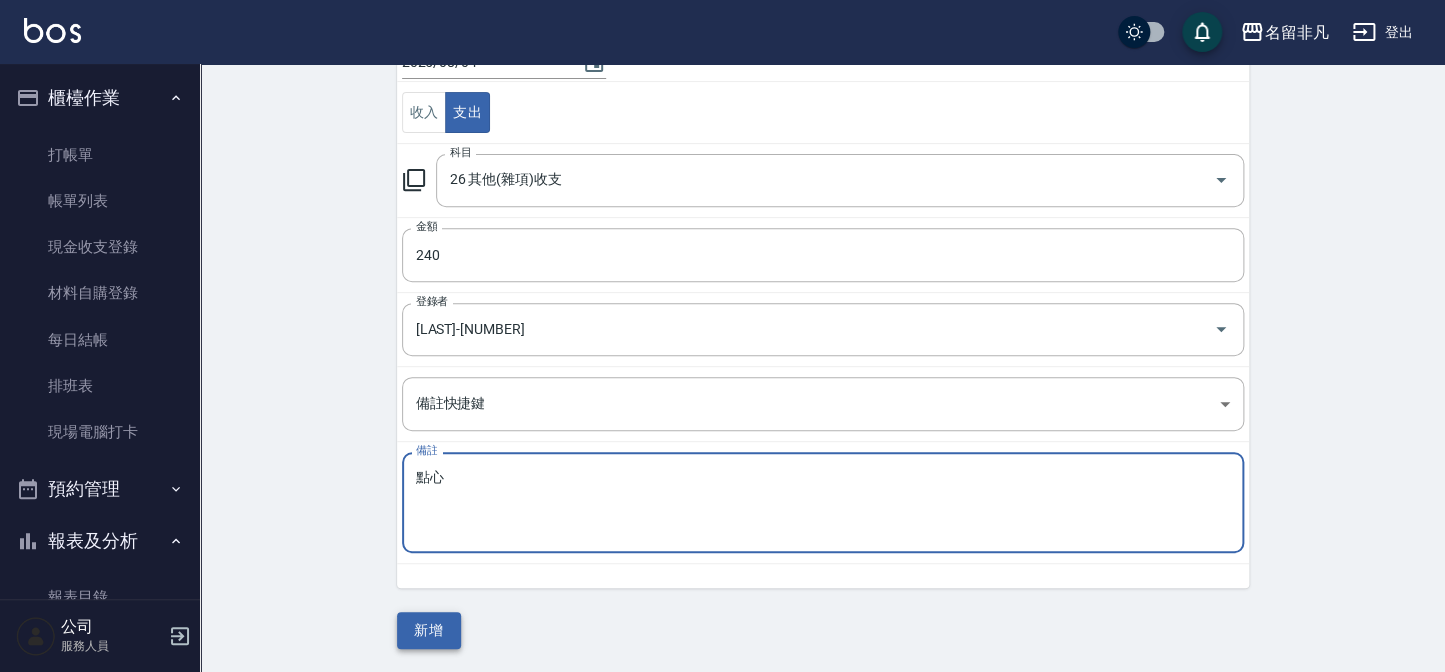 type on "點心" 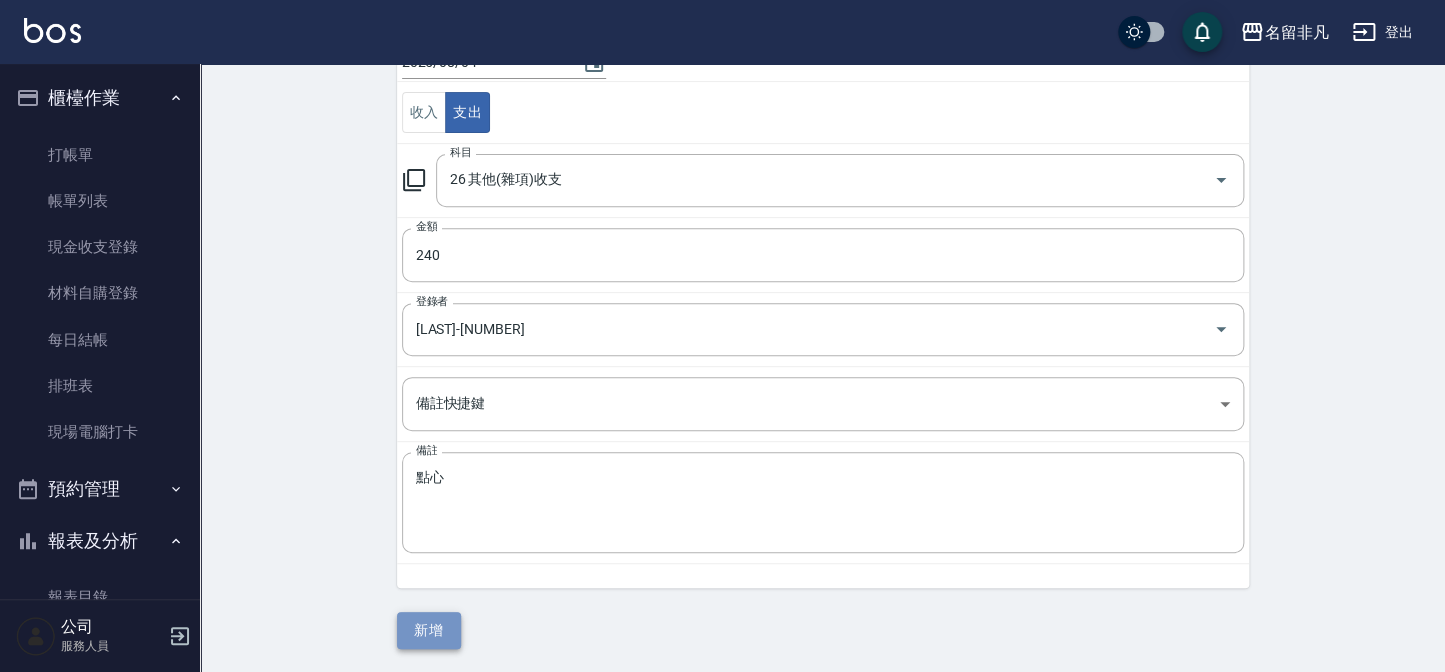 click on "新增" at bounding box center (429, 630) 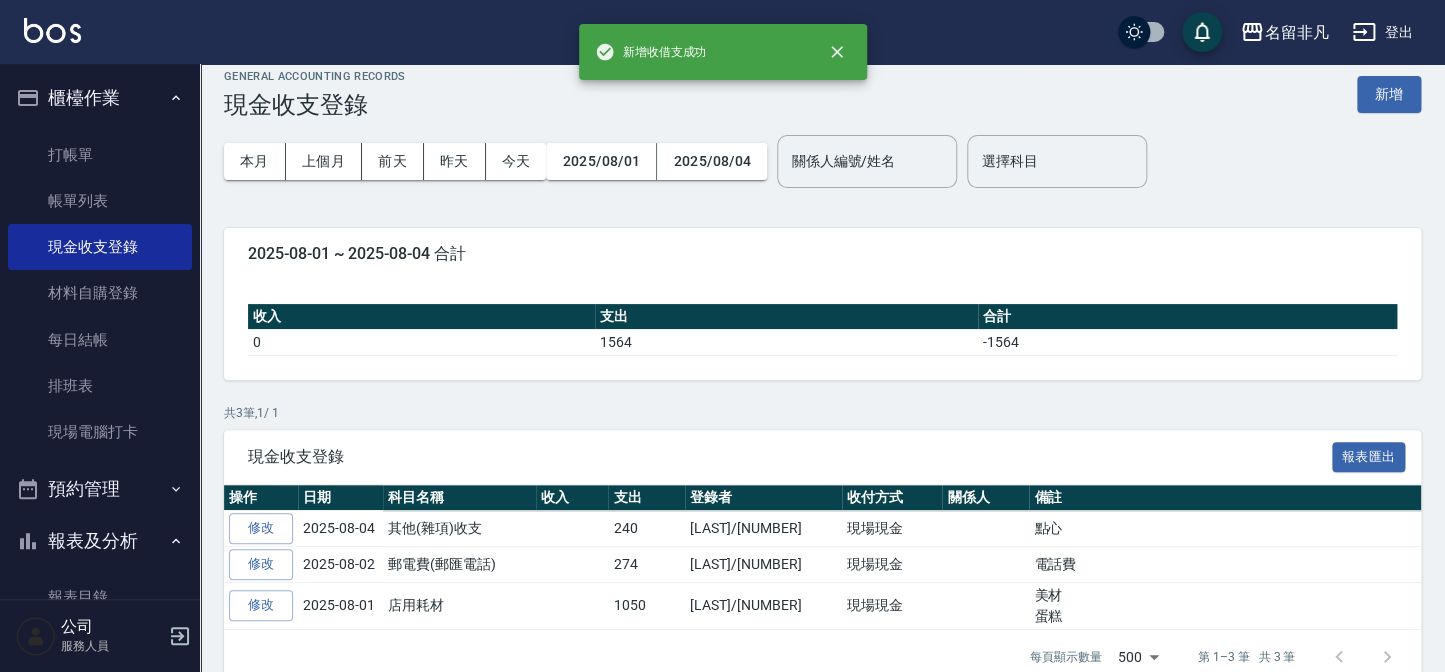 scroll, scrollTop: 0, scrollLeft: 0, axis: both 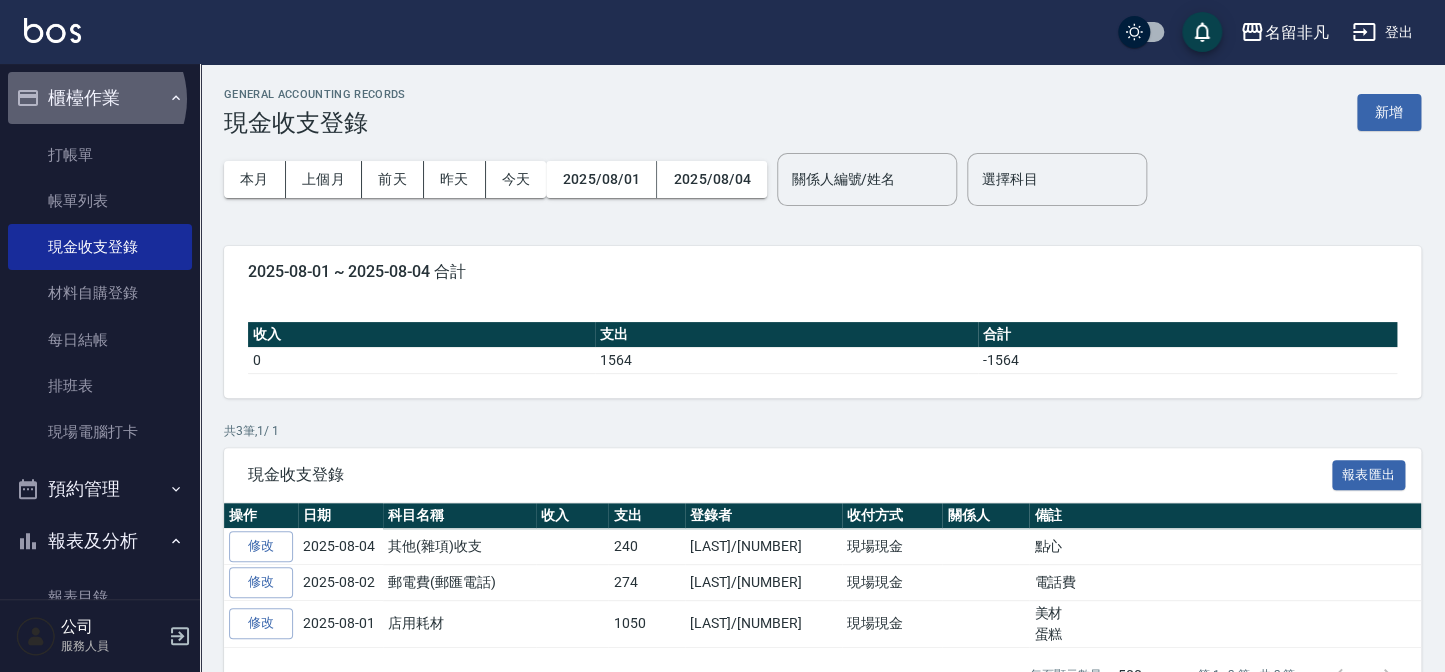 drag, startPoint x: 94, startPoint y: 99, endPoint x: 78, endPoint y: 106, distance: 17.464249 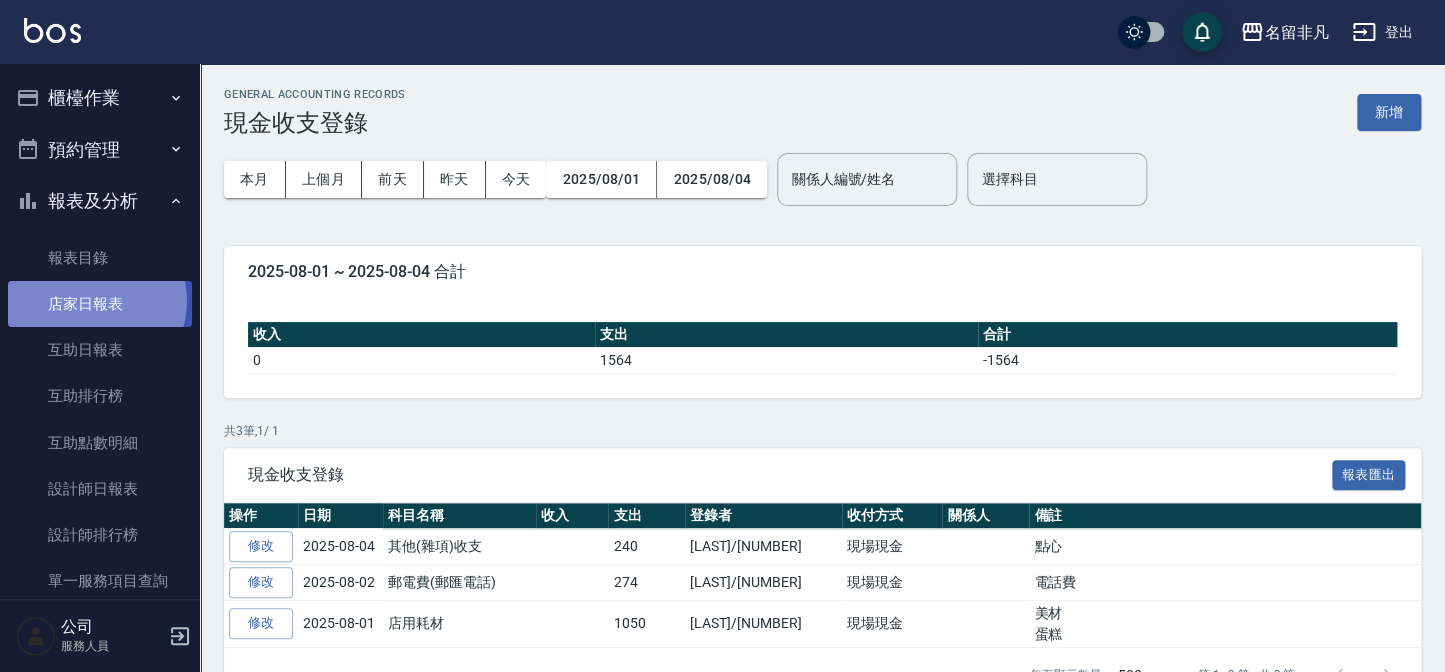 click on "店家日報表" at bounding box center (100, 304) 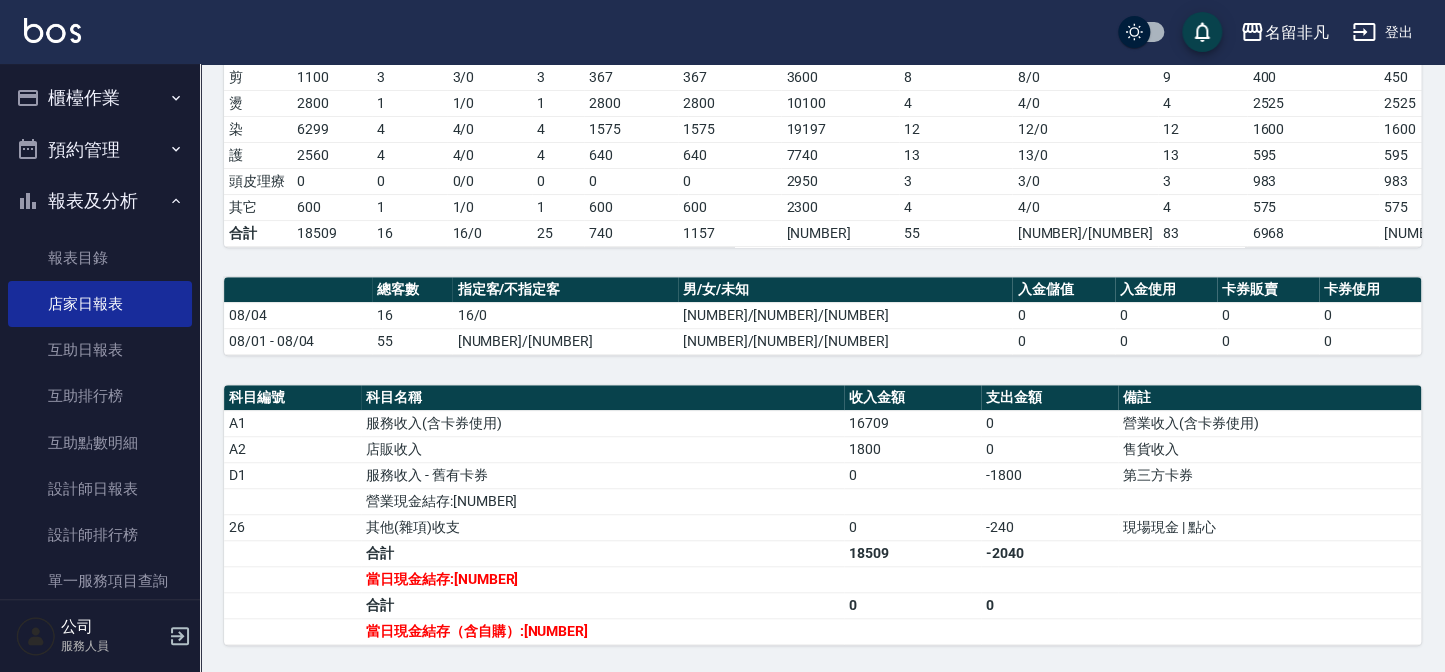 scroll, scrollTop: 363, scrollLeft: 0, axis: vertical 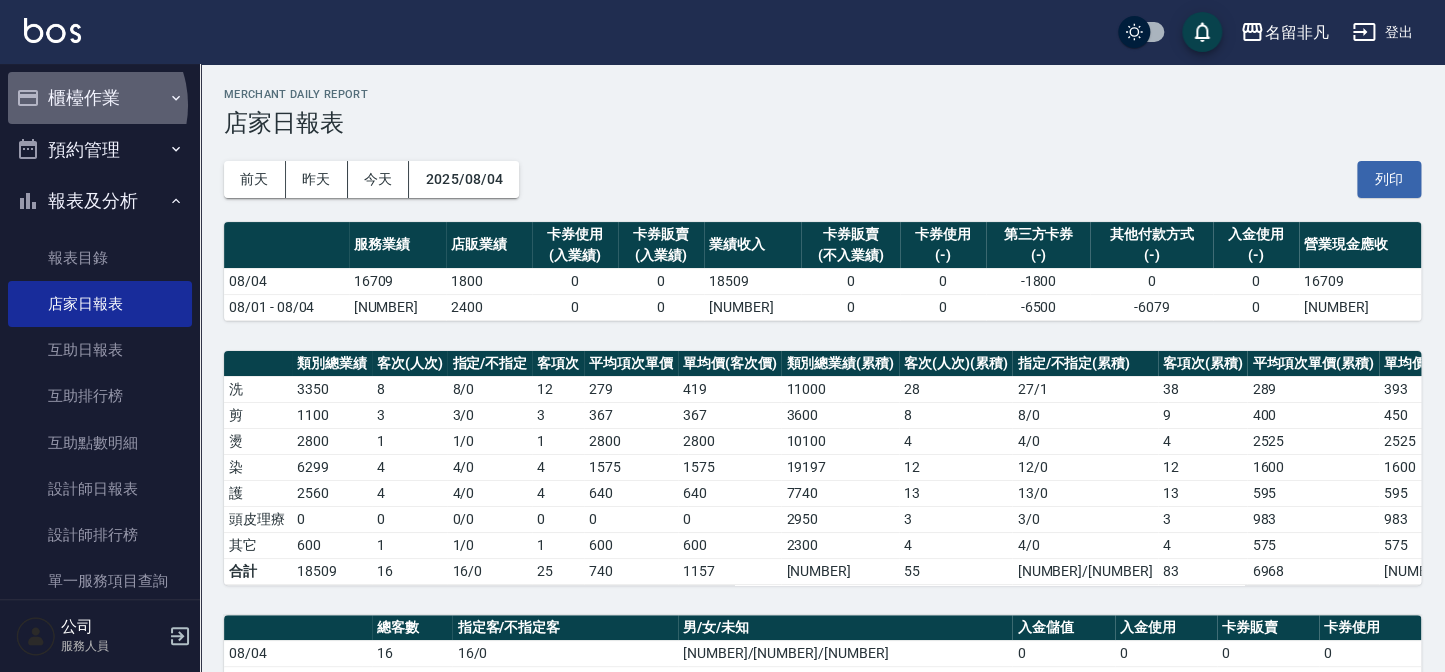 click on "櫃檯作業" at bounding box center (100, 98) 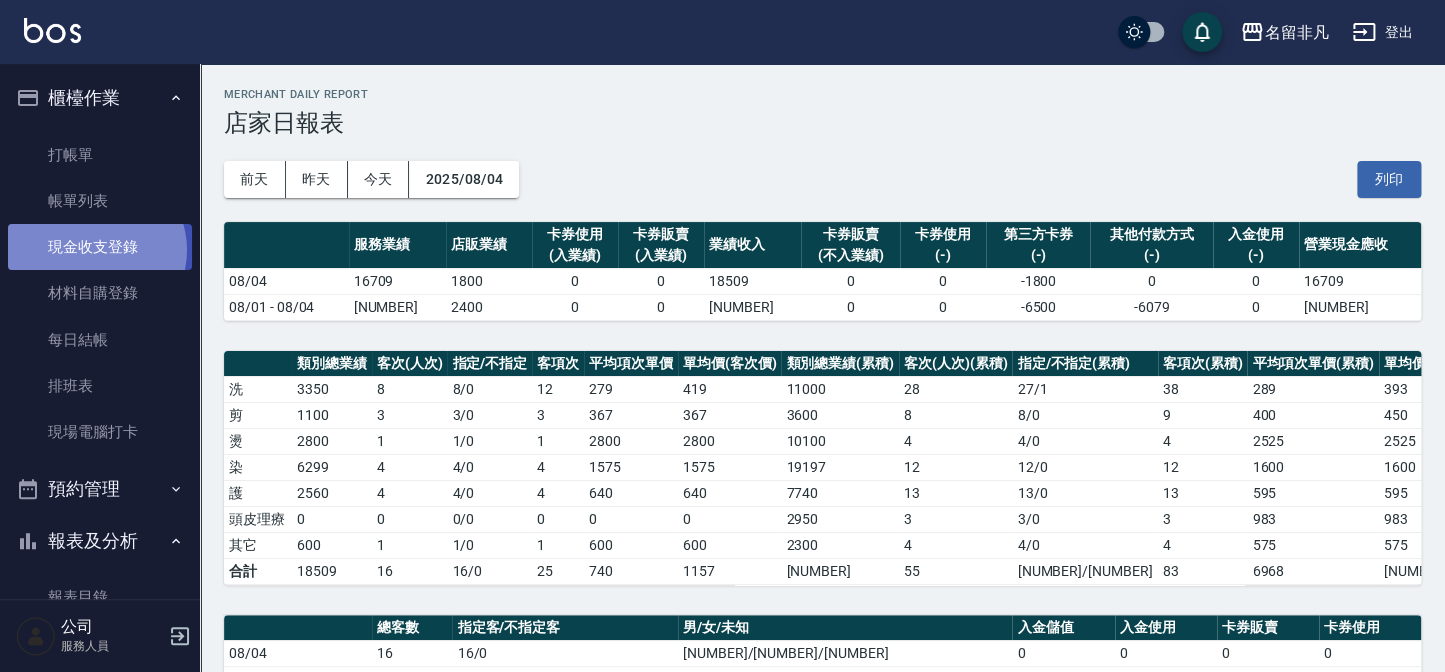 click on "現金收支登錄" at bounding box center [100, 247] 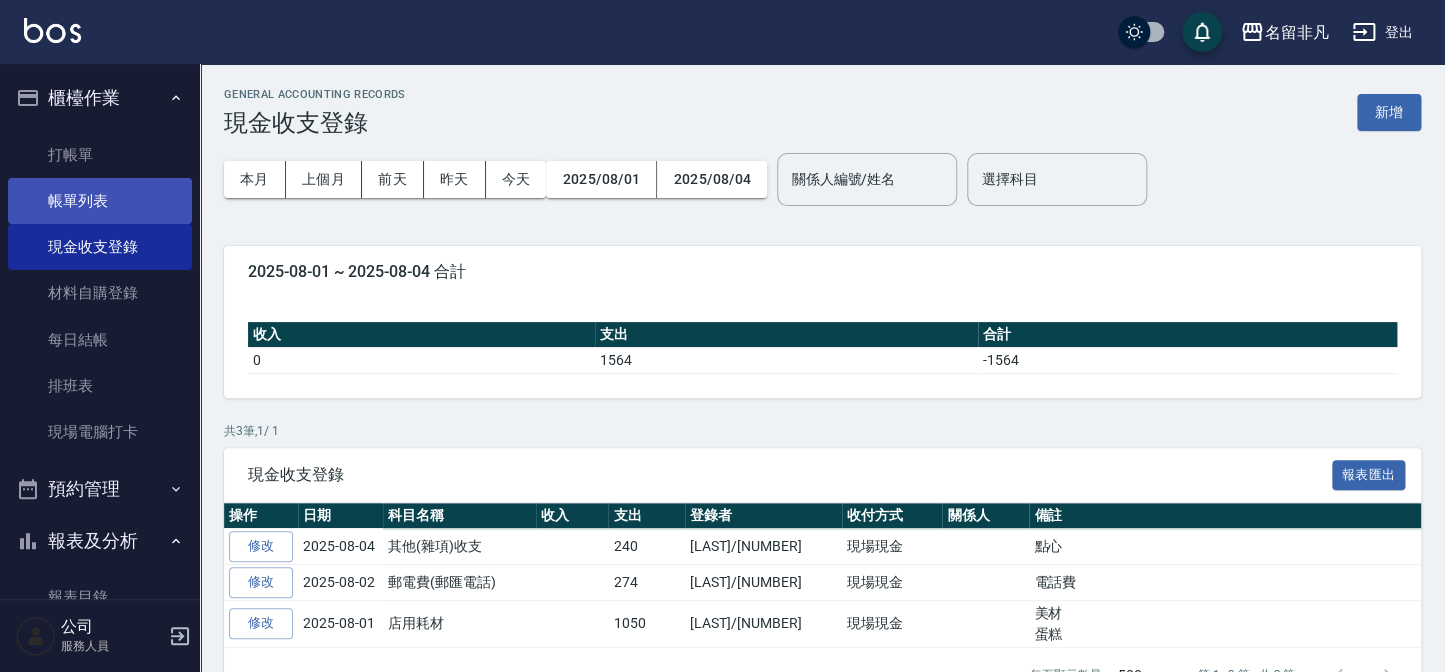 click on "帳單列表" at bounding box center (100, 201) 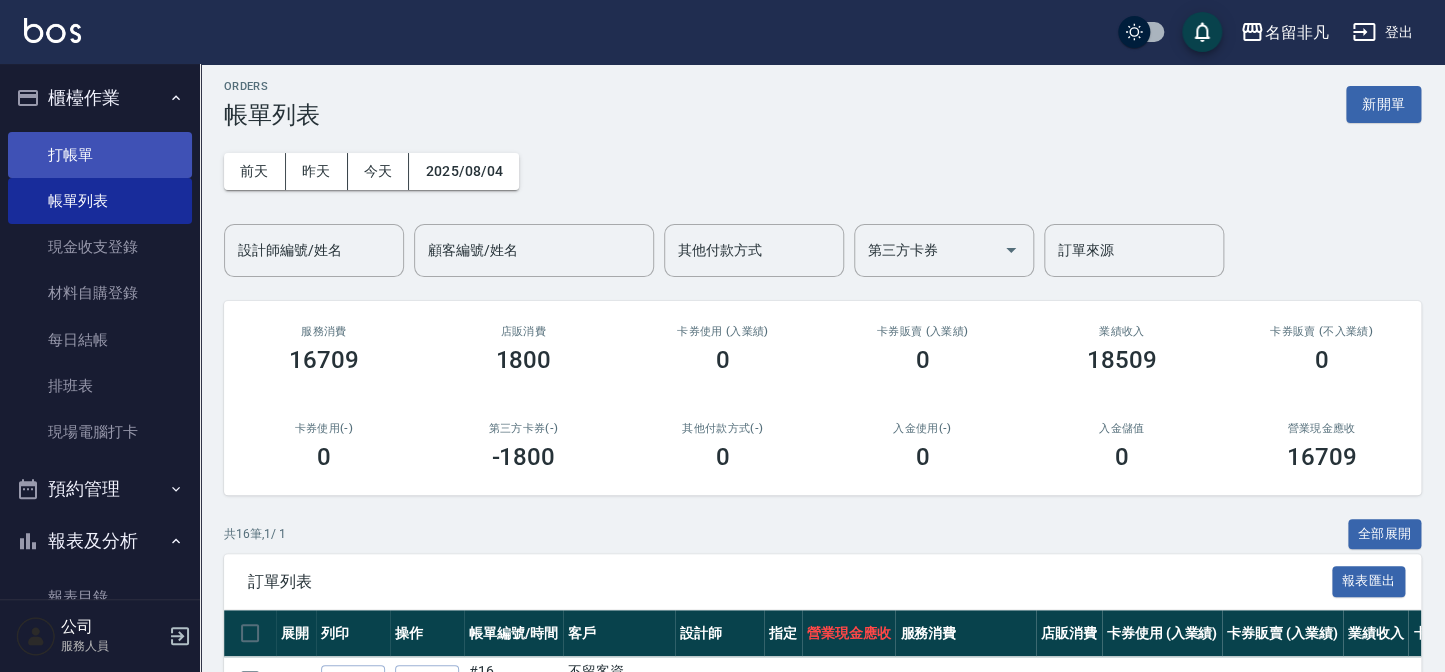 scroll, scrollTop: 0, scrollLeft: 0, axis: both 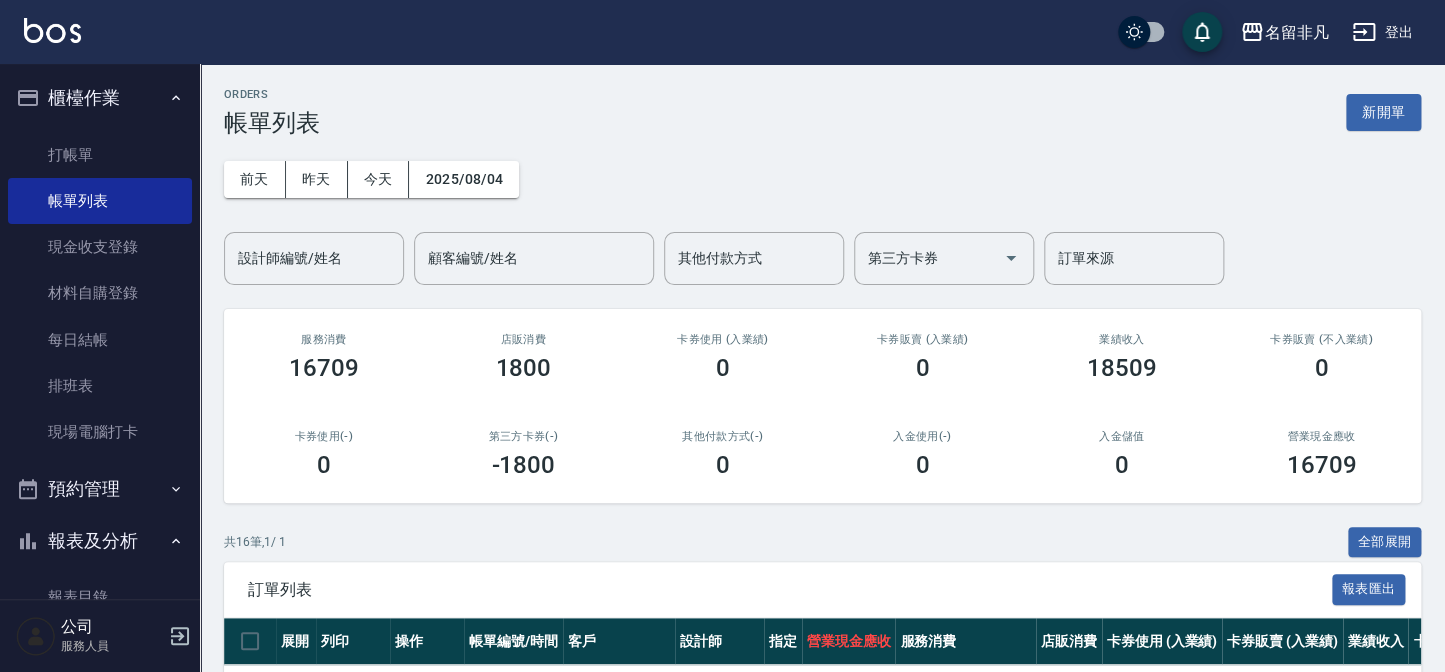 click on "櫃檯作業" at bounding box center (100, 98) 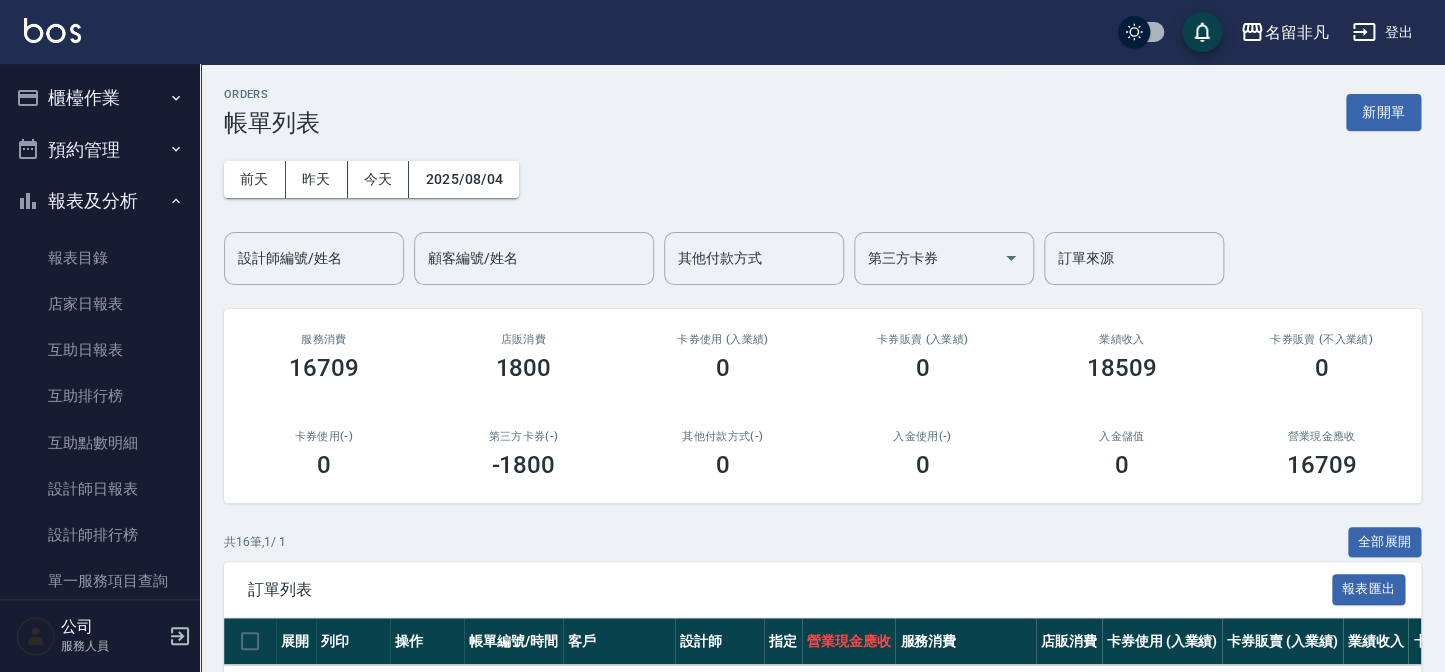 click on "櫃檯作業" at bounding box center (100, 98) 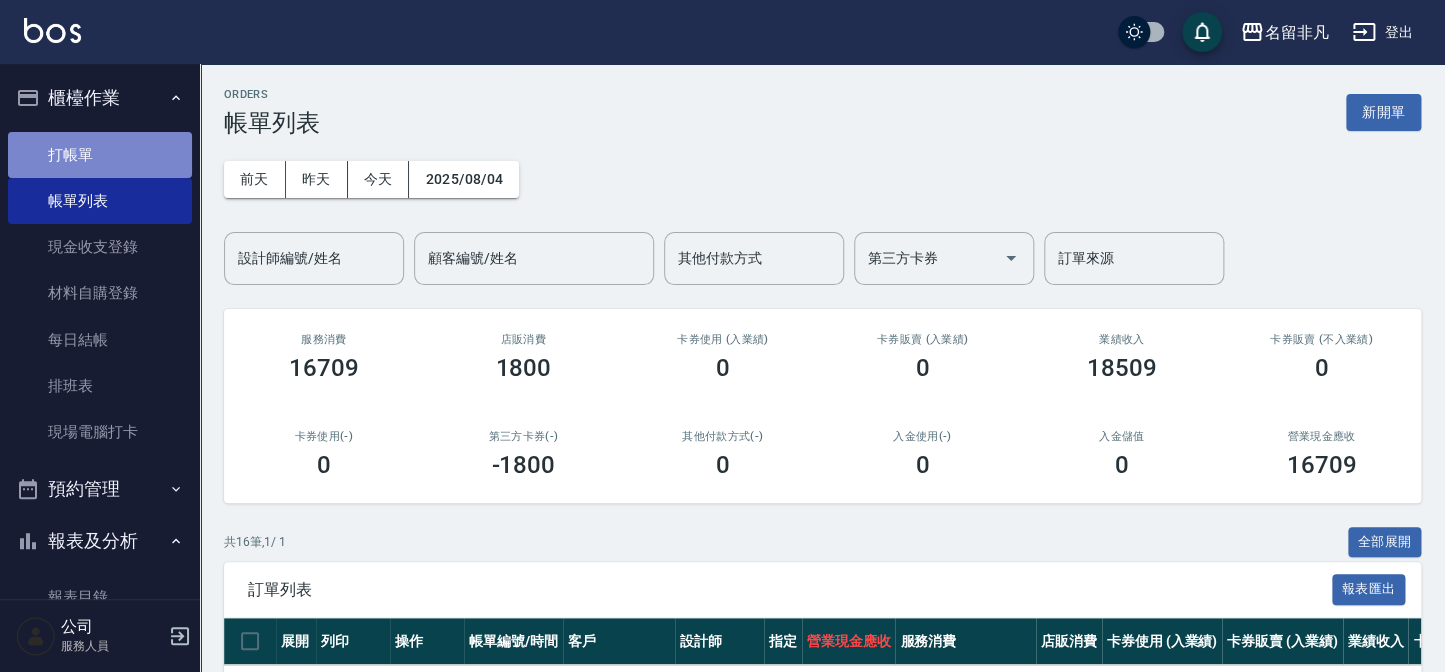 click on "打帳單" at bounding box center [100, 155] 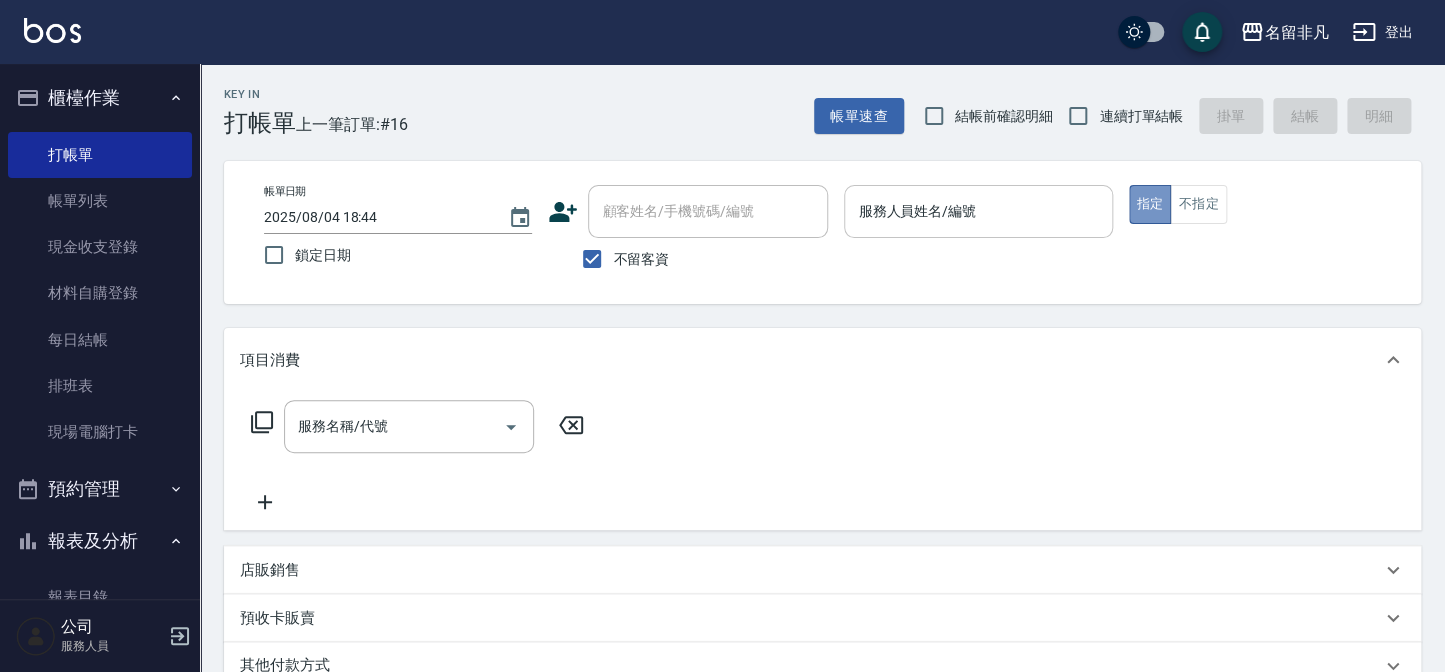 drag, startPoint x: 1141, startPoint y: 205, endPoint x: 963, endPoint y: 189, distance: 178.71765 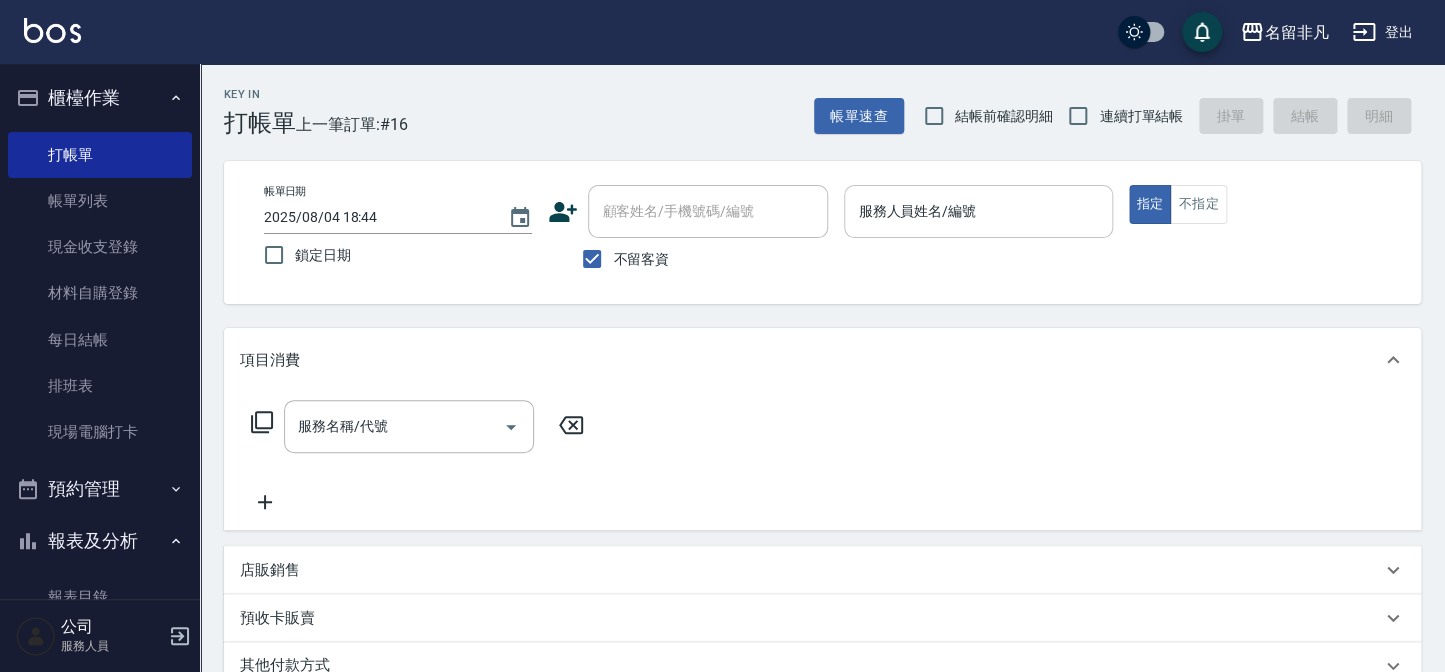 click on "服務人員姓名/編號" at bounding box center (978, 211) 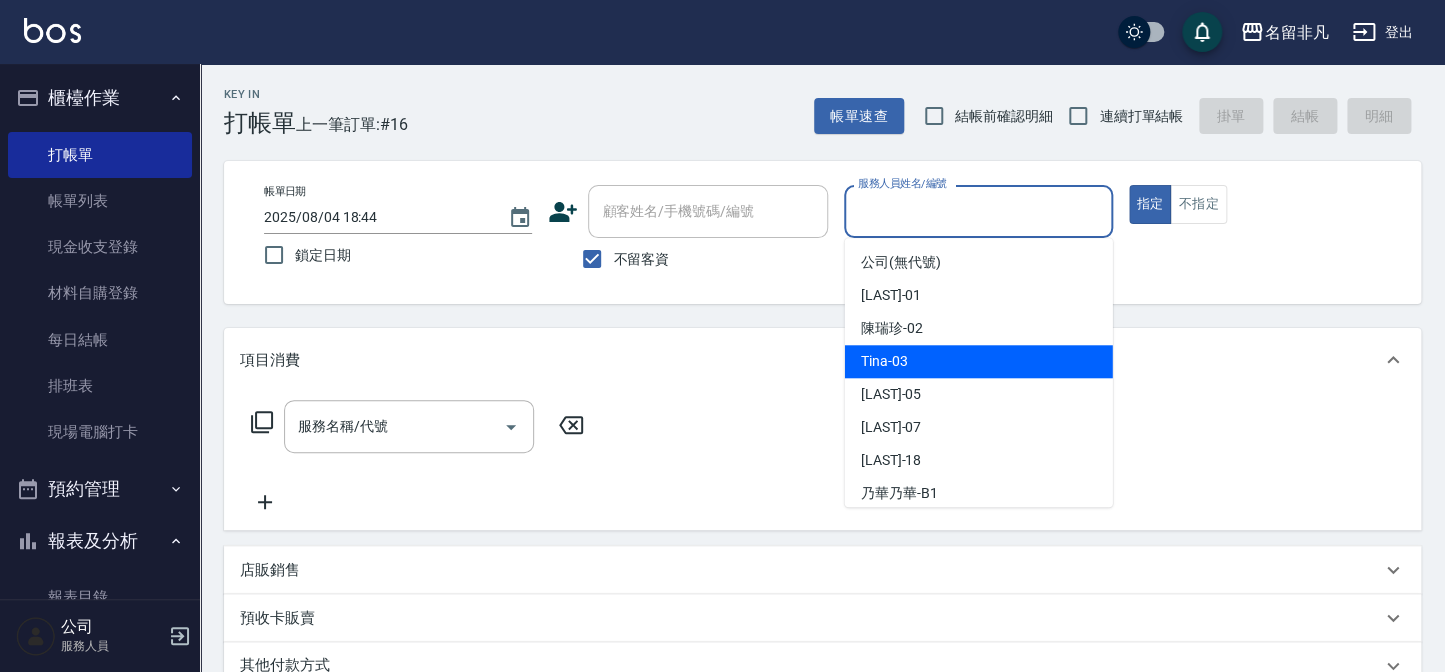 click on "[LAST] -[NUMBER]" at bounding box center [979, 361] 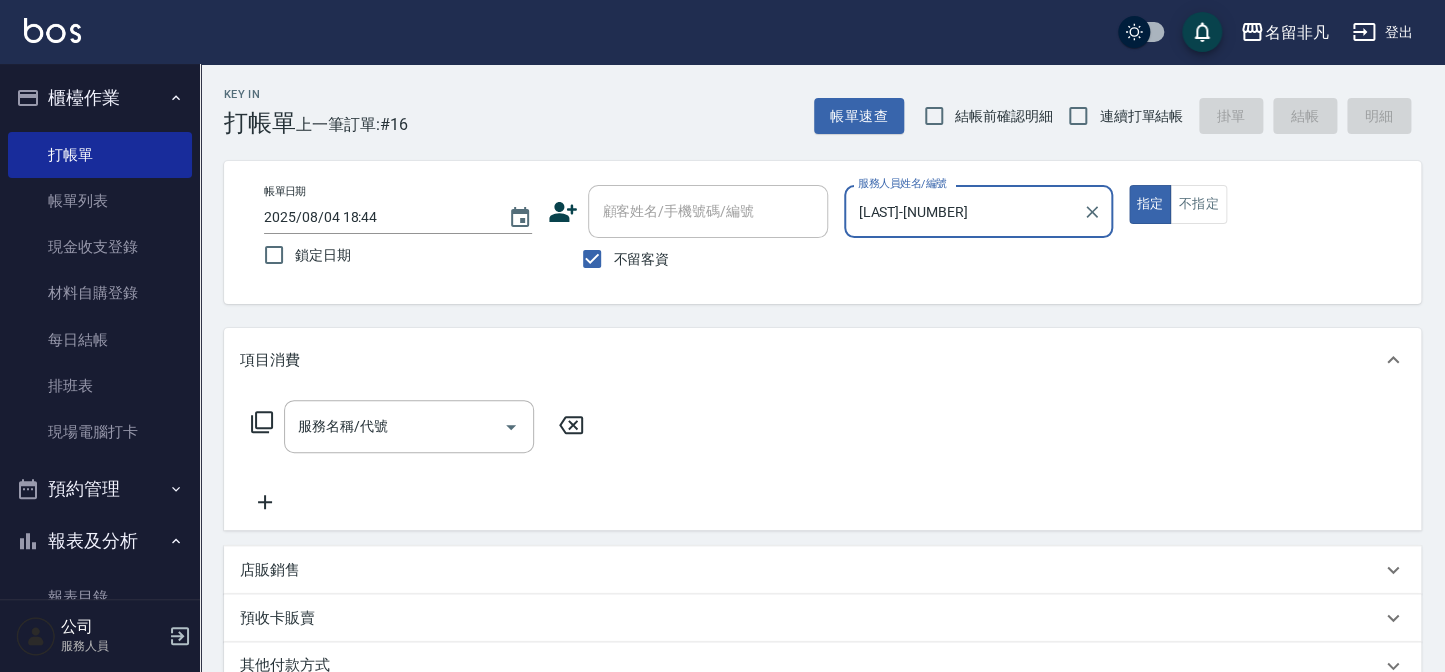 type on "[LAST]-[NUMBER]" 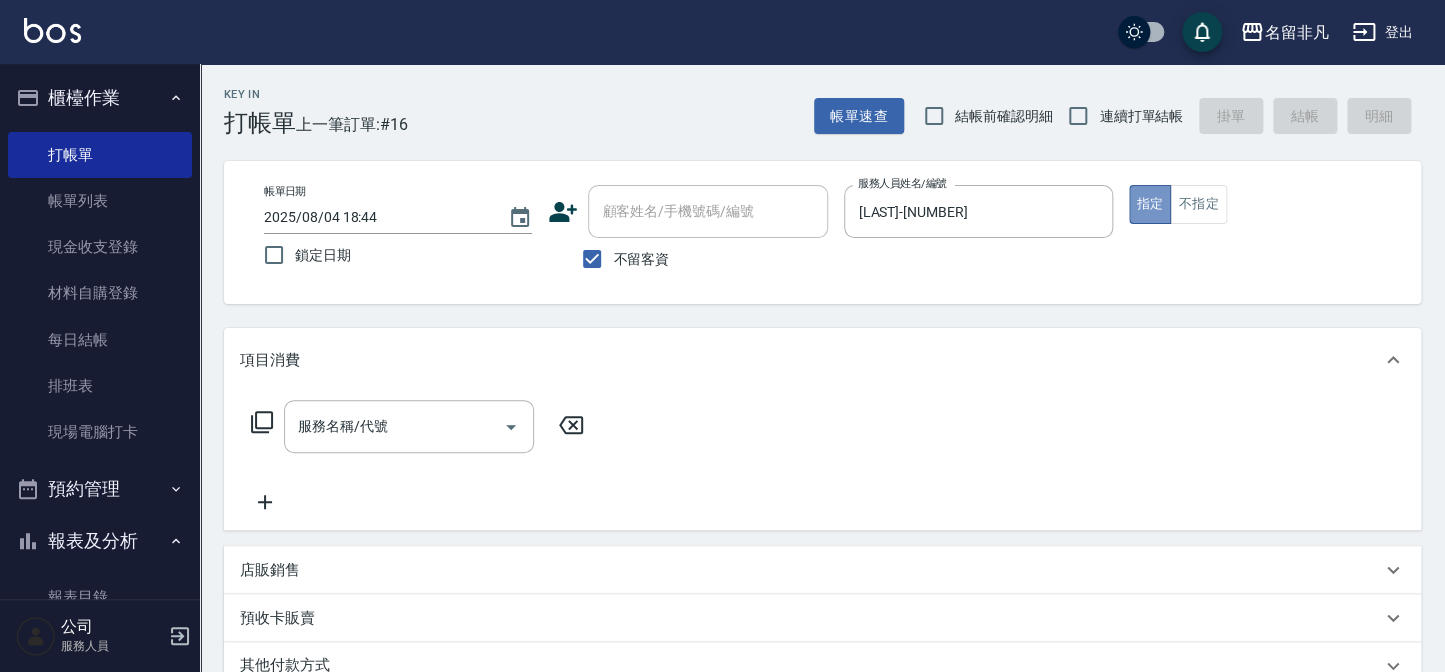 drag, startPoint x: 1150, startPoint y: 201, endPoint x: 627, endPoint y: 258, distance: 526.0969 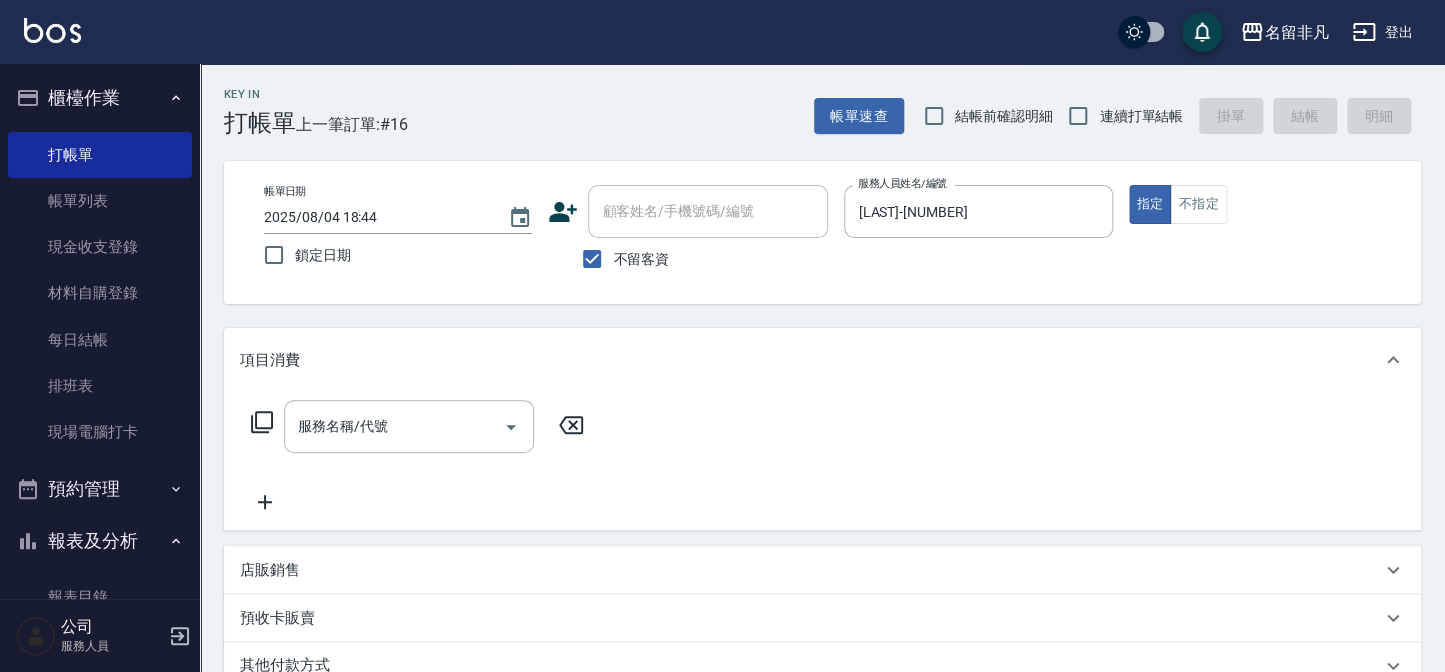 click 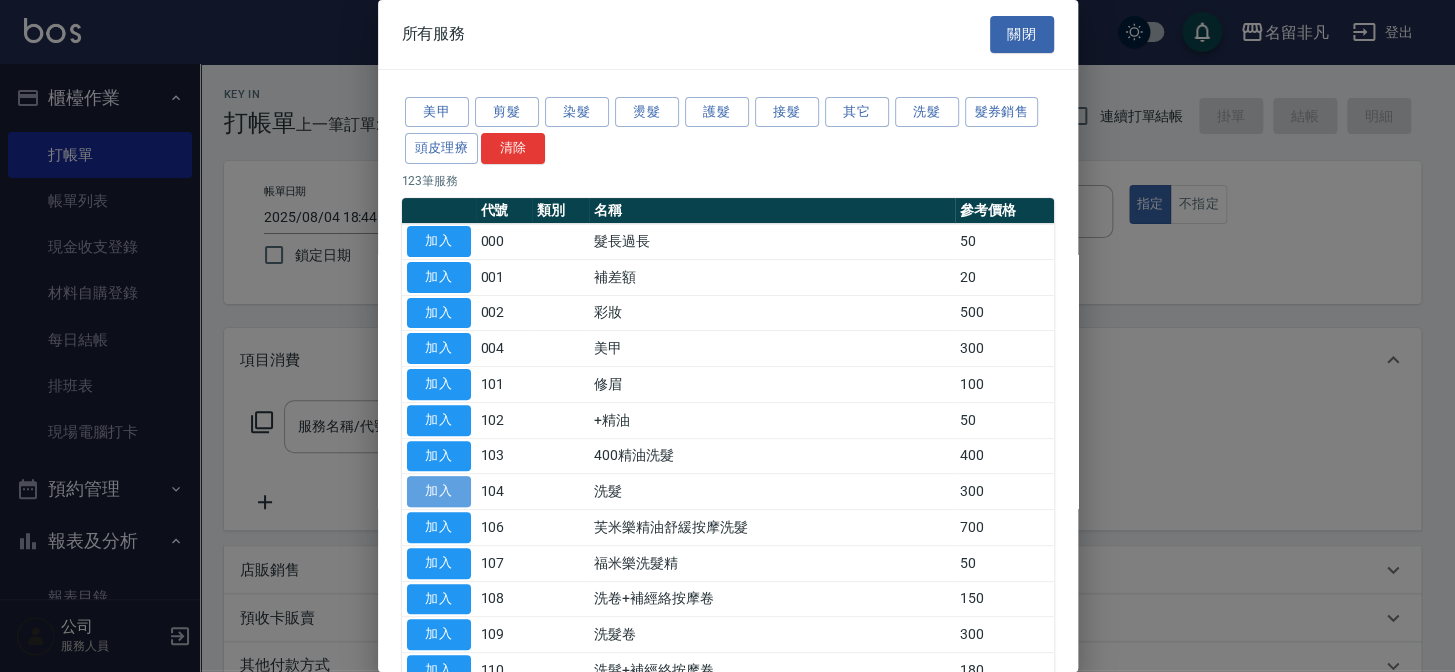 click on "加入" at bounding box center [439, 491] 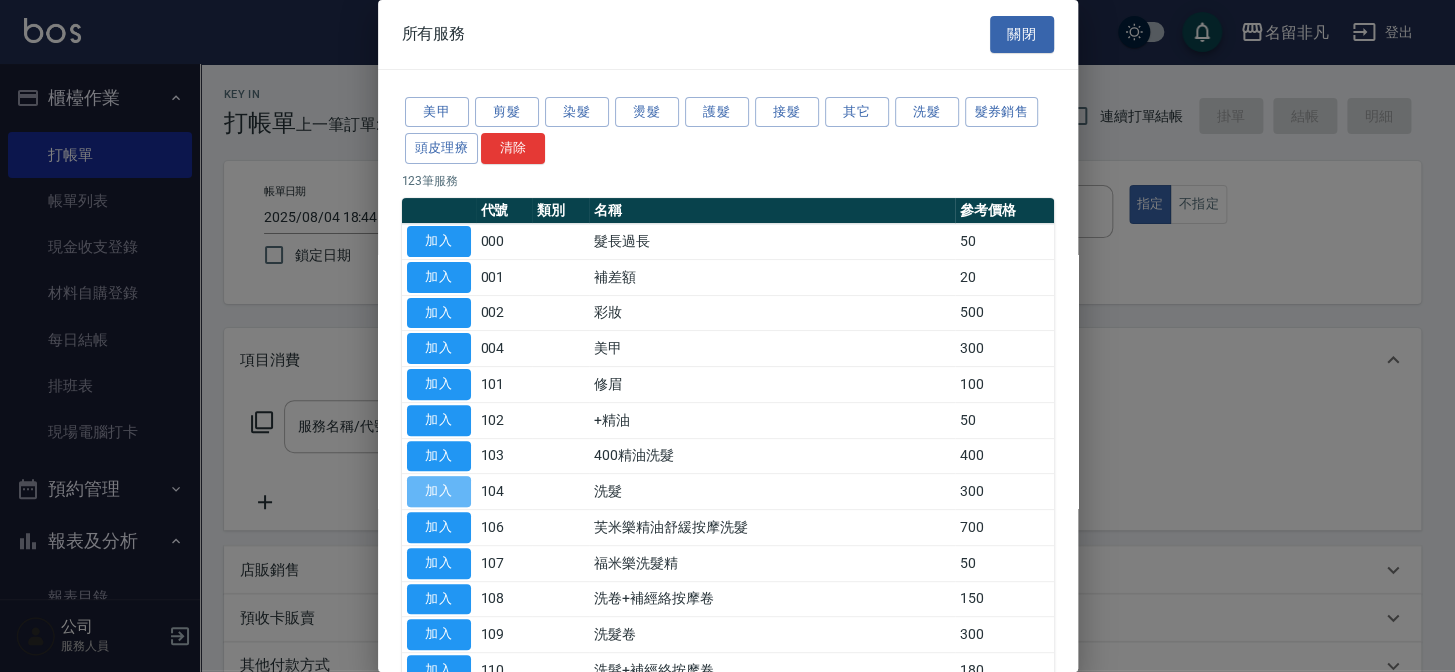 type on "洗髮(104)" 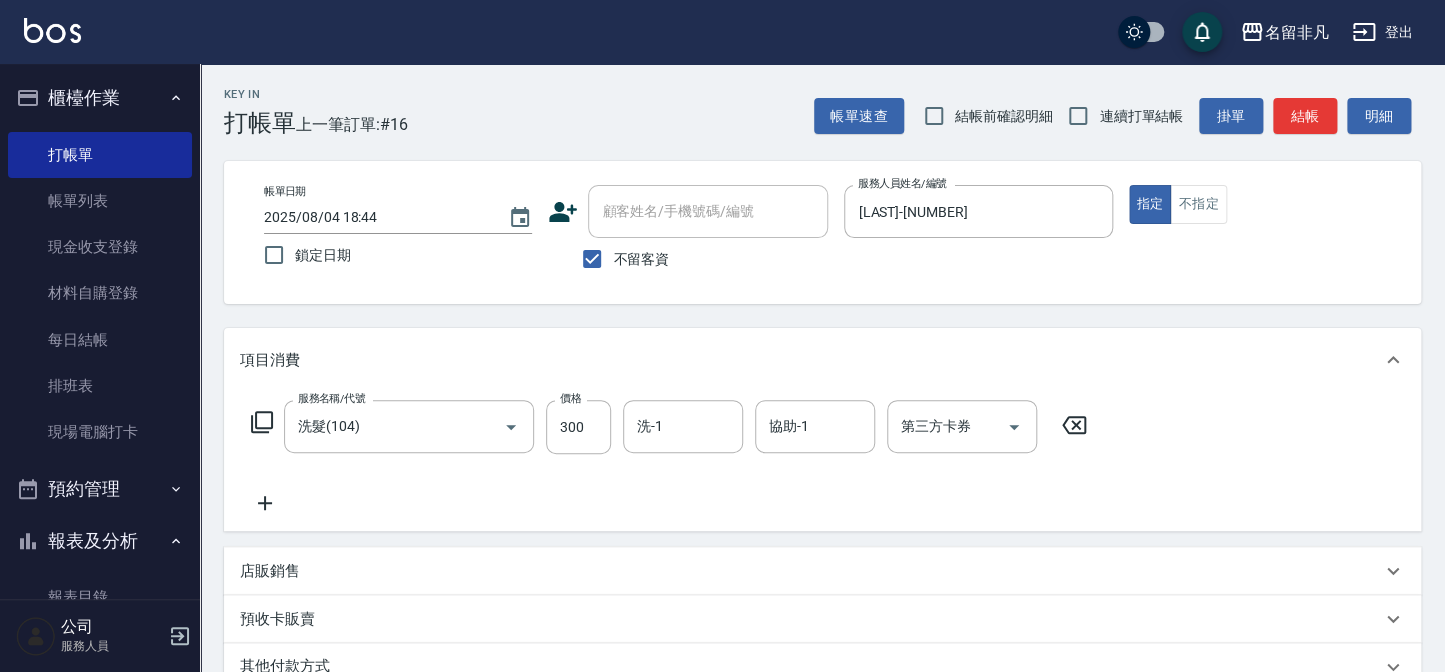 click 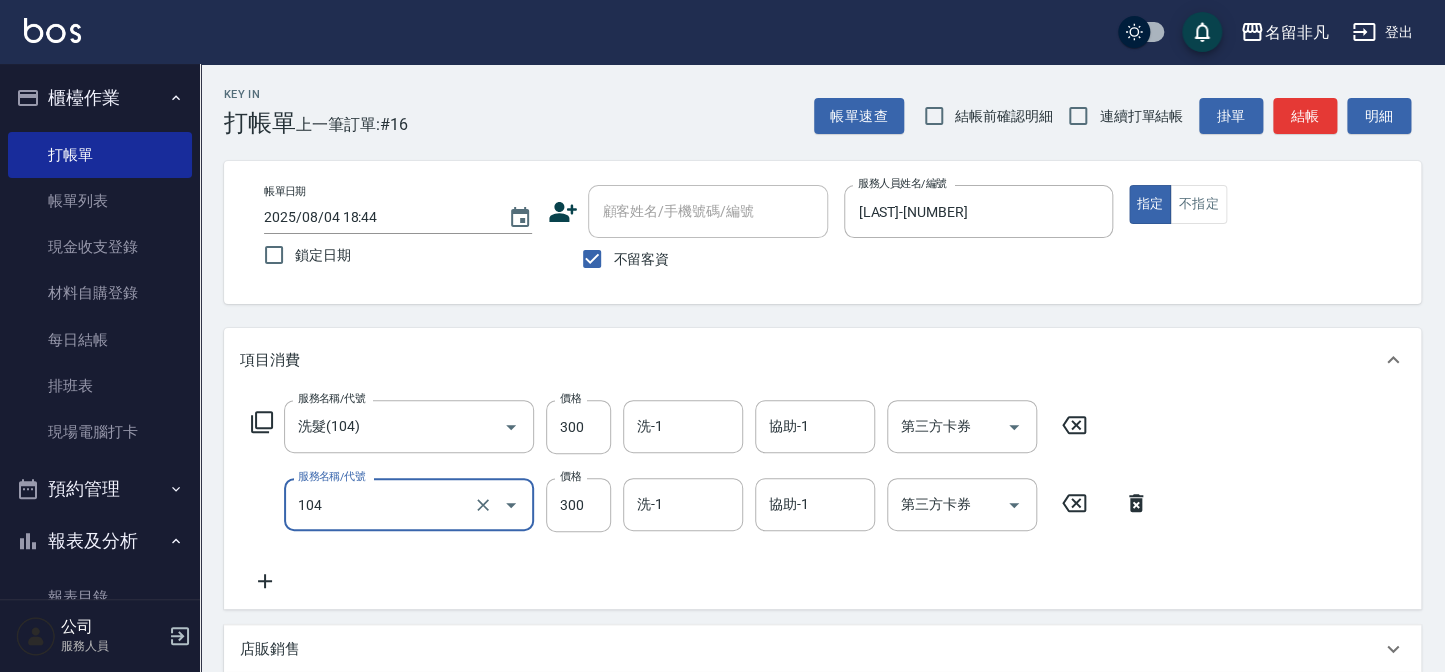 type on "洗髮(104)" 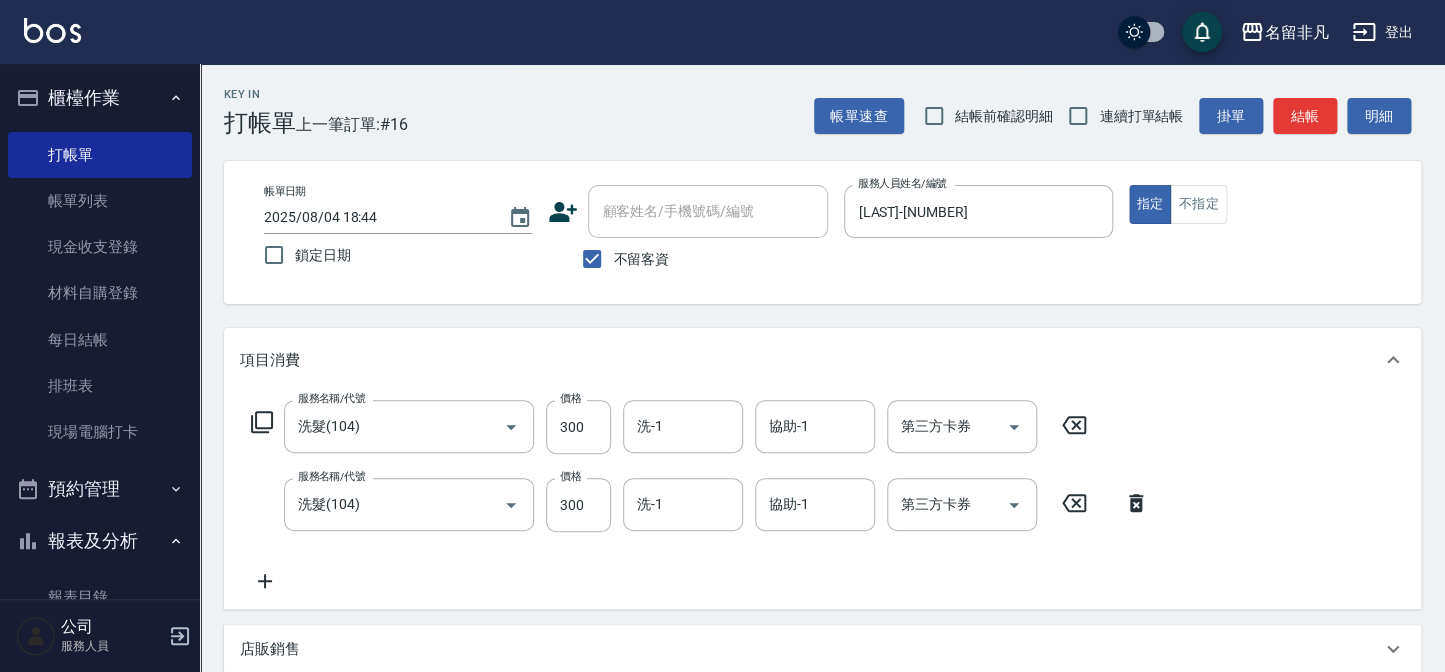 click 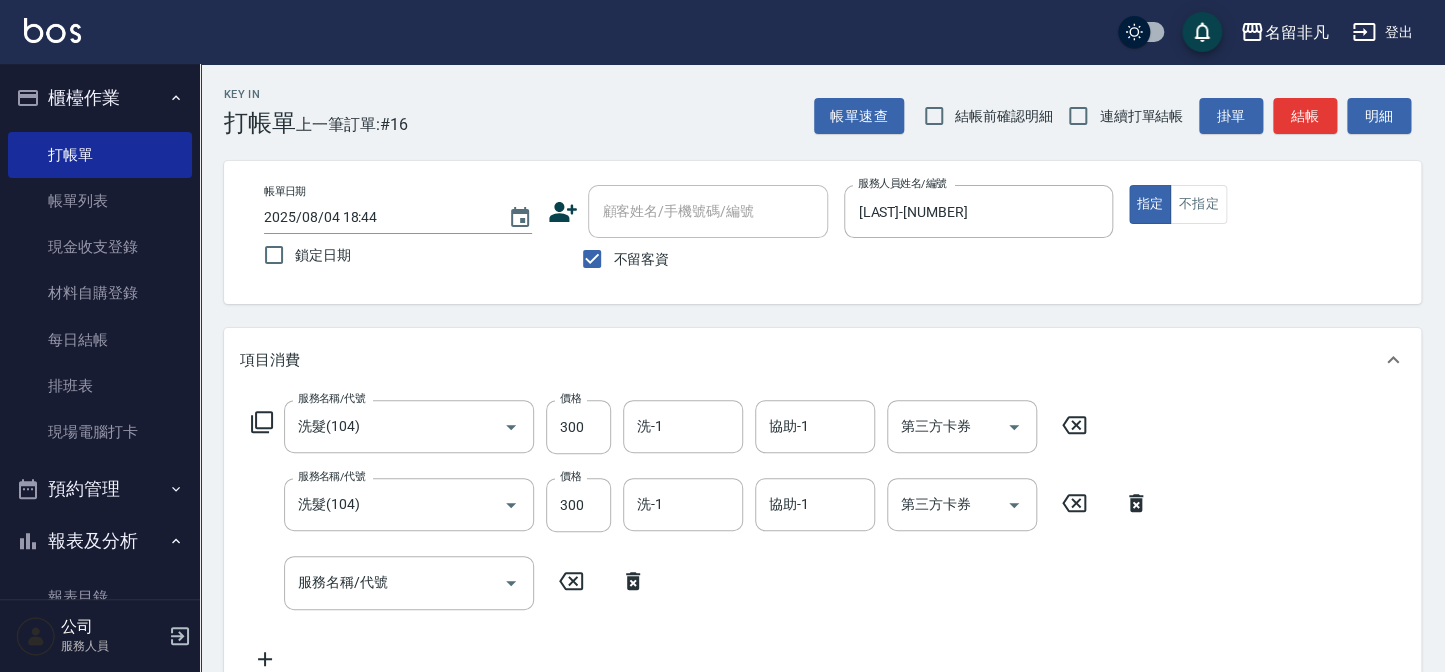click 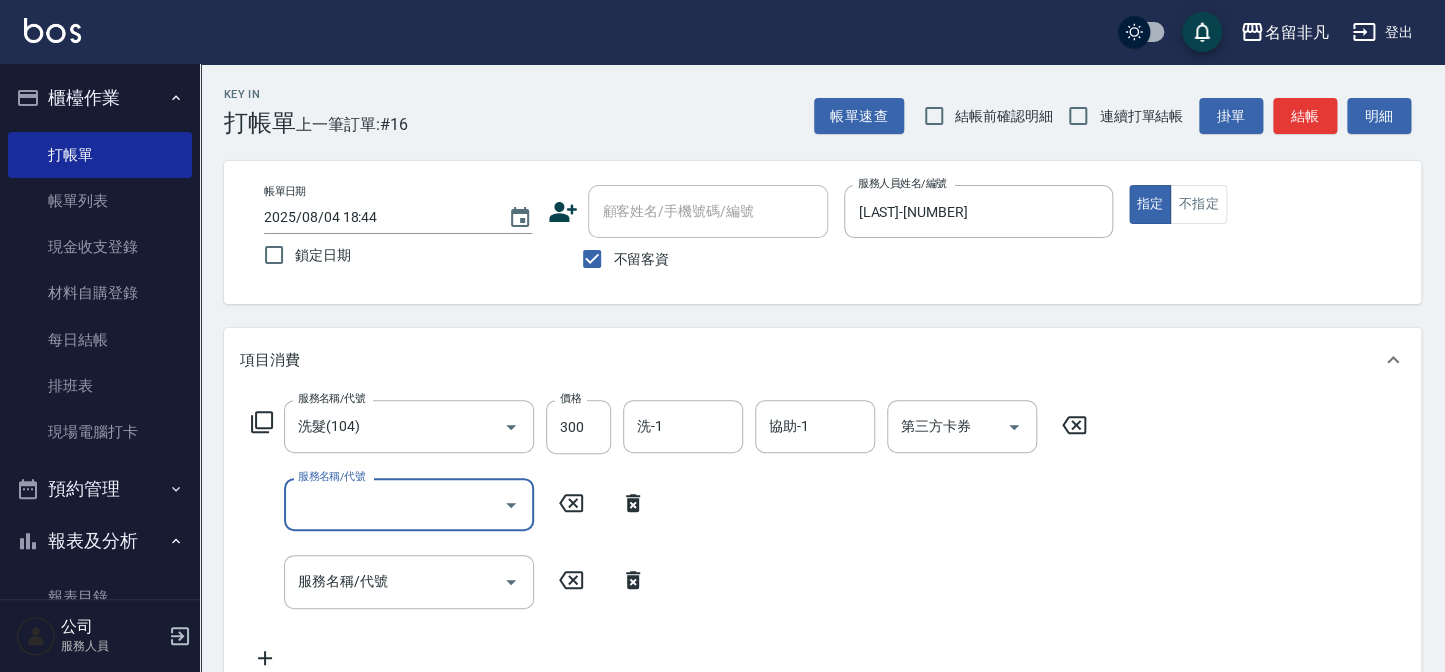 click 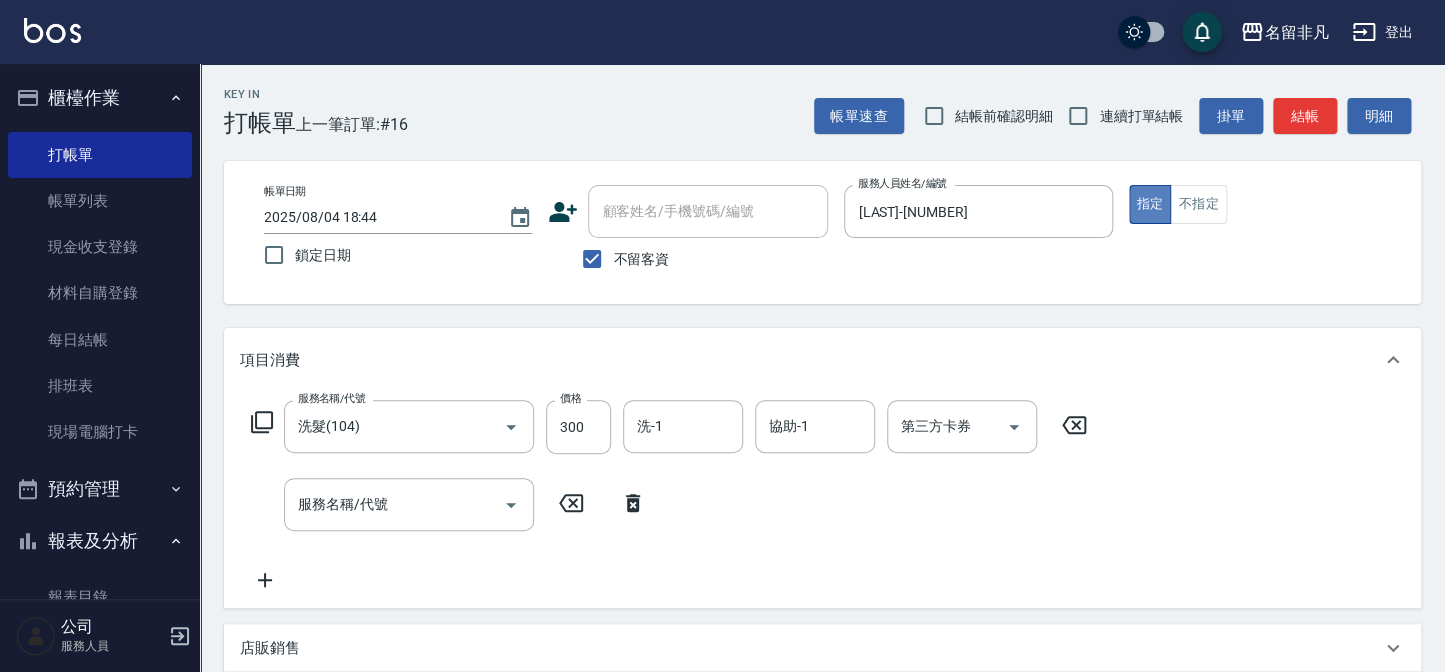 click on "指定" at bounding box center [1150, 204] 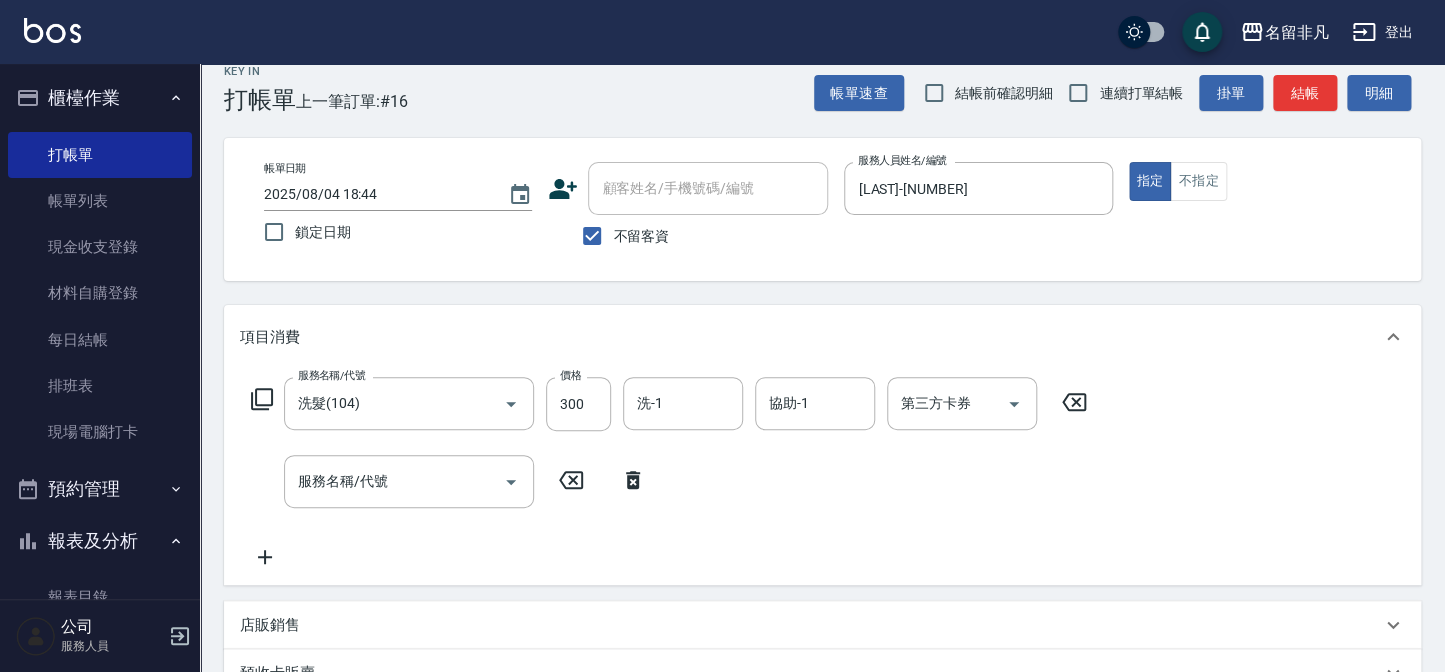 scroll, scrollTop: 2, scrollLeft: 0, axis: vertical 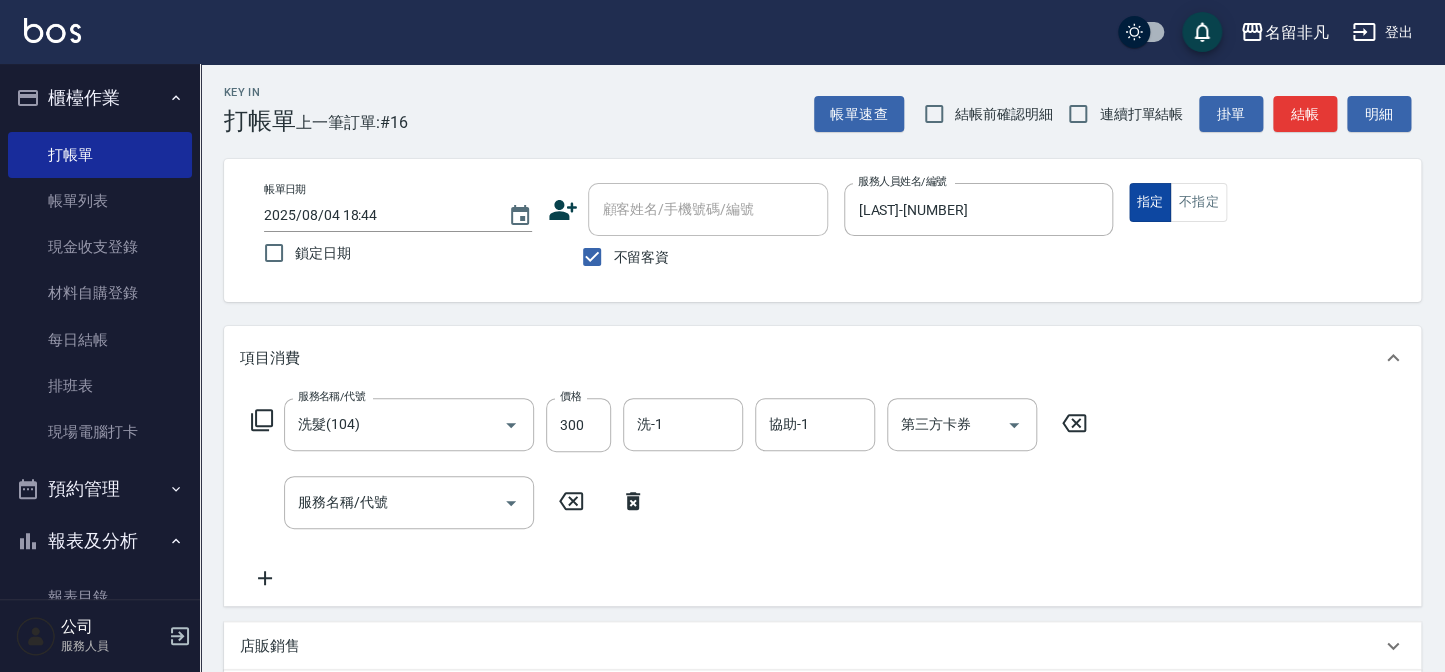 click on "指定" at bounding box center (1150, 202) 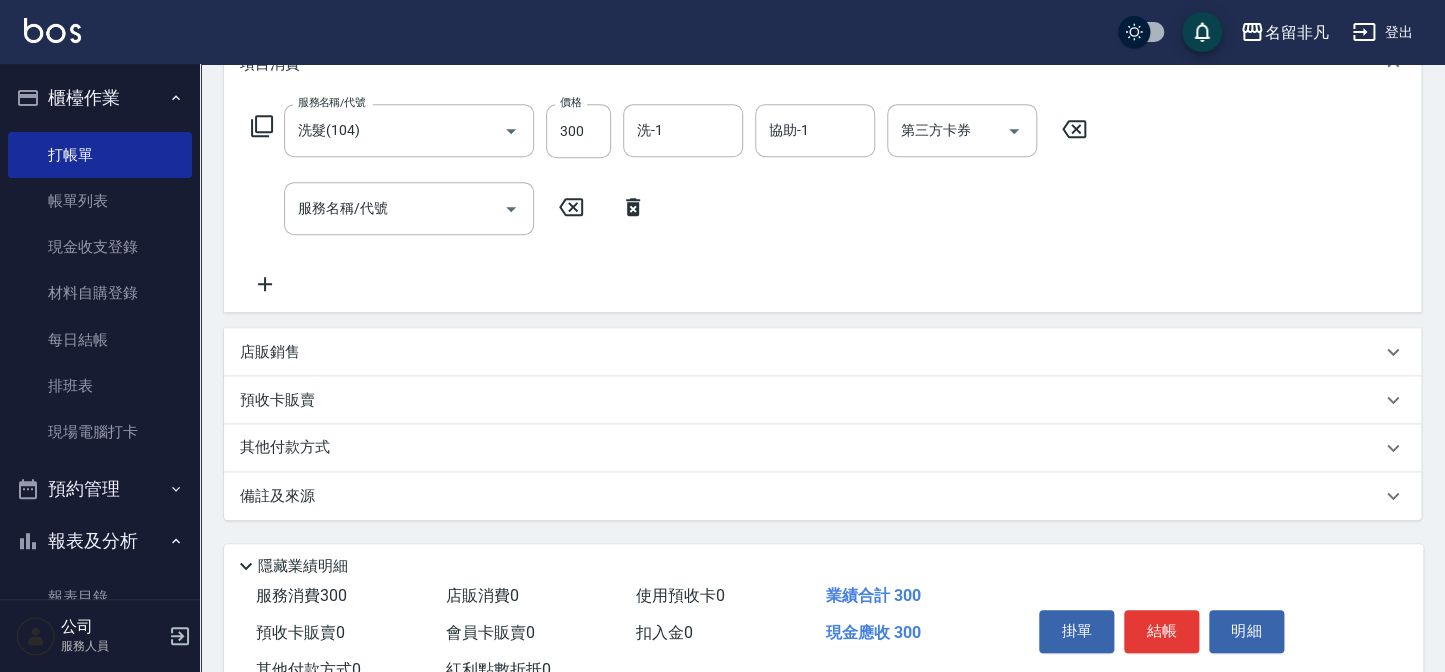 scroll, scrollTop: 366, scrollLeft: 0, axis: vertical 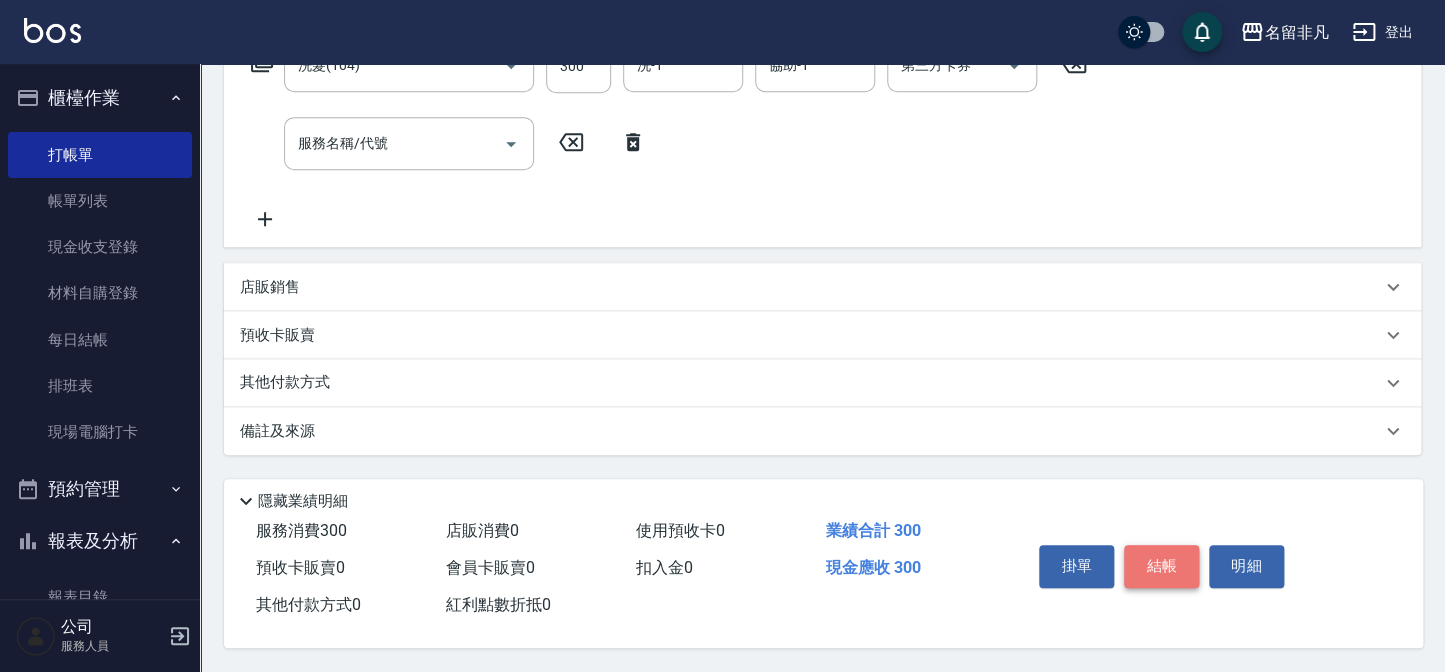 click on "結帳" at bounding box center [1161, 566] 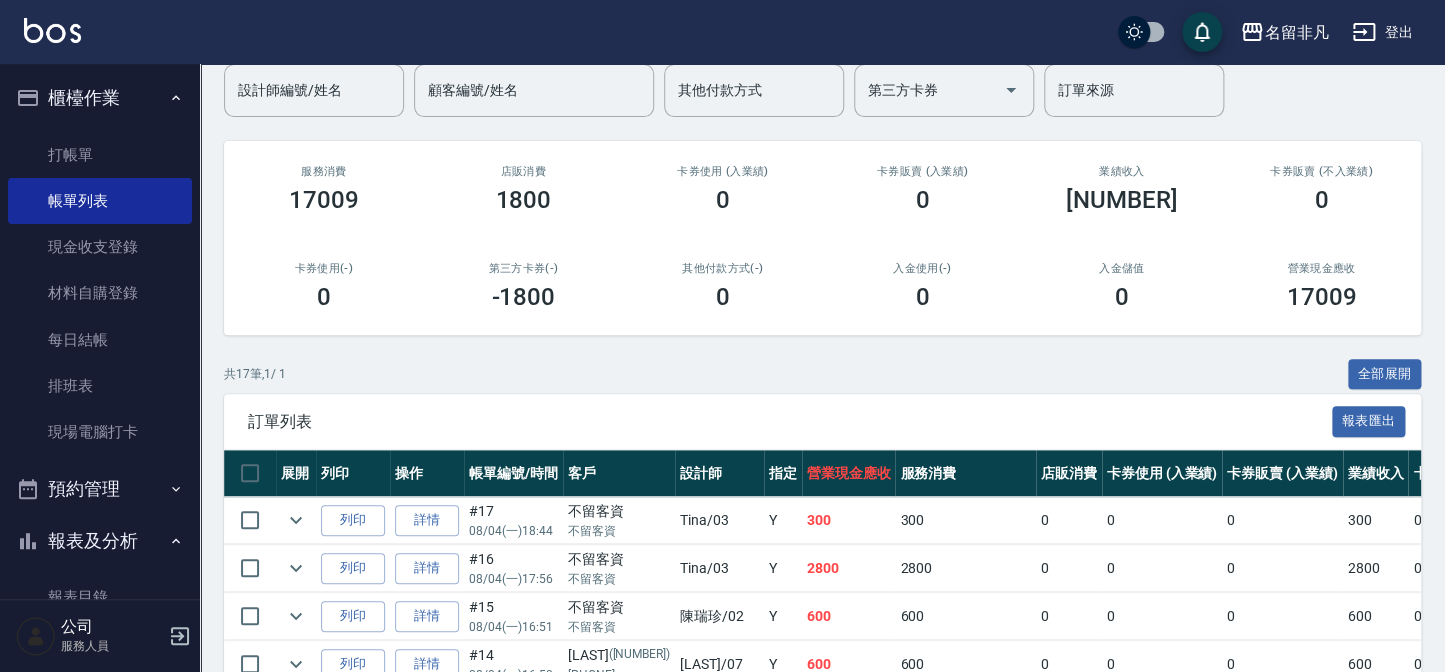 scroll, scrollTop: 181, scrollLeft: 0, axis: vertical 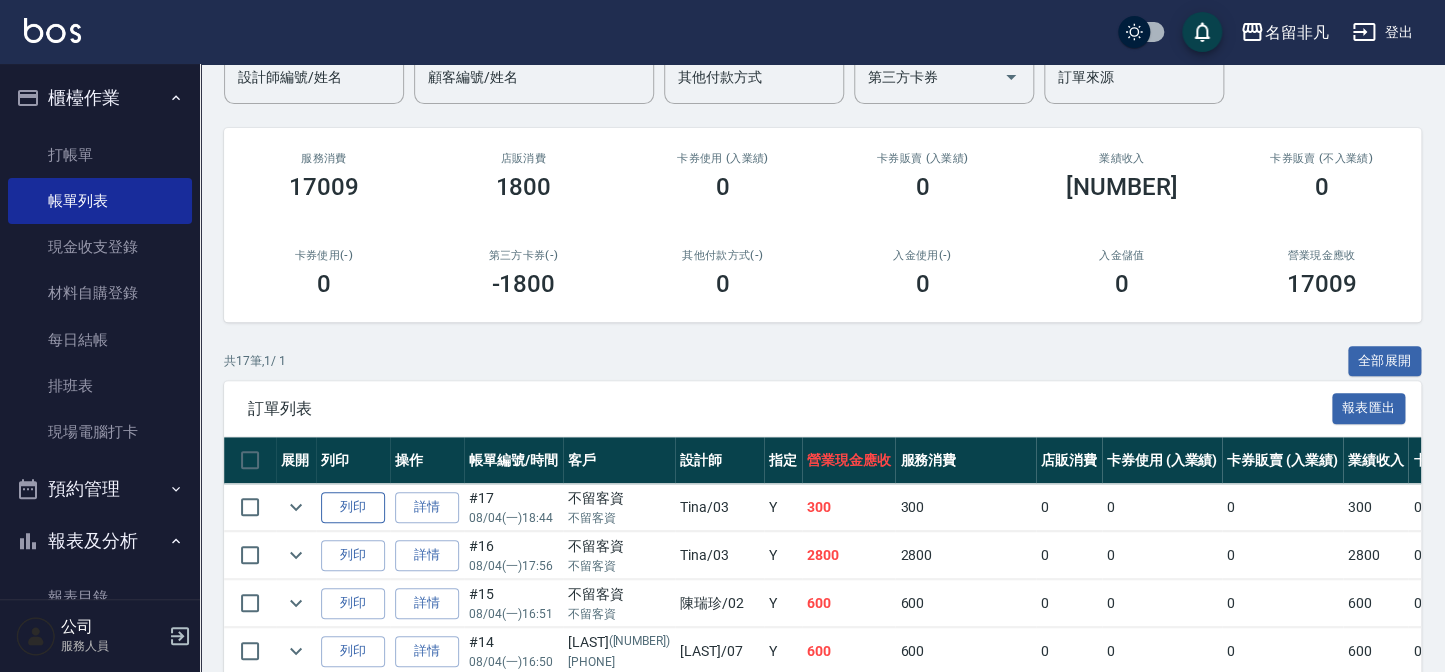 click on "列印" at bounding box center (353, 507) 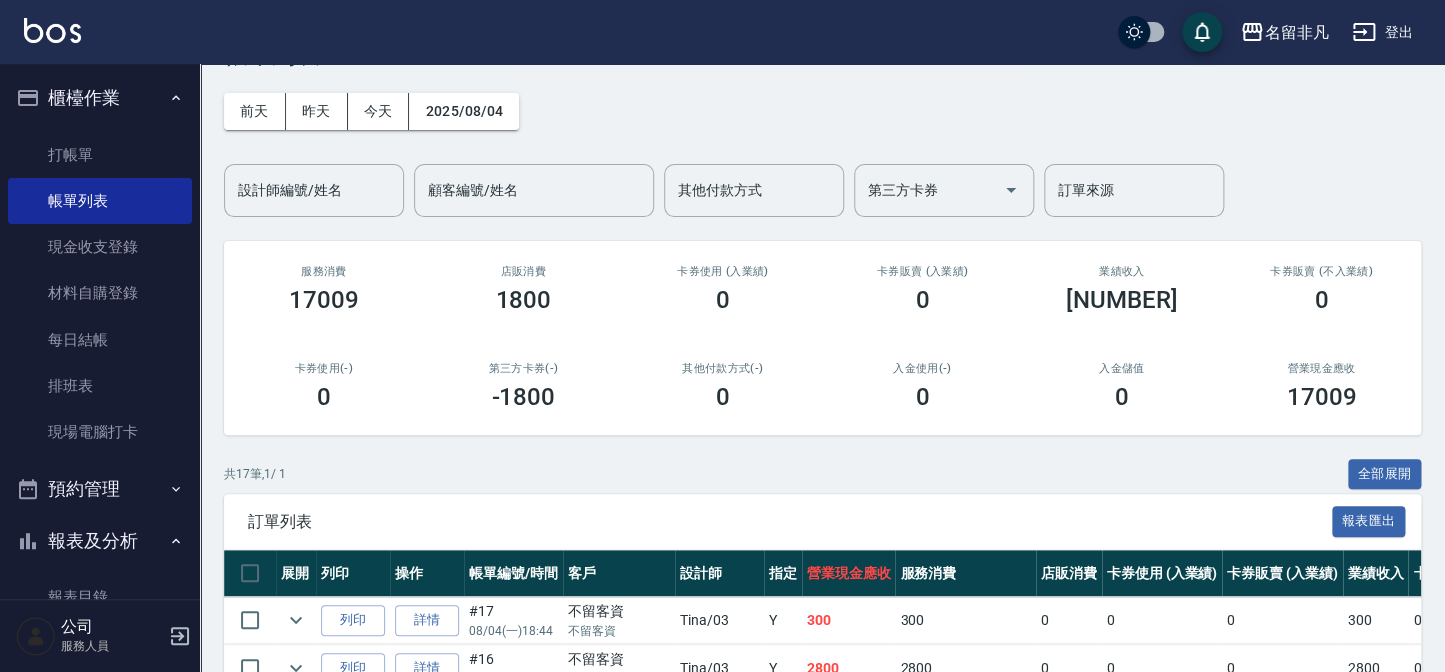 scroll, scrollTop: 272, scrollLeft: 0, axis: vertical 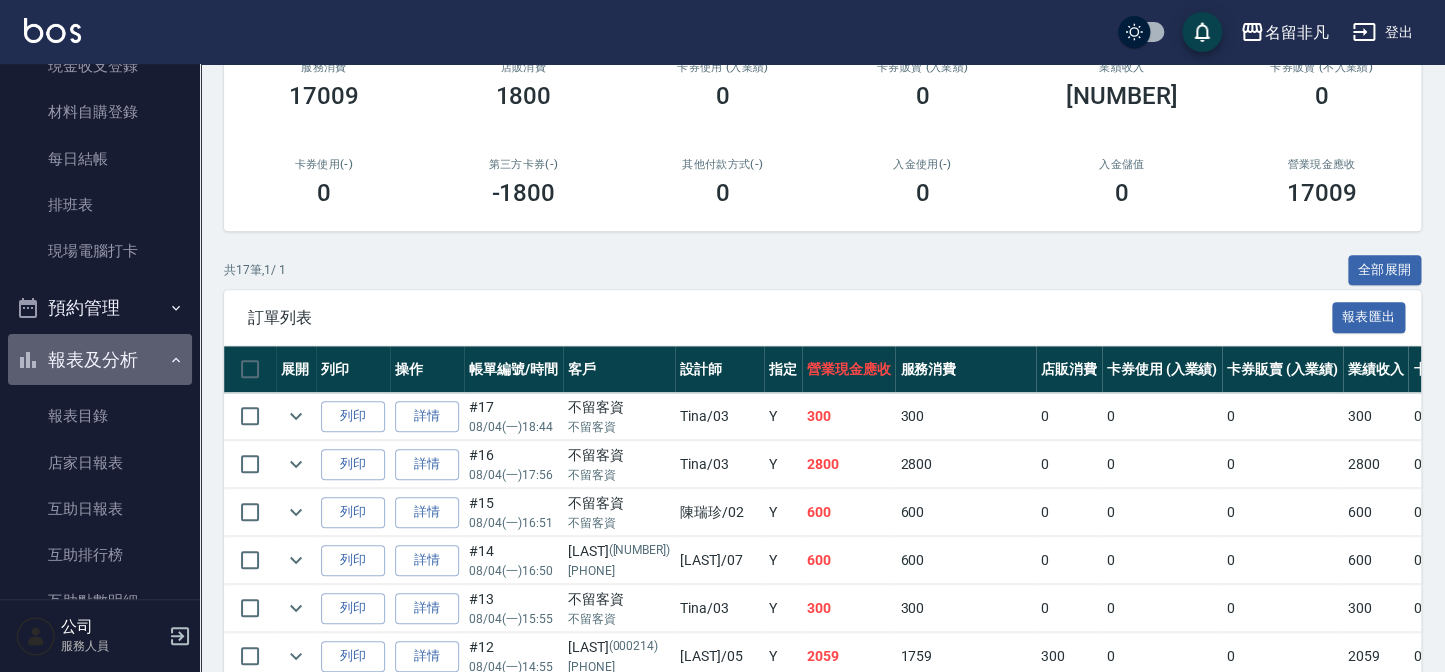 click on "報表及分析" at bounding box center [100, 360] 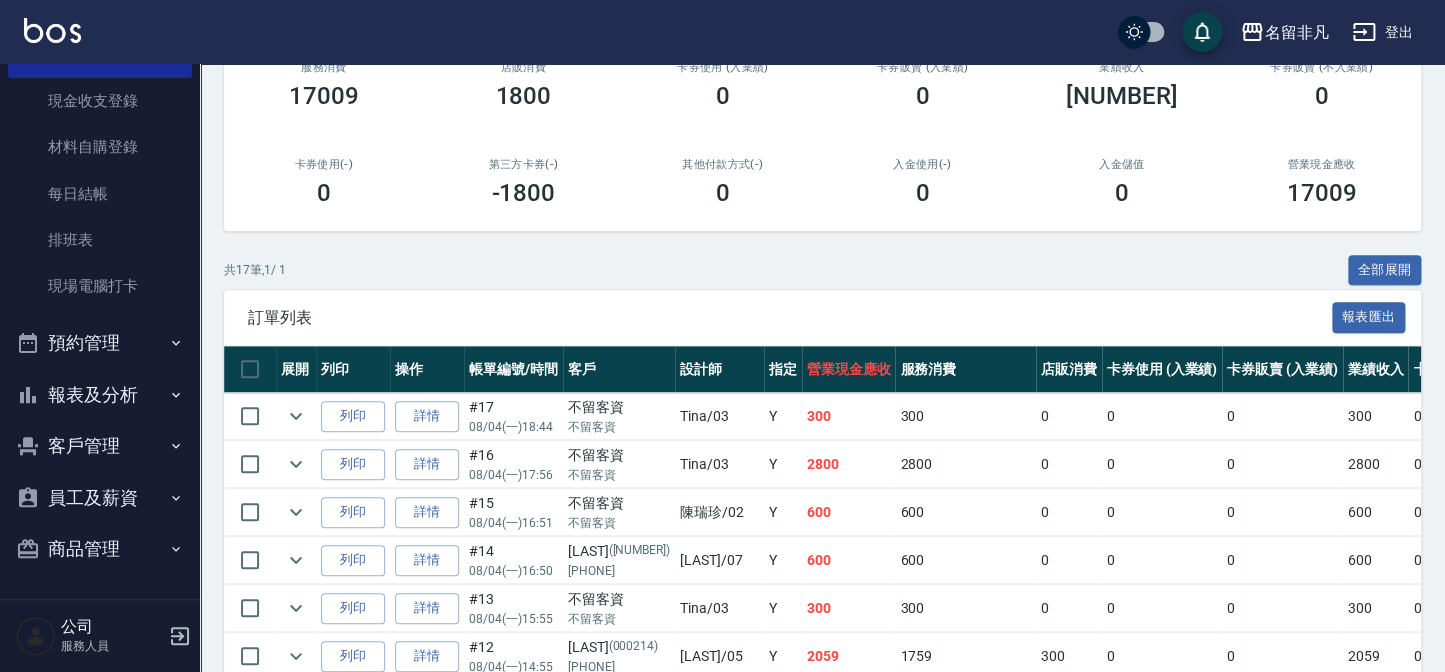 scroll, scrollTop: 146, scrollLeft: 0, axis: vertical 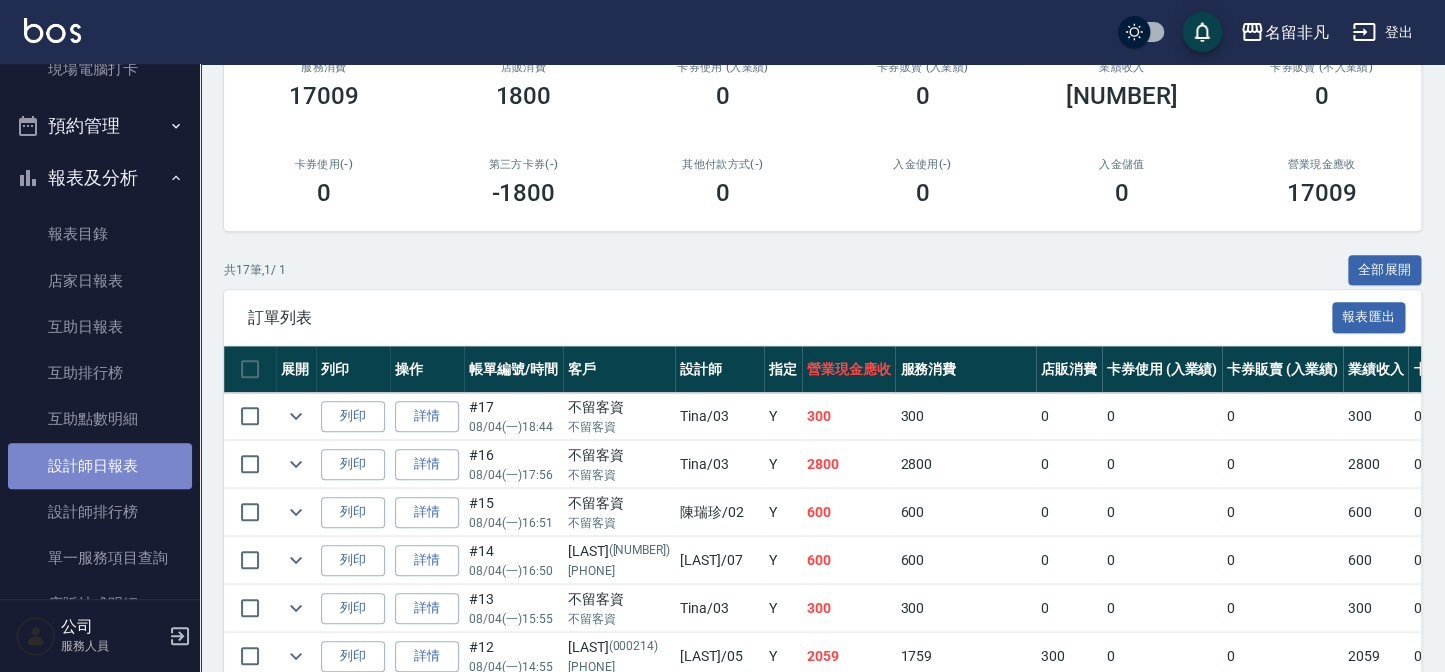 click on "設計師日報表" at bounding box center (100, 466) 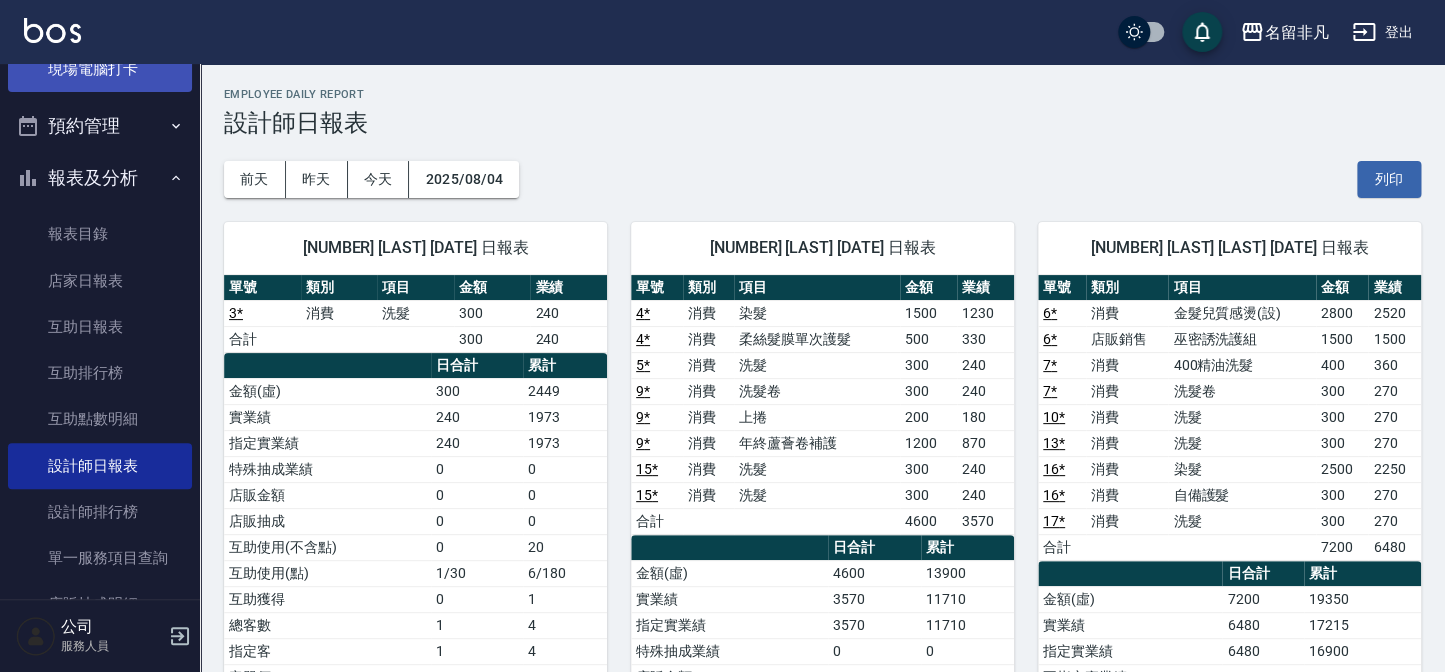 scroll, scrollTop: 0, scrollLeft: 0, axis: both 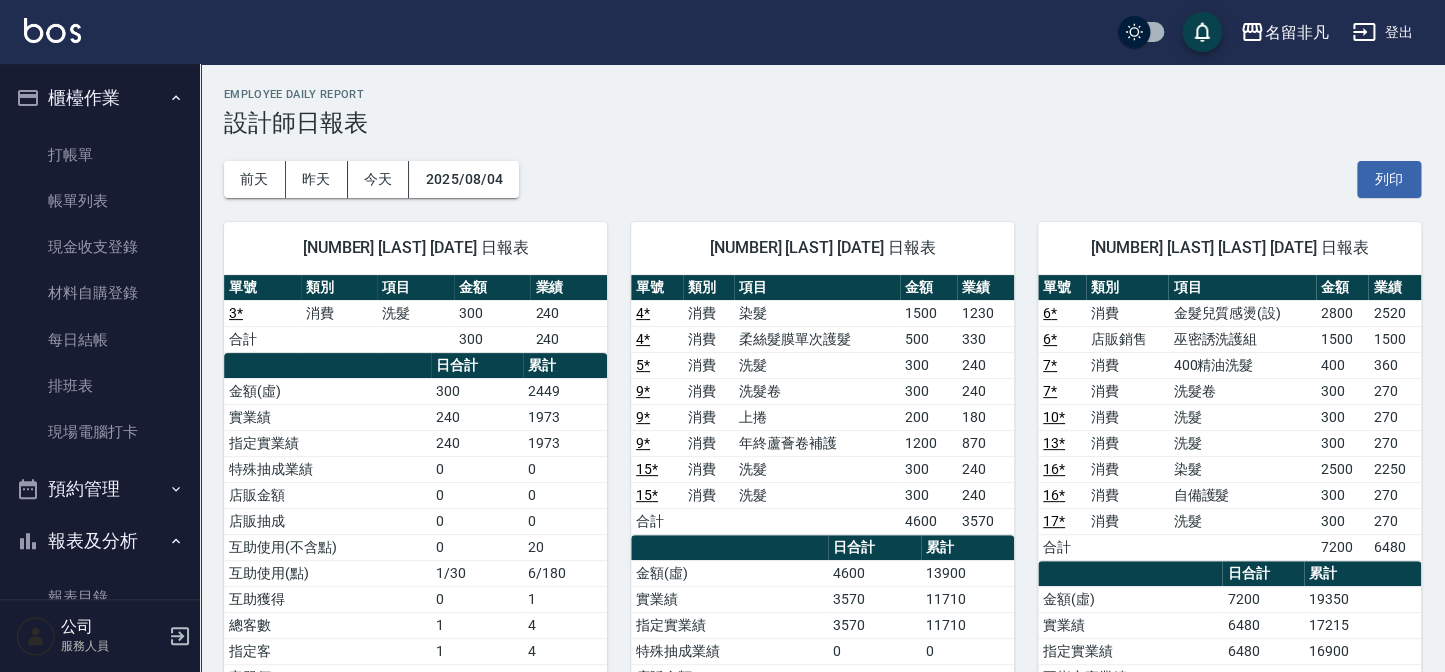 click on "櫃檯作業" at bounding box center [100, 98] 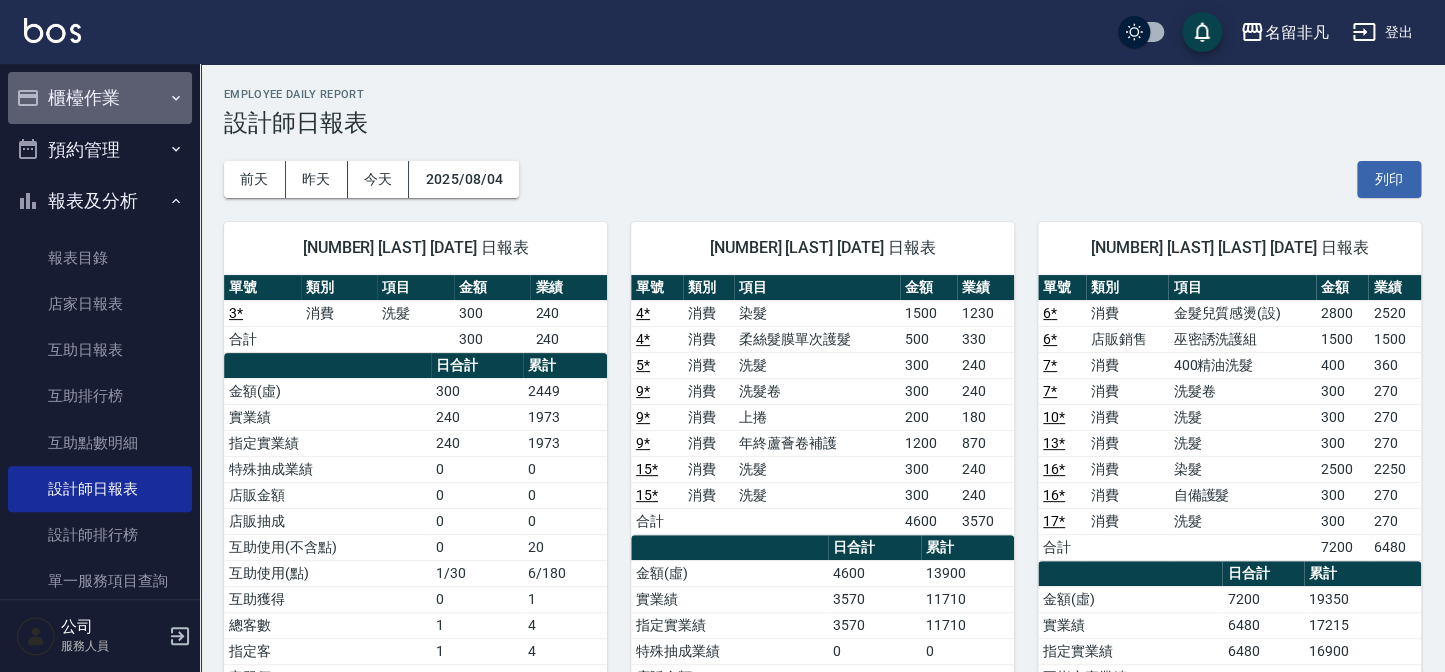 drag, startPoint x: 106, startPoint y: 99, endPoint x: 118, endPoint y: 101, distance: 12.165525 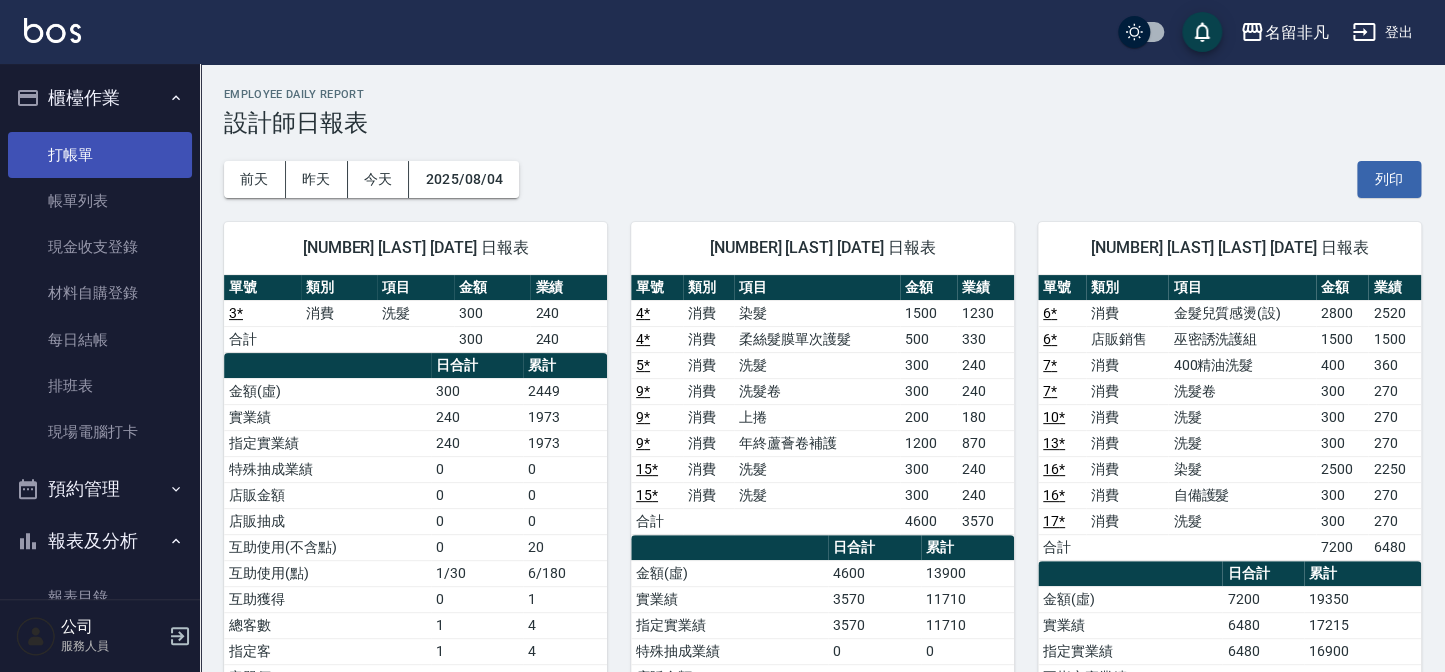 click on "打帳單" at bounding box center (100, 155) 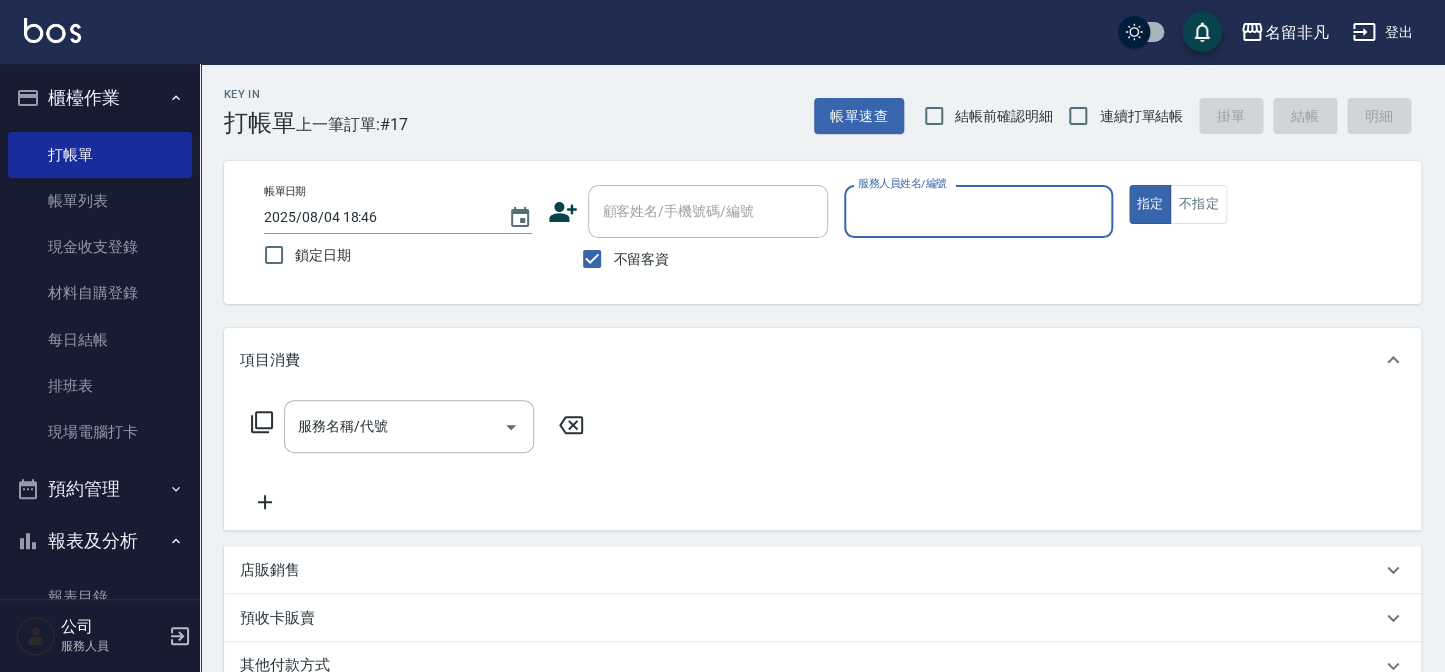 click on "報表及分析" at bounding box center [100, 541] 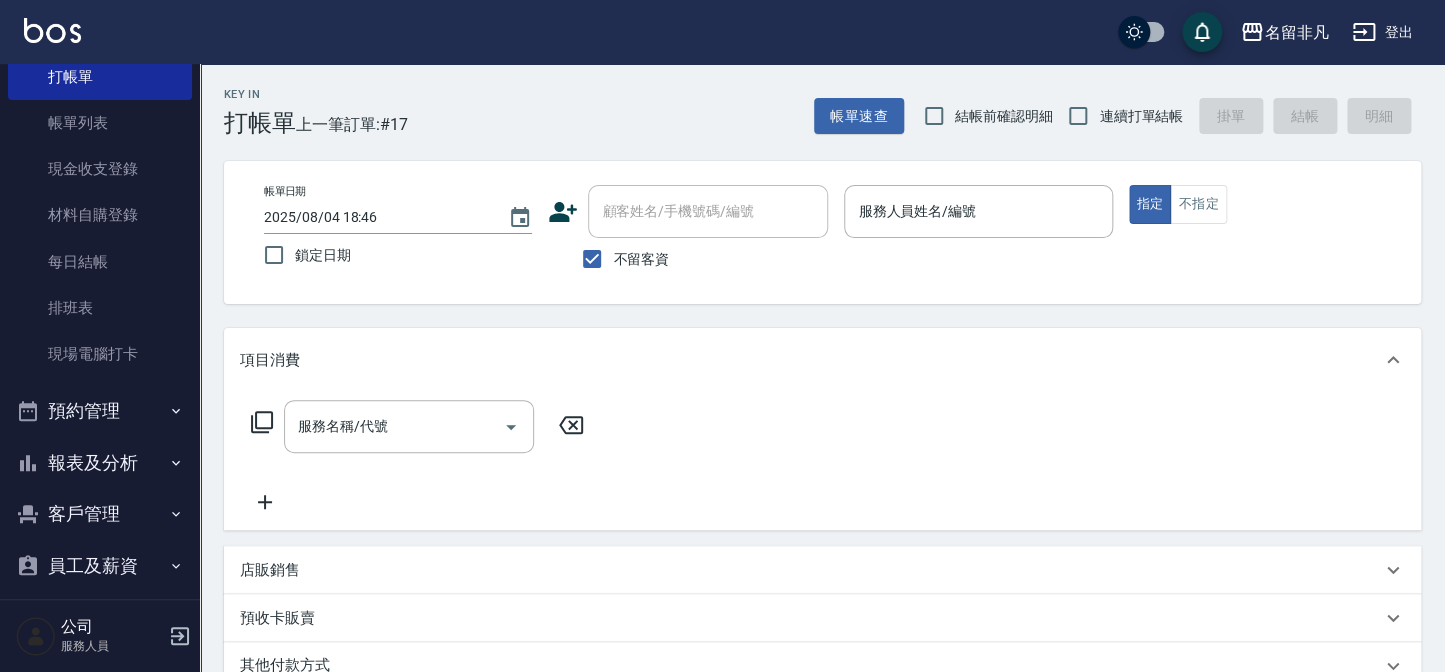 scroll, scrollTop: 145, scrollLeft: 0, axis: vertical 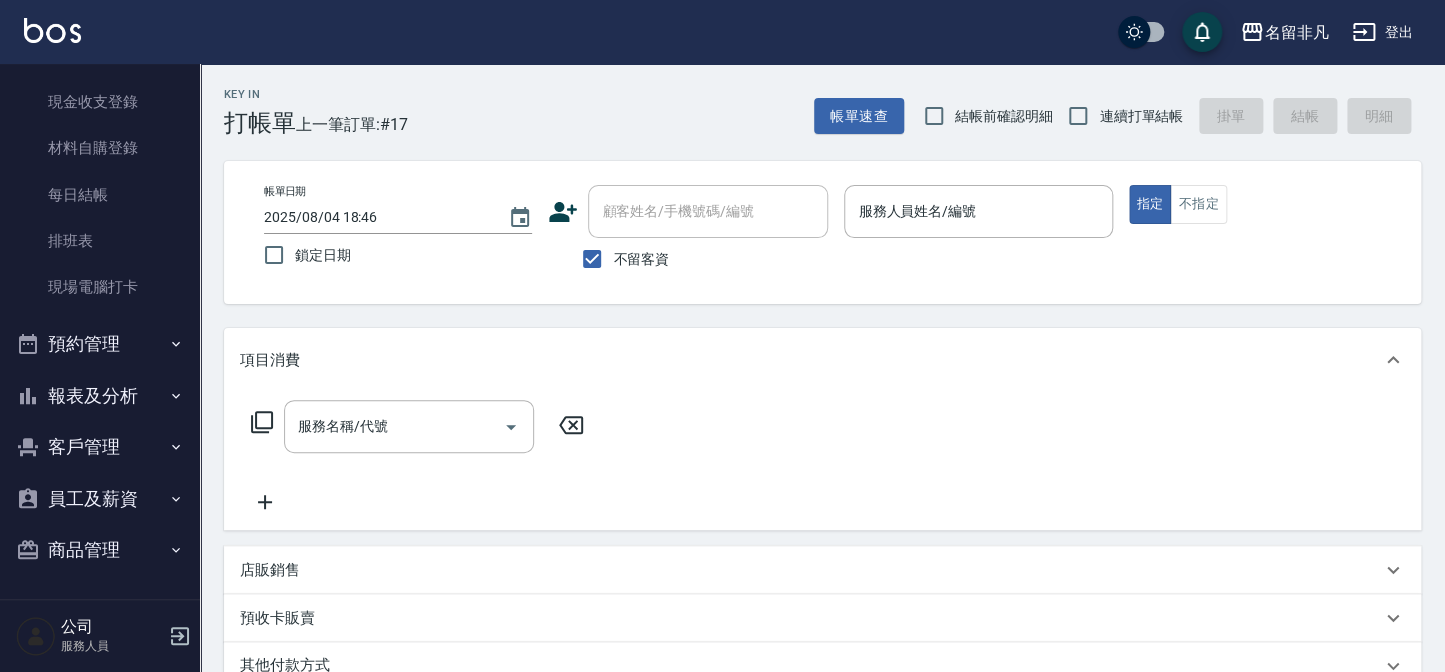 click on "報表及分析" at bounding box center [100, 396] 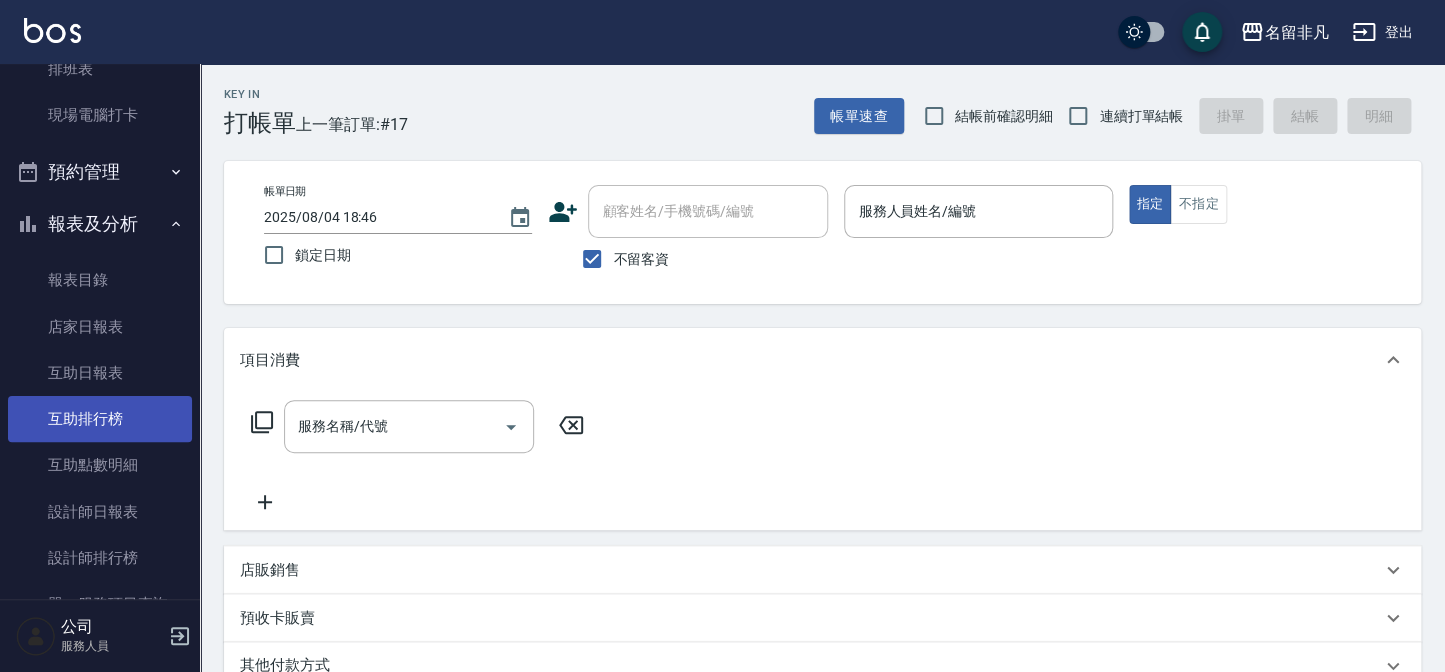 scroll, scrollTop: 327, scrollLeft: 0, axis: vertical 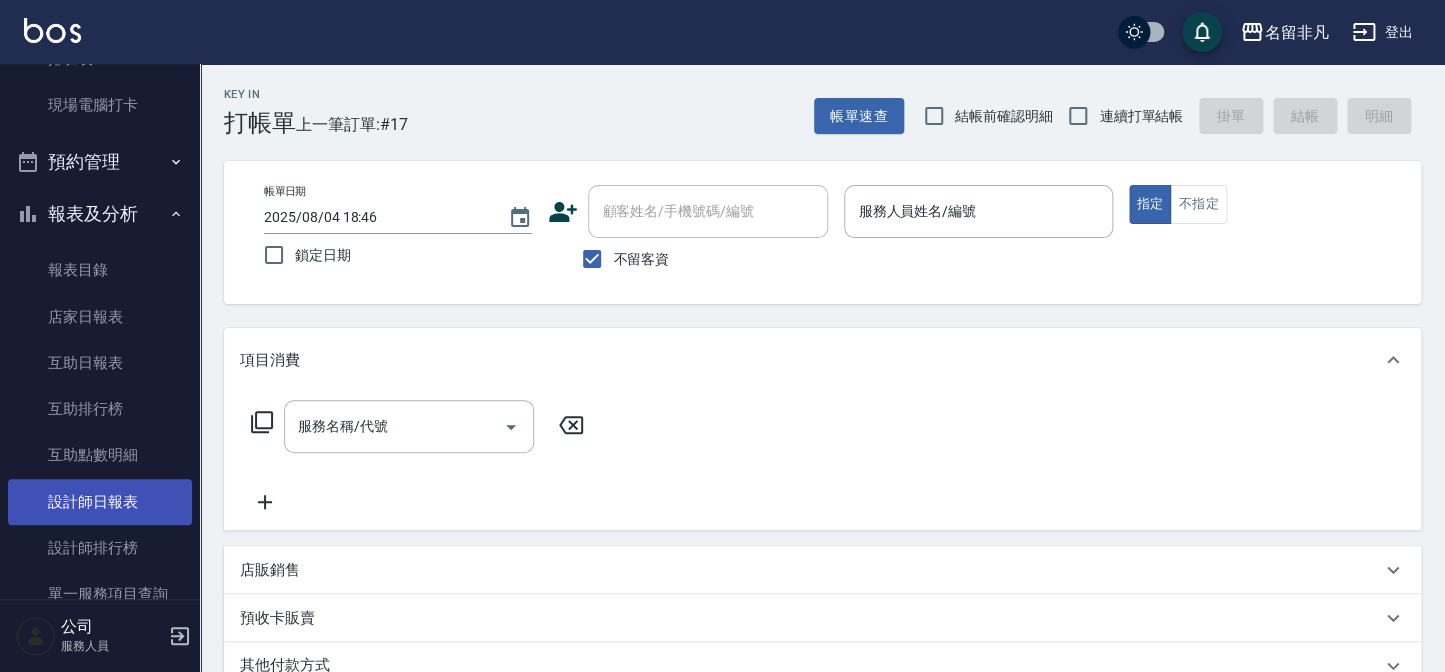 click on "設計師日報表" at bounding box center (100, 502) 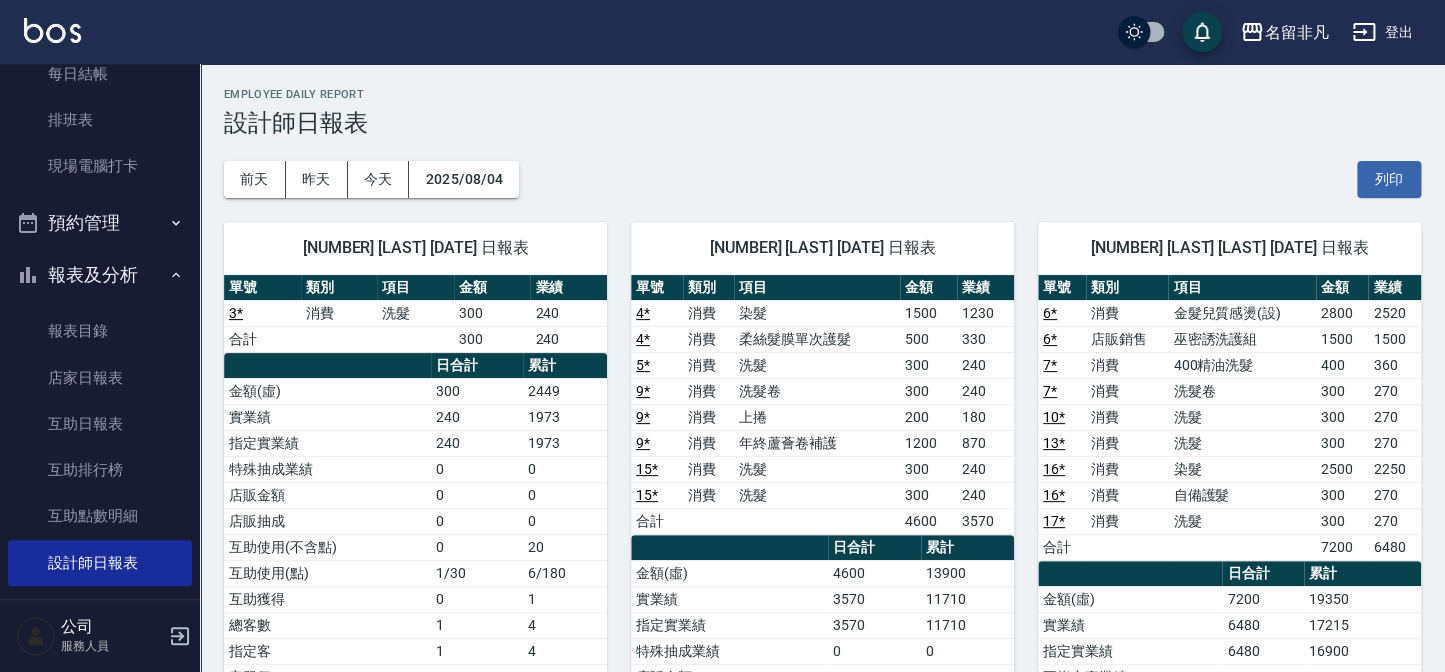 scroll, scrollTop: 236, scrollLeft: 0, axis: vertical 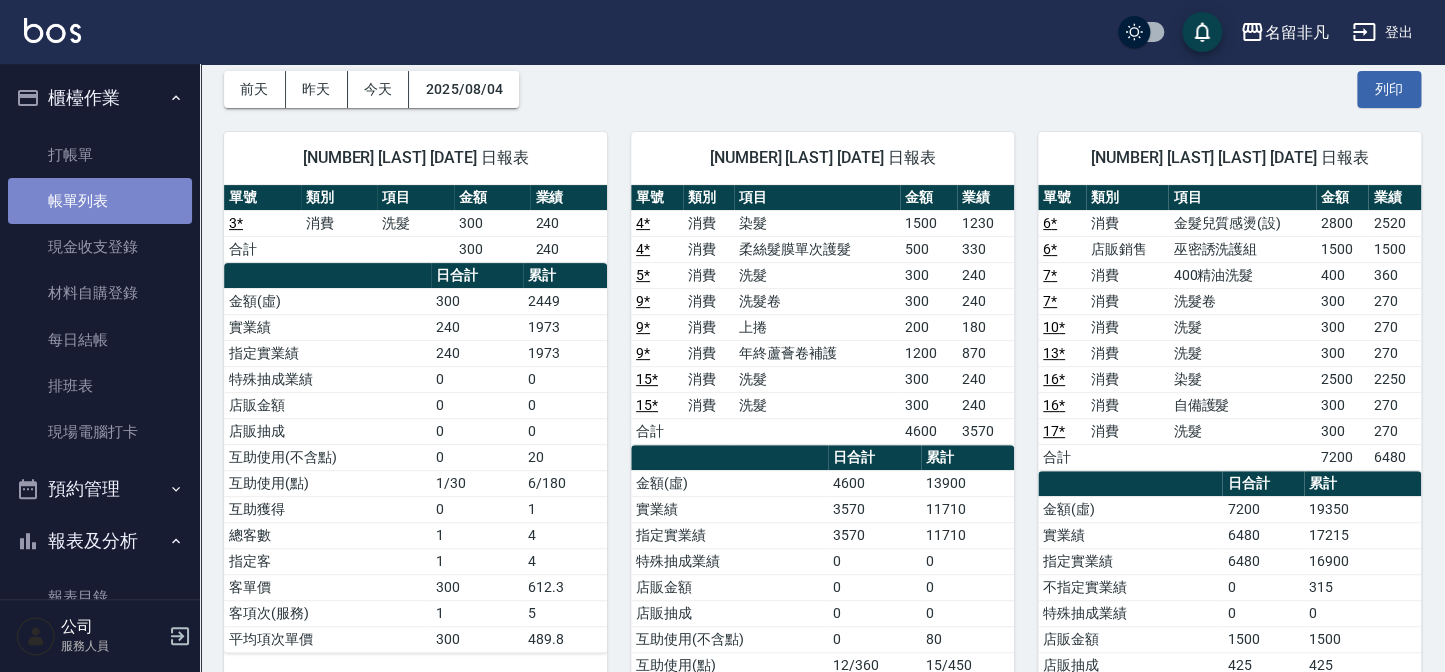 click on "帳單列表" at bounding box center [100, 201] 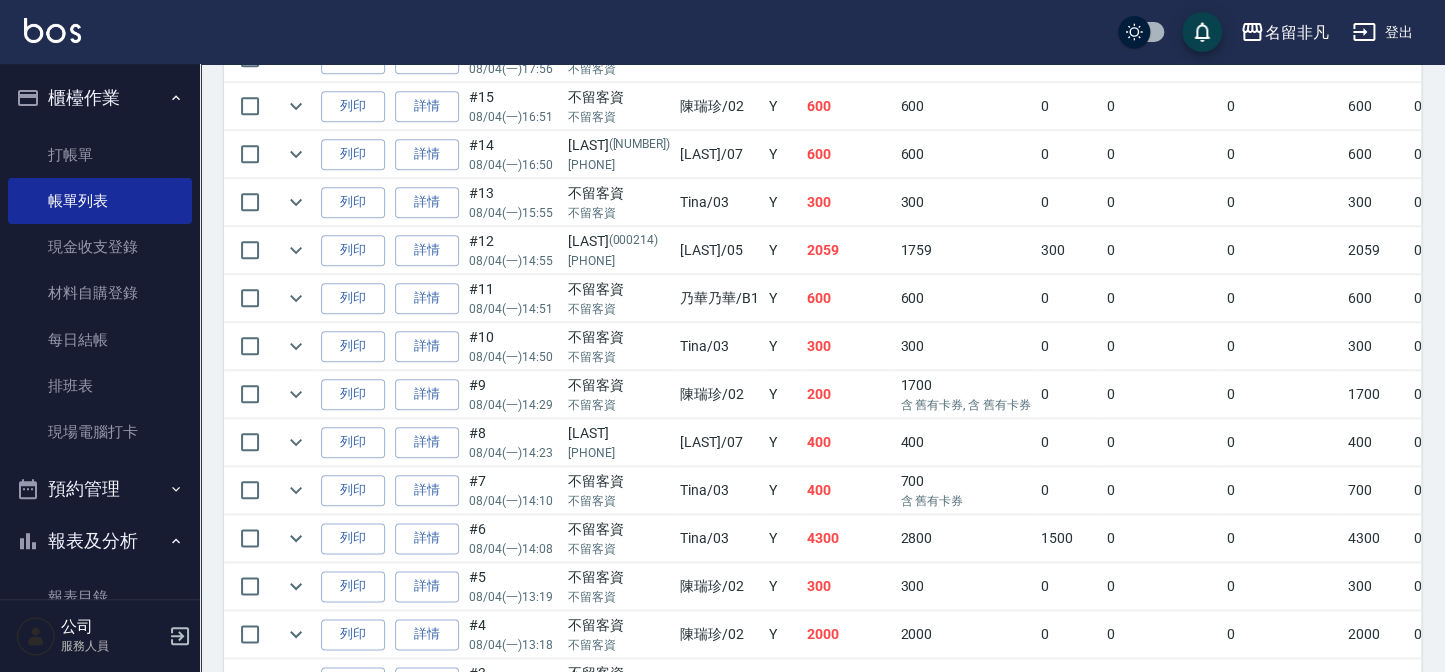 scroll, scrollTop: 727, scrollLeft: 0, axis: vertical 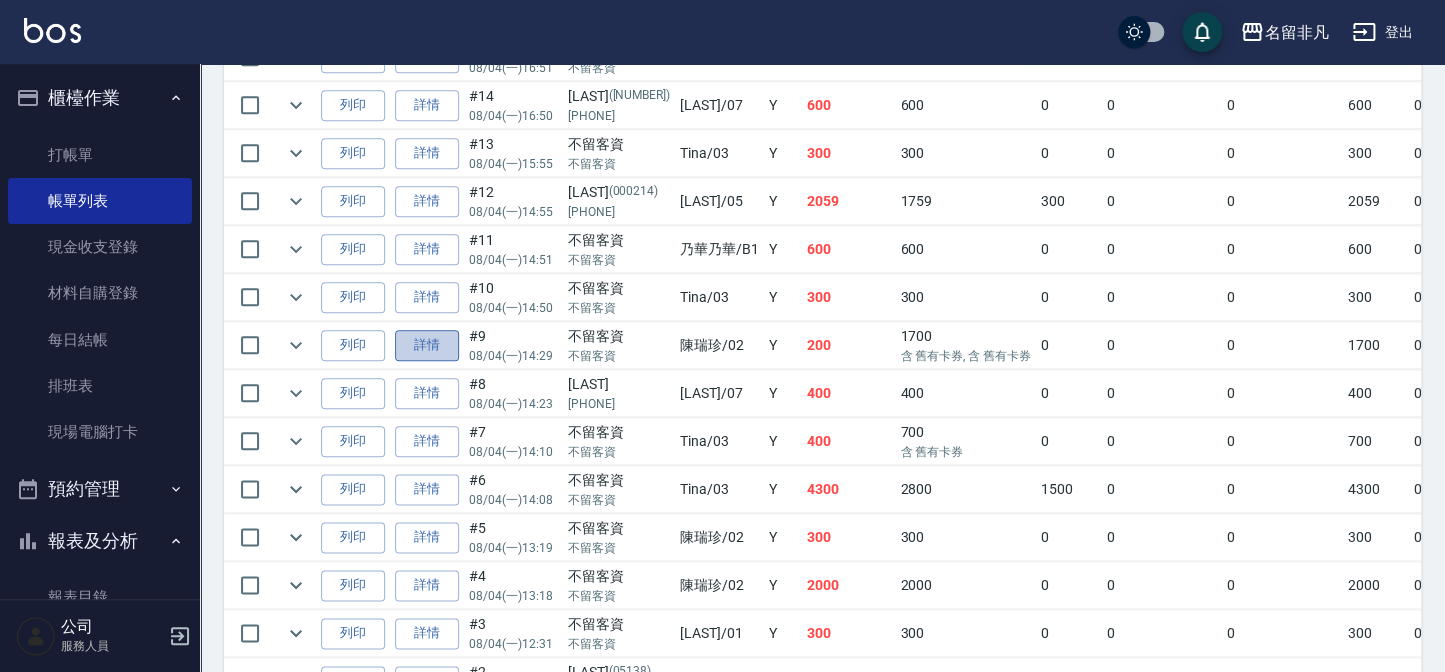 click on "詳情" at bounding box center (427, 345) 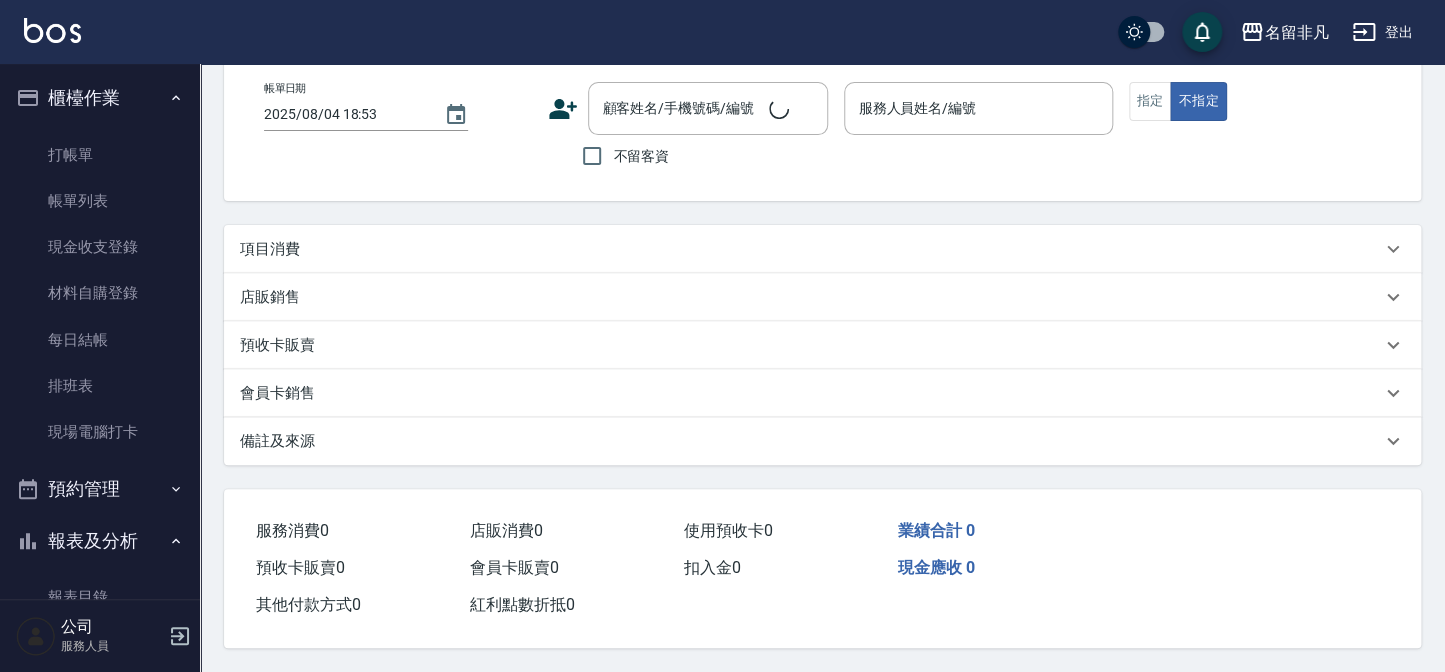 scroll, scrollTop: 0, scrollLeft: 0, axis: both 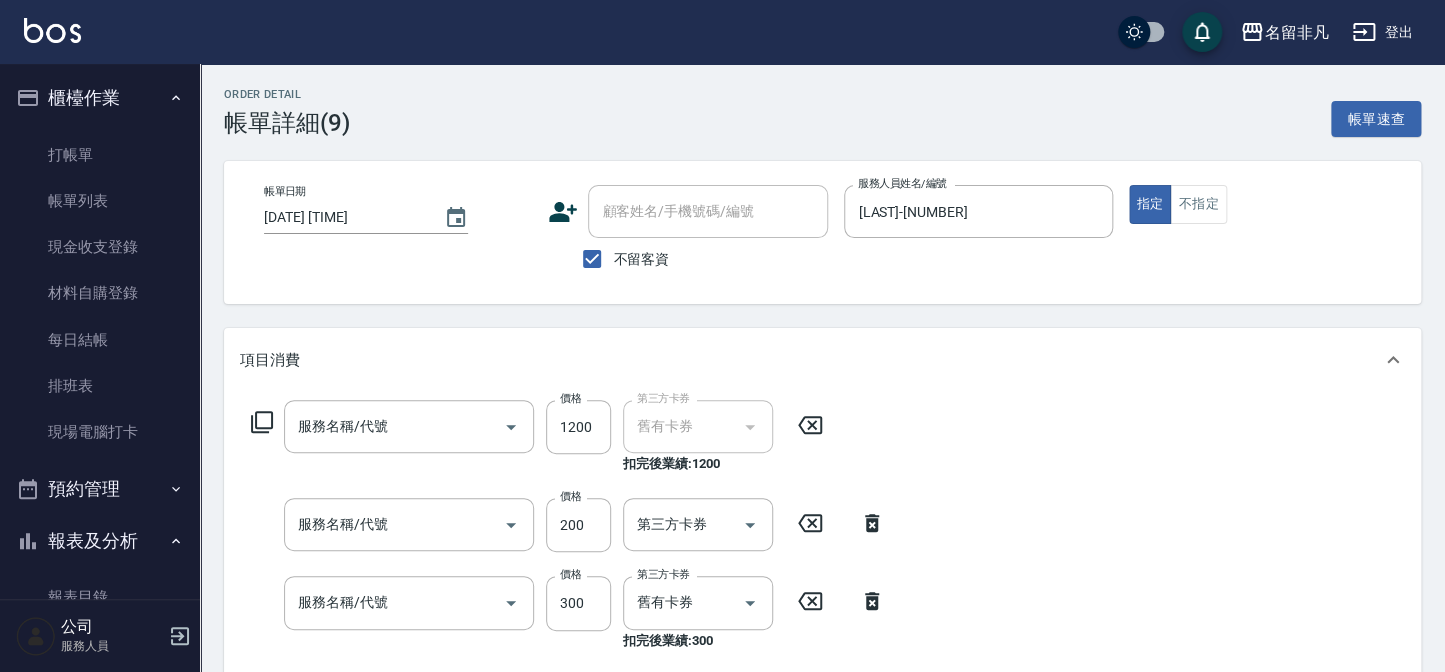 type on "[DATE] [TIME]" 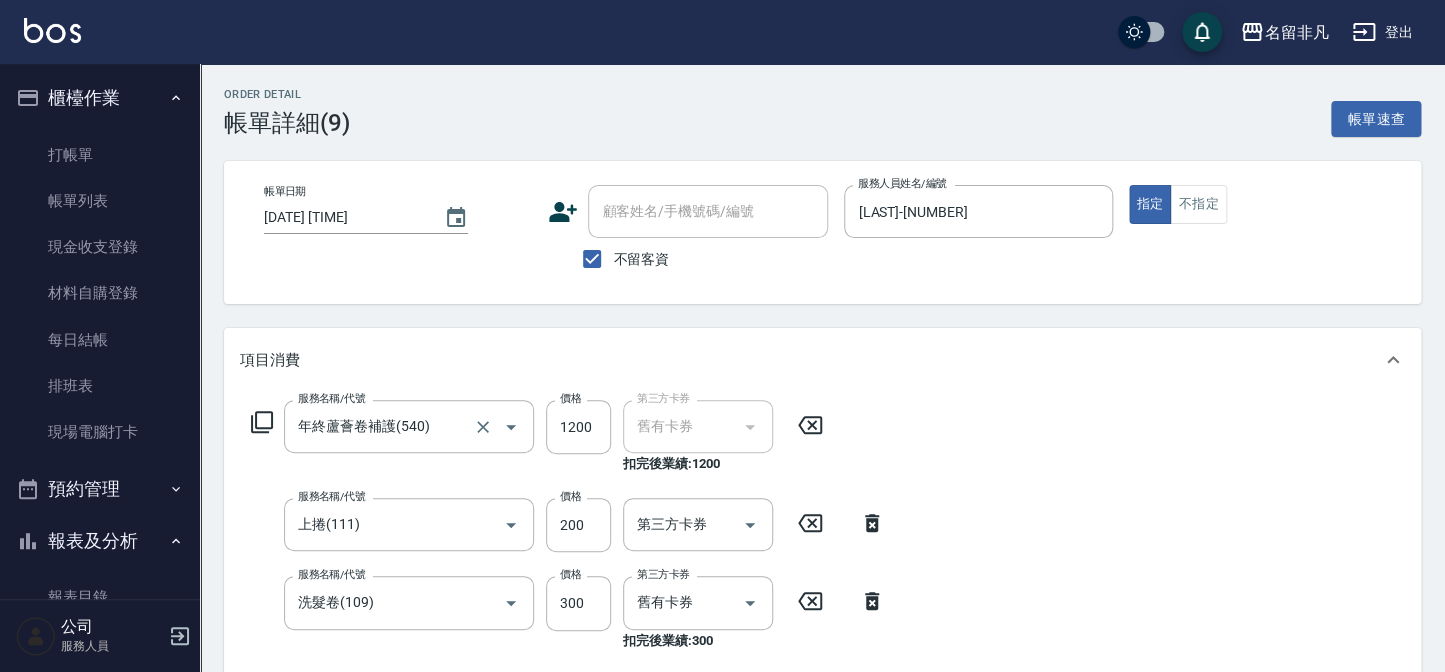 type on "年終蘆薈卷補護(540)" 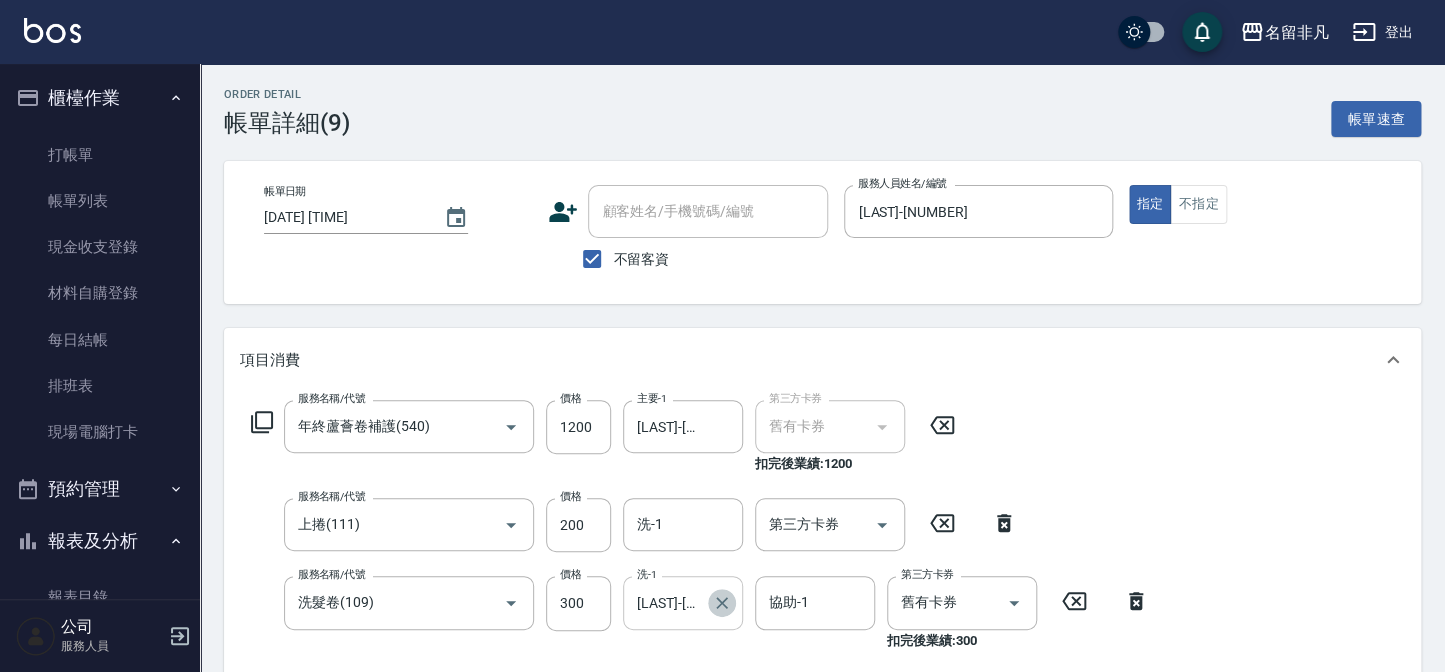 click 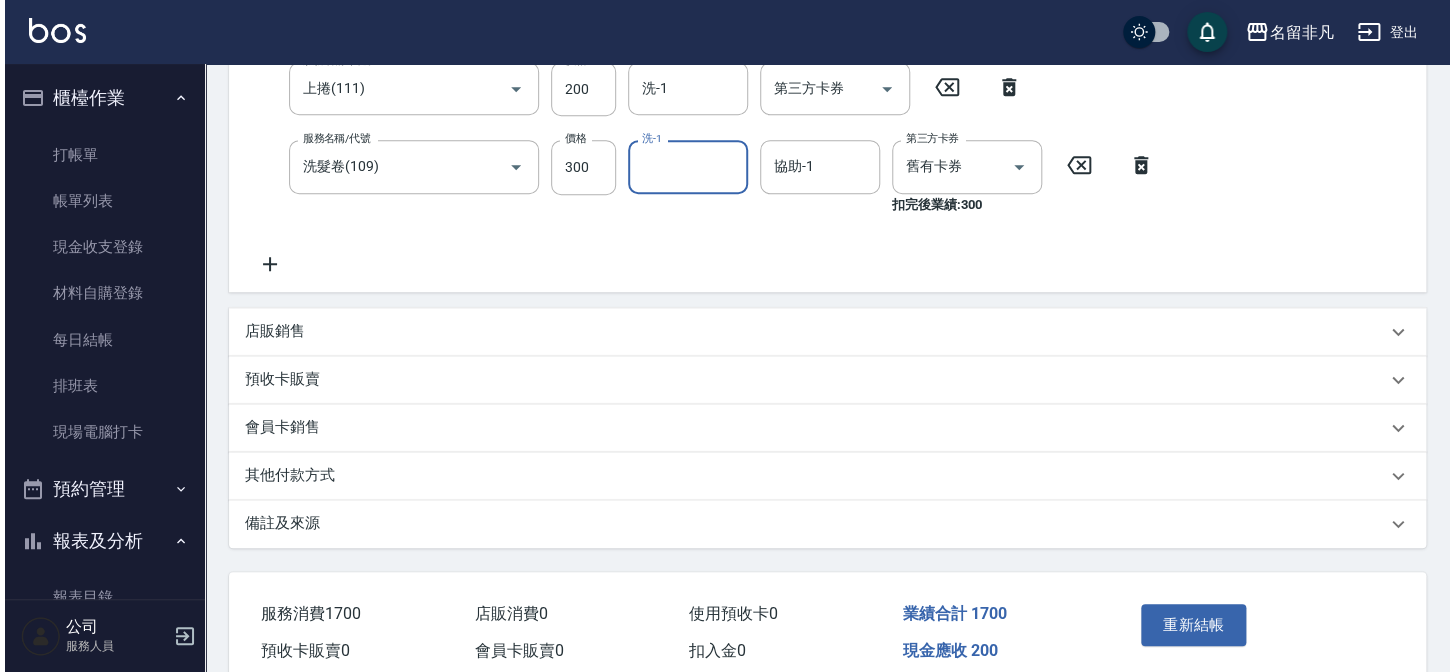 scroll, scrollTop: 523, scrollLeft: 0, axis: vertical 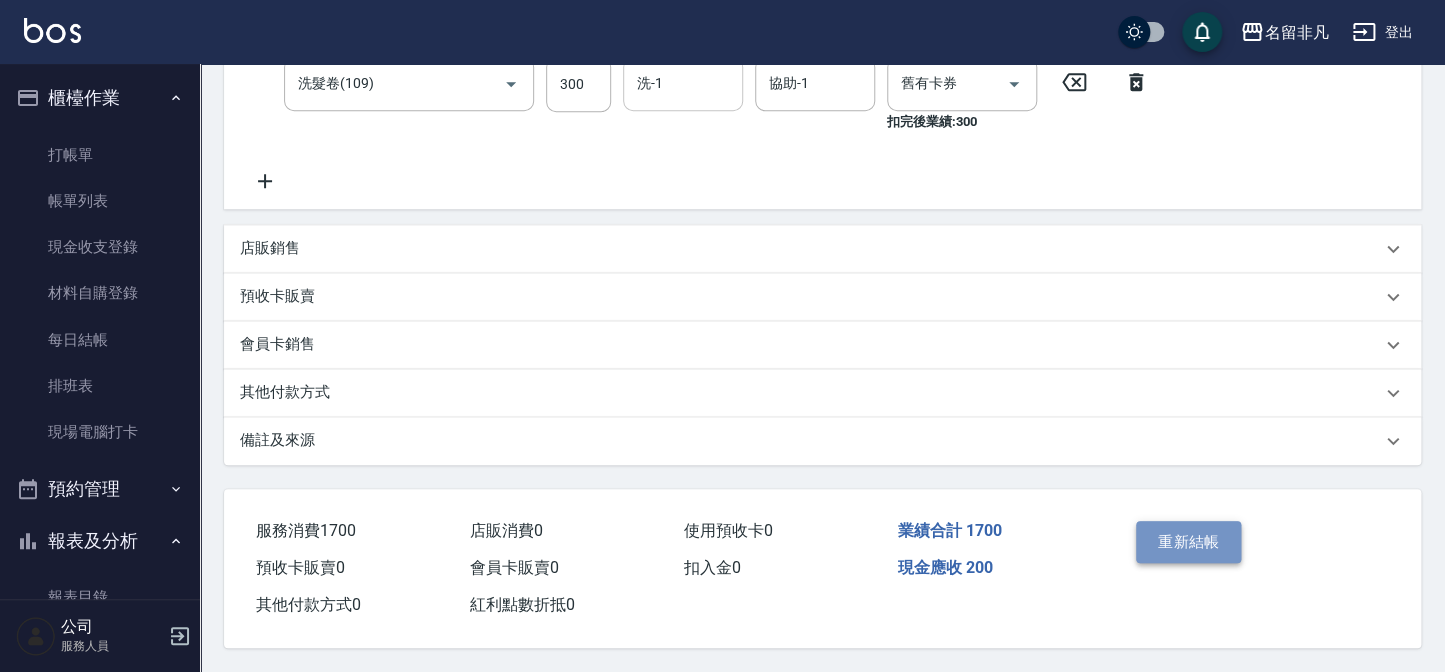 click on "重新結帳" at bounding box center [1189, 542] 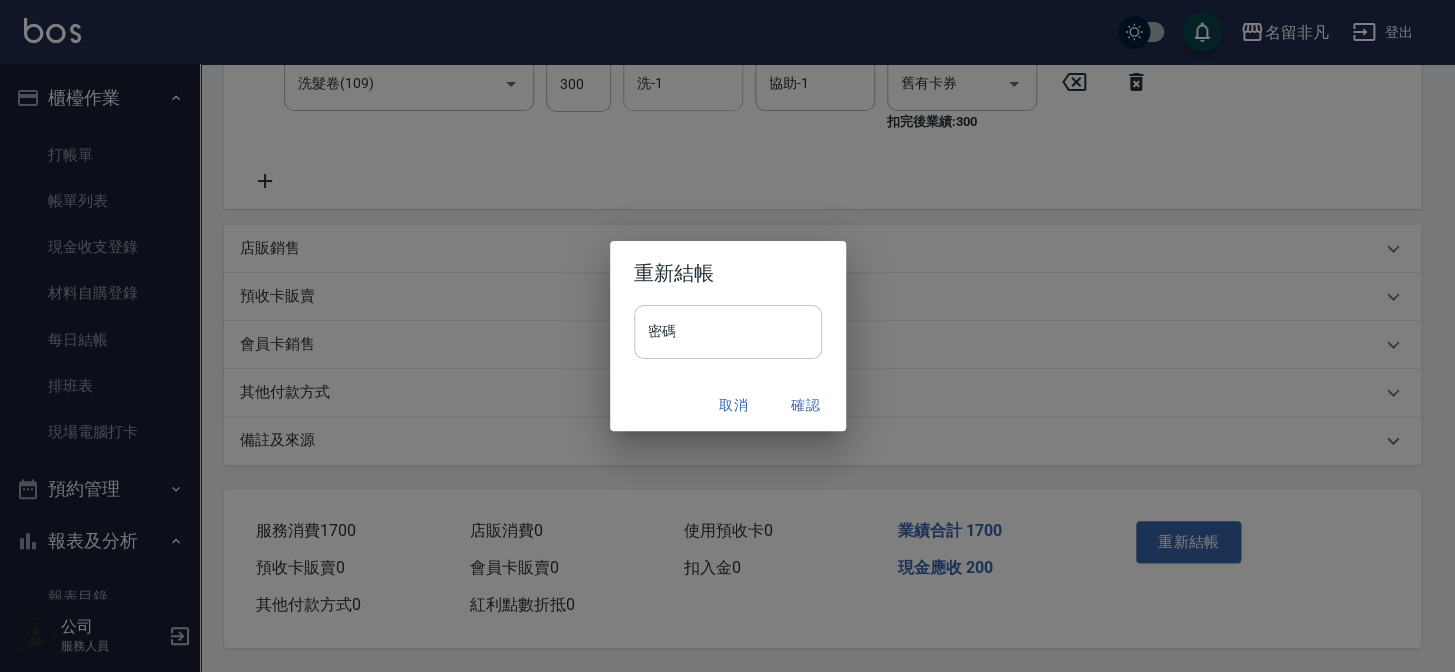 click on "密碼" at bounding box center [728, 332] 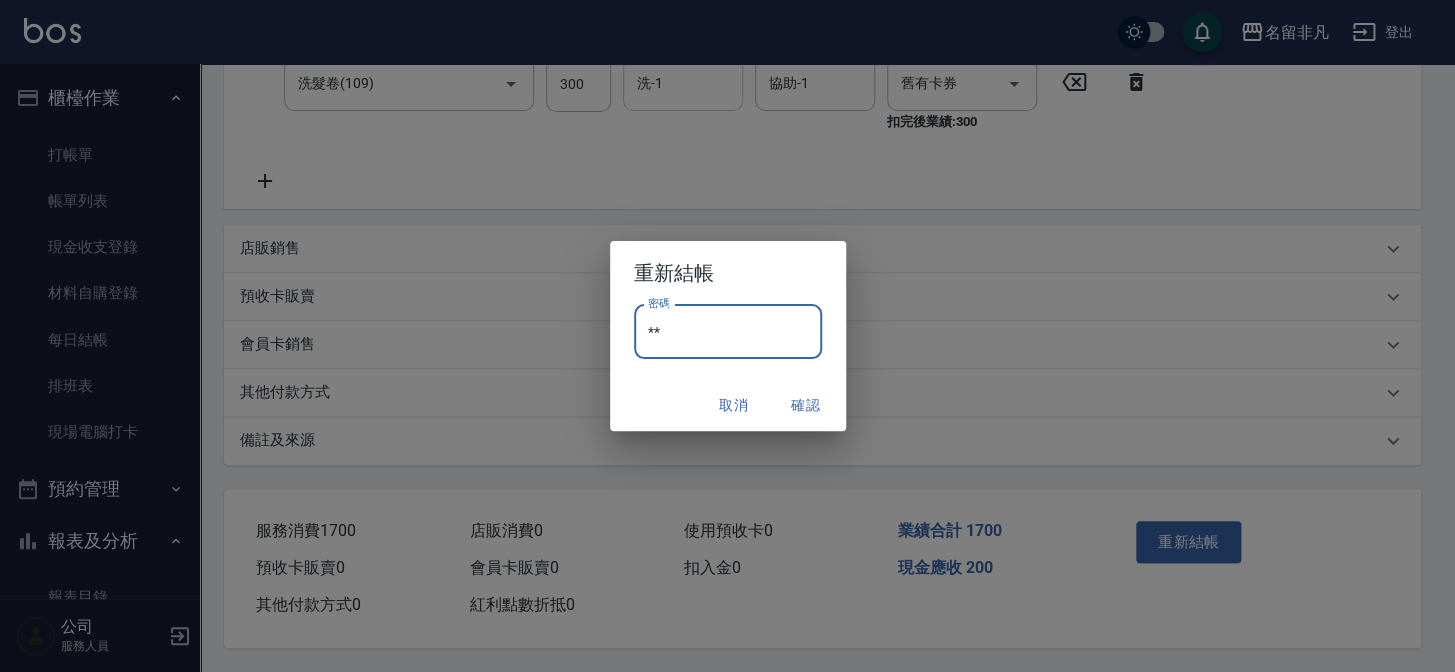 type on "*" 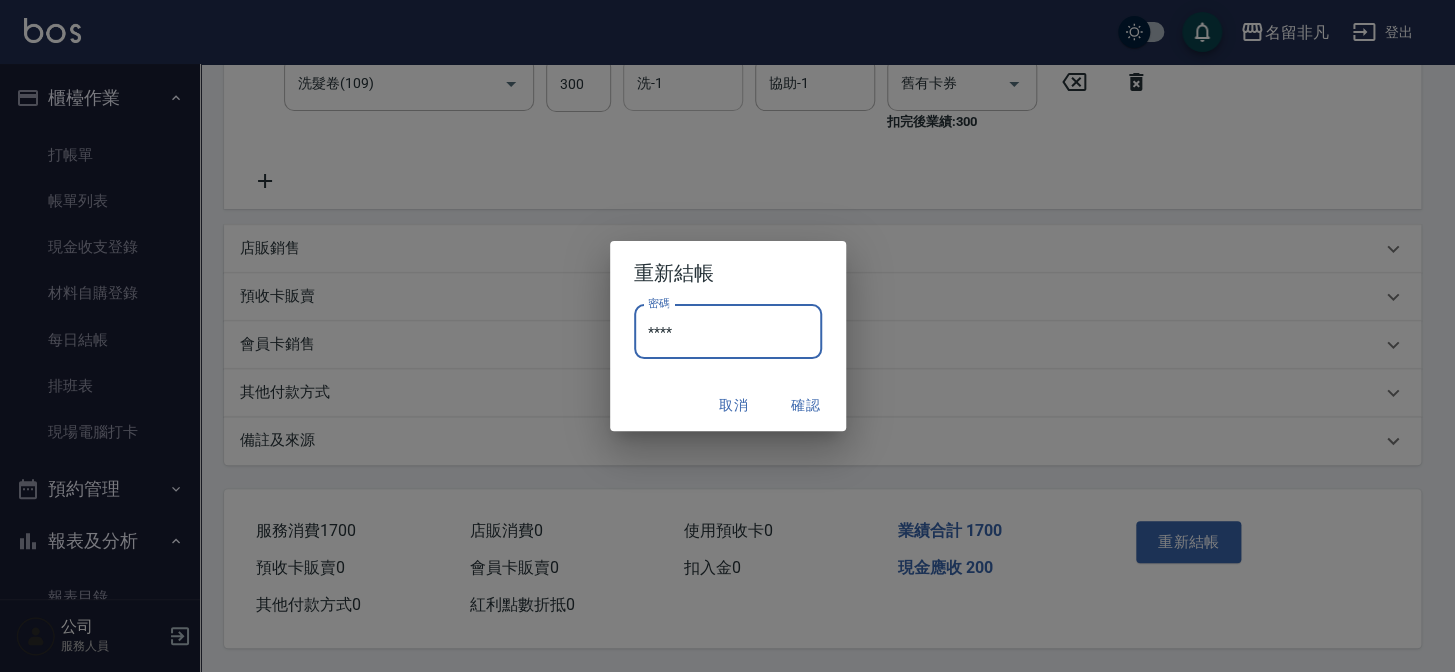type on "****" 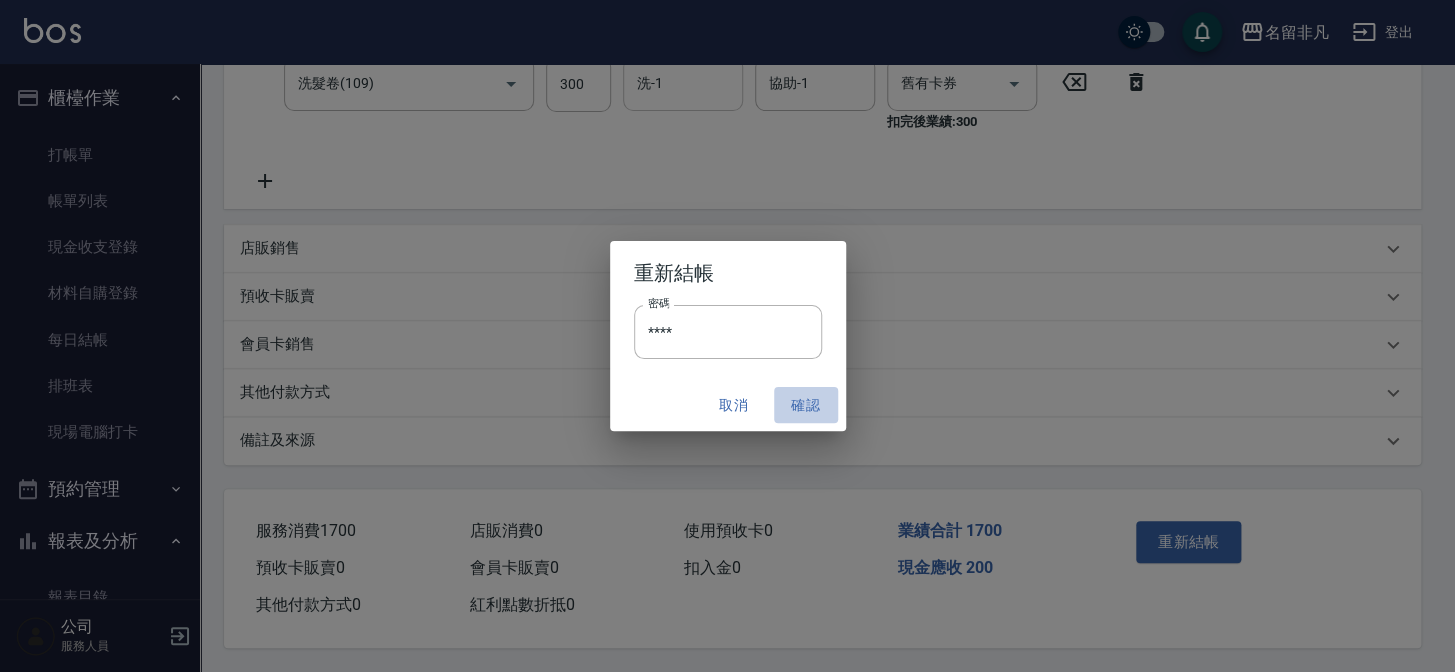 click on "確認" at bounding box center (806, 405) 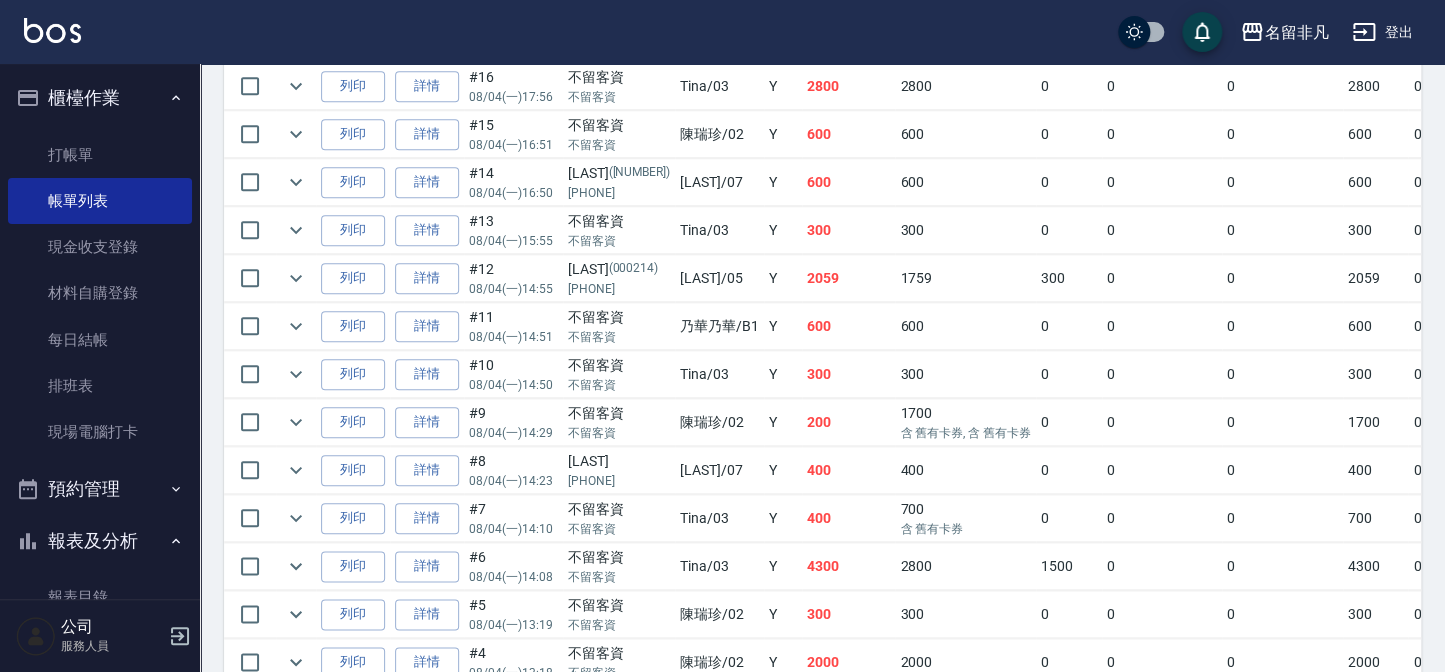 scroll, scrollTop: 623, scrollLeft: 0, axis: vertical 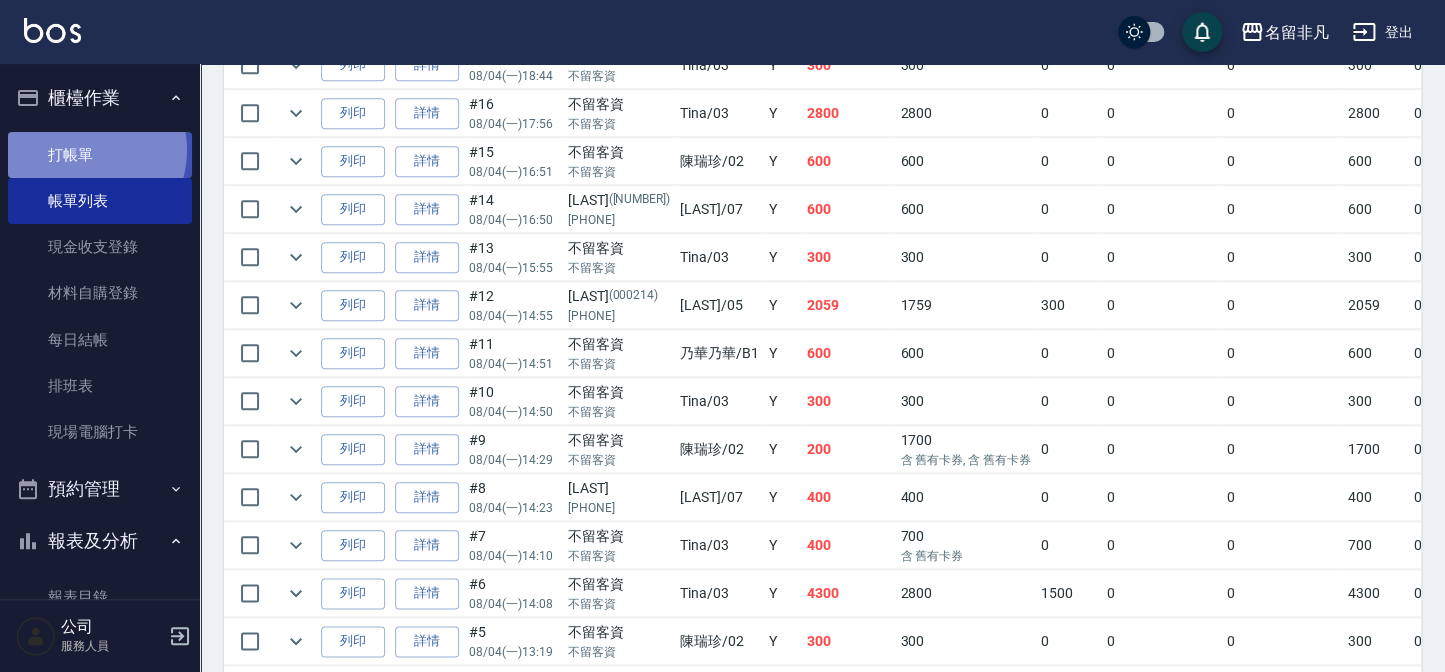click on "打帳單" at bounding box center (100, 155) 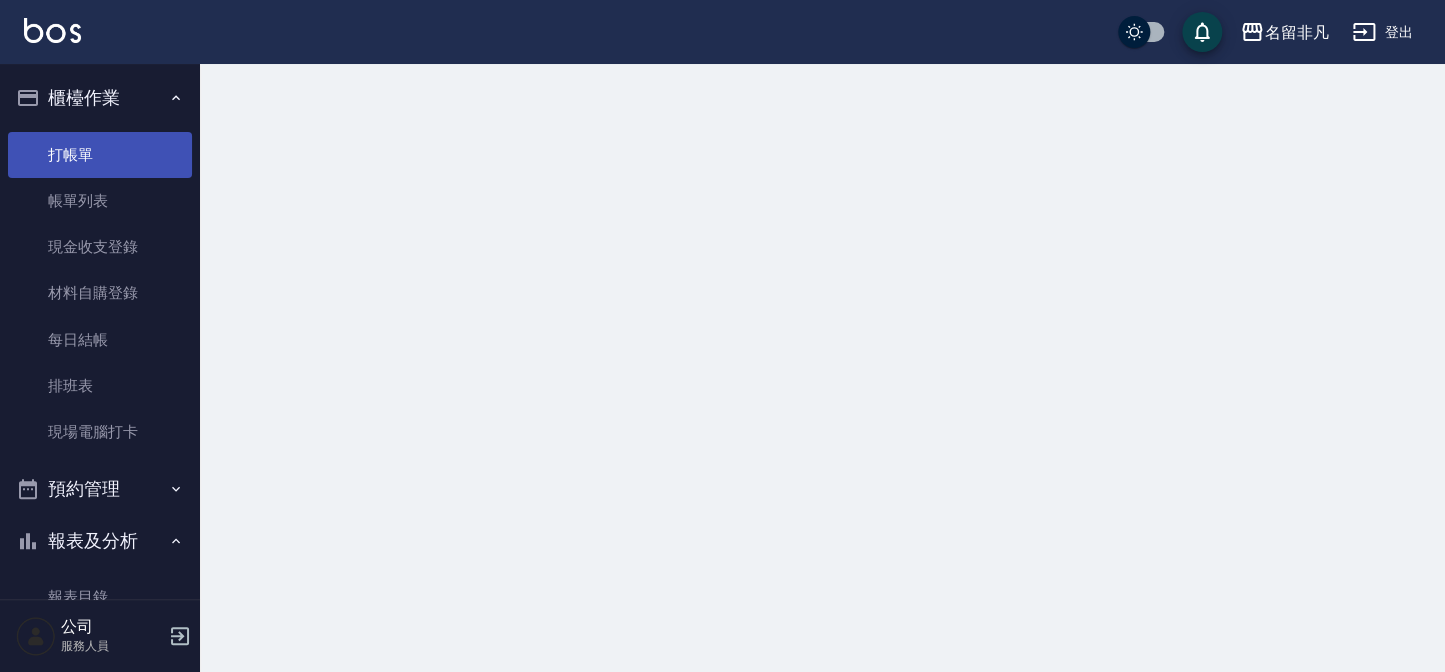 scroll, scrollTop: 0, scrollLeft: 0, axis: both 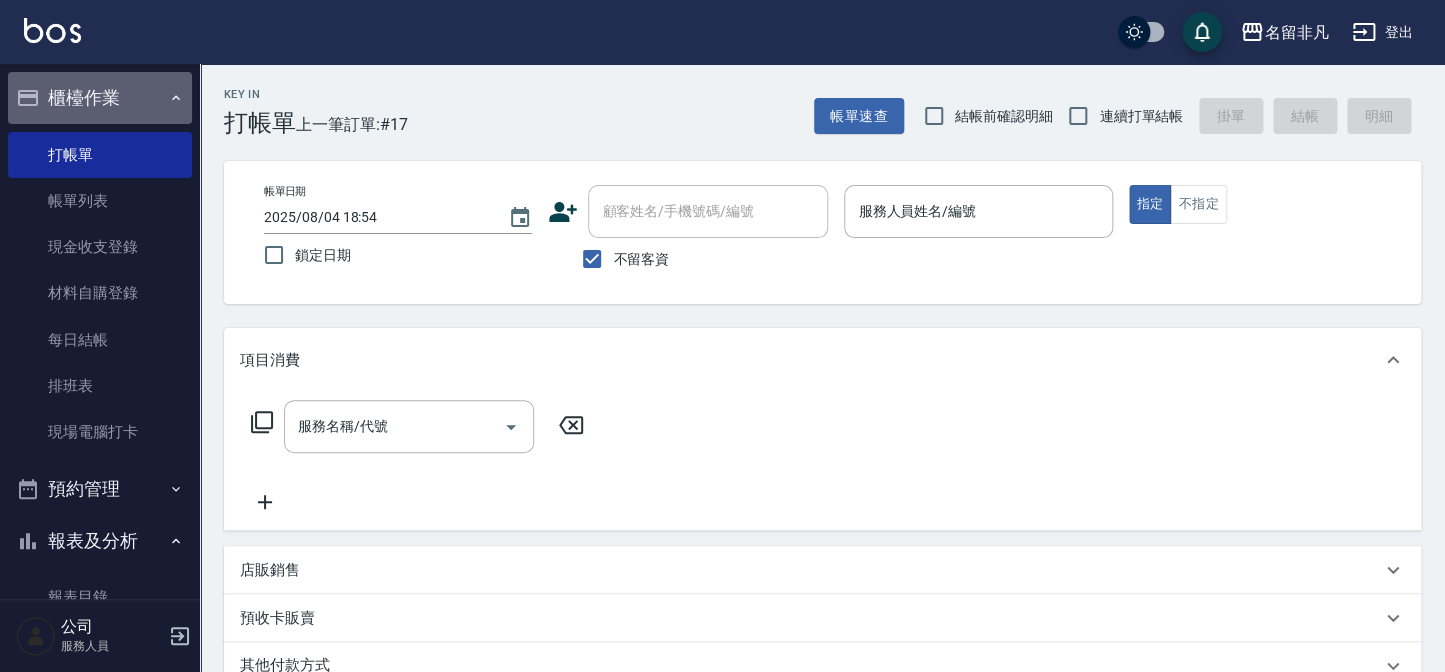 click on "櫃檯作業" at bounding box center [100, 98] 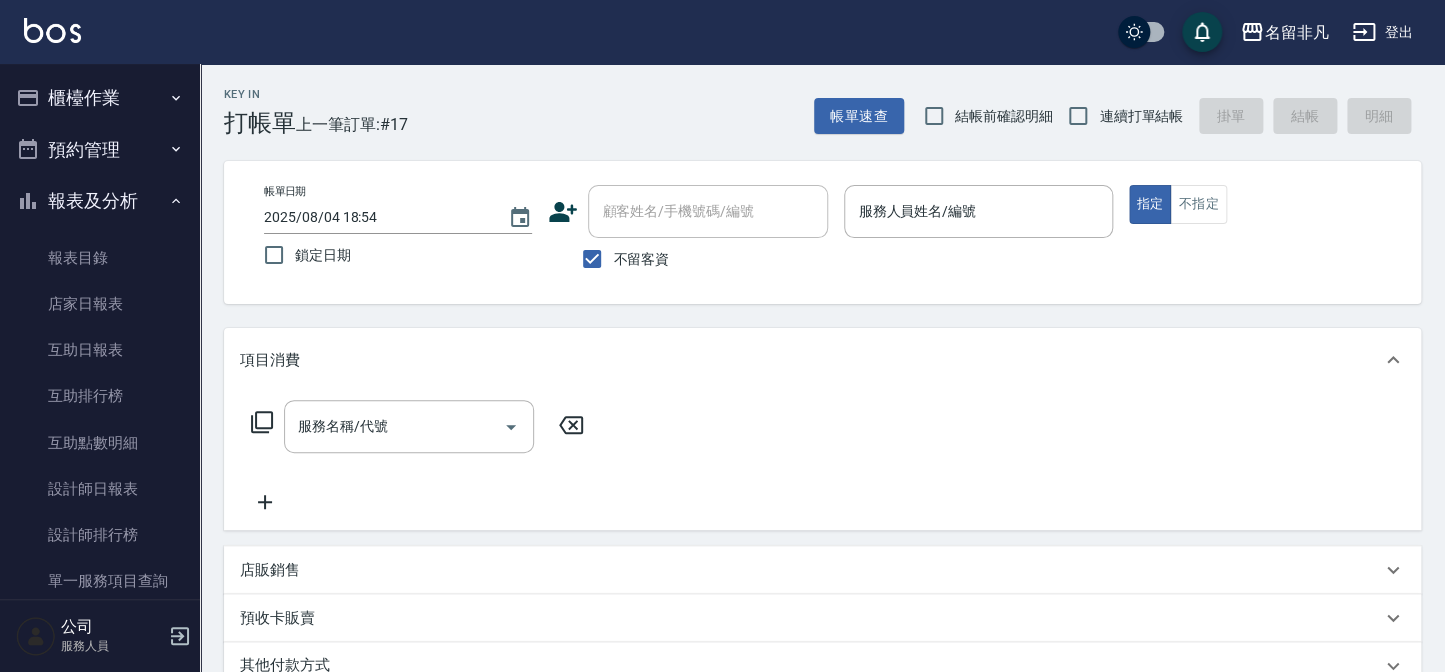 drag, startPoint x: 82, startPoint y: 299, endPoint x: 290, endPoint y: 320, distance: 209.0574 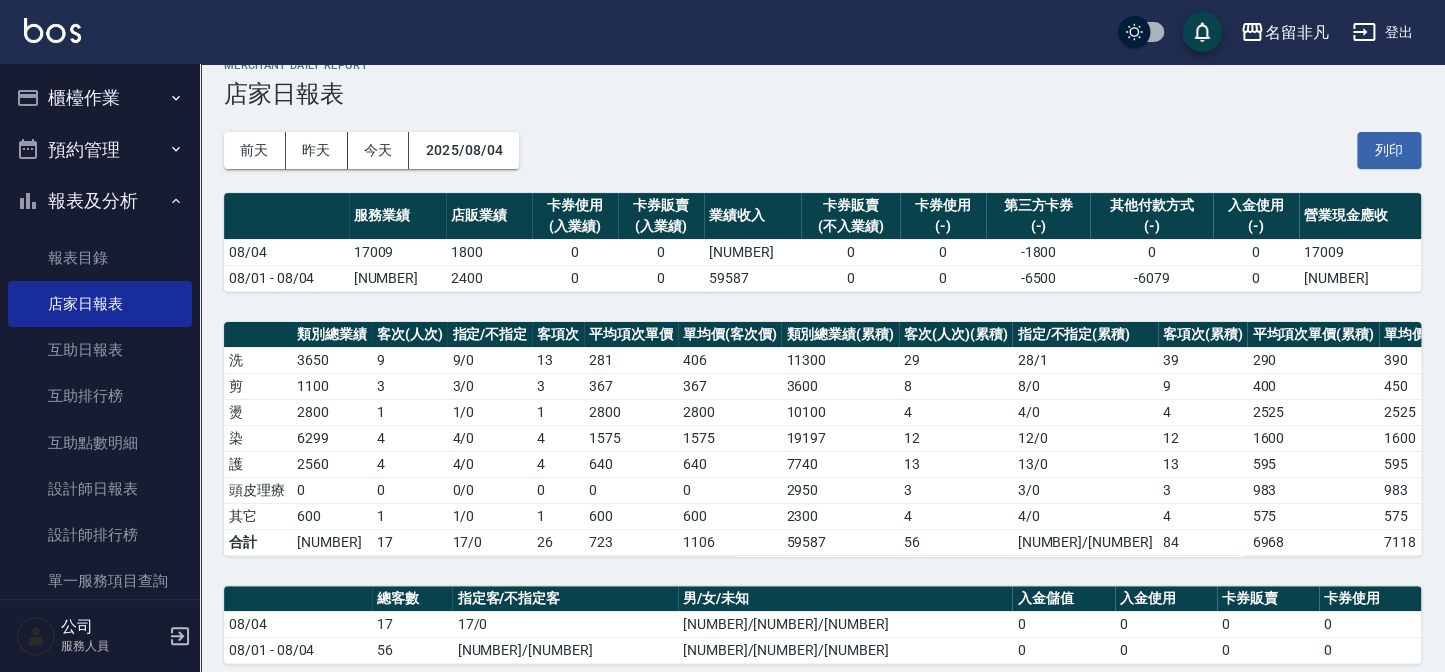 scroll, scrollTop: 0, scrollLeft: 0, axis: both 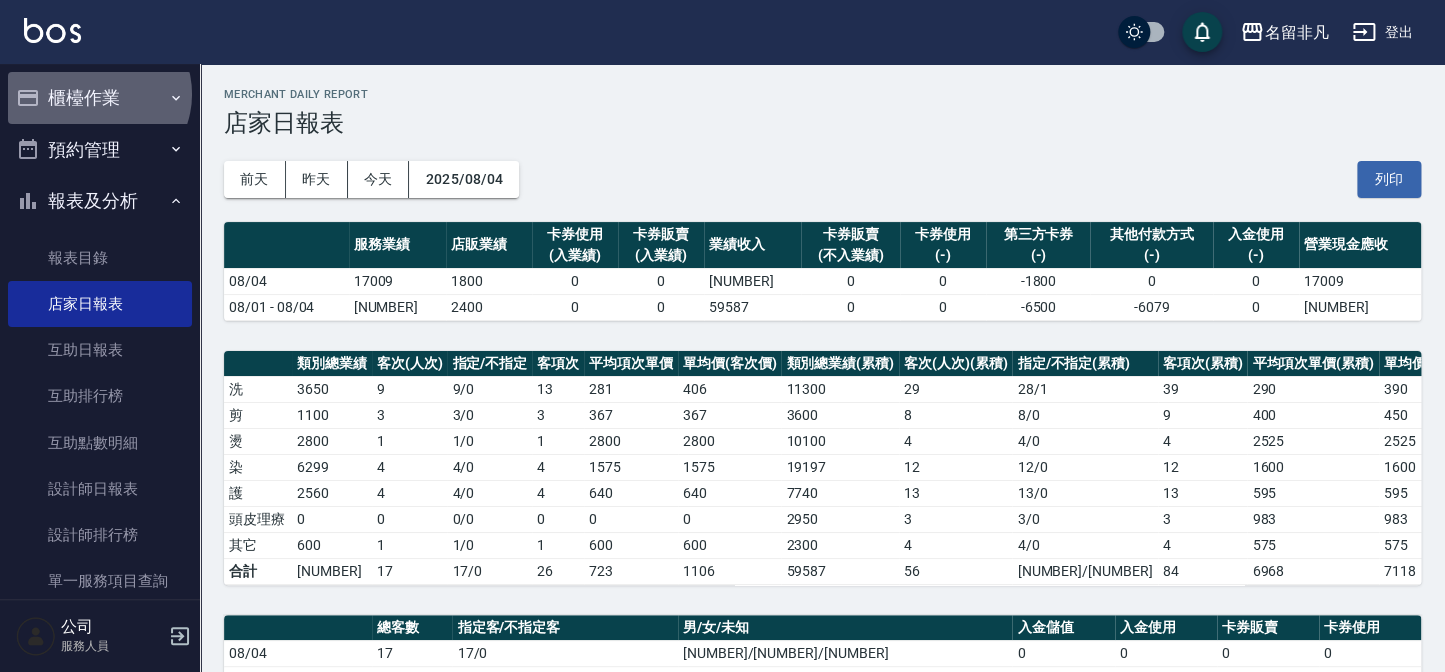 click on "櫃檯作業" at bounding box center (100, 98) 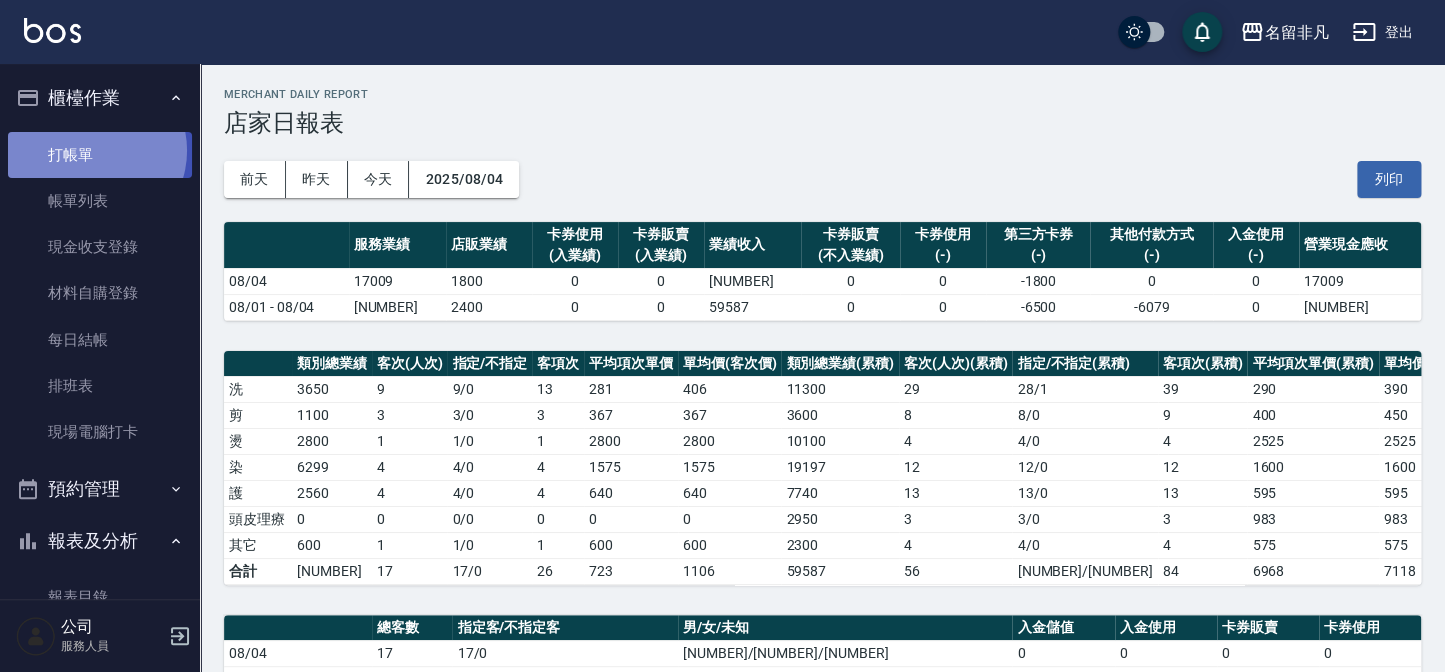 click on "打帳單" at bounding box center [100, 155] 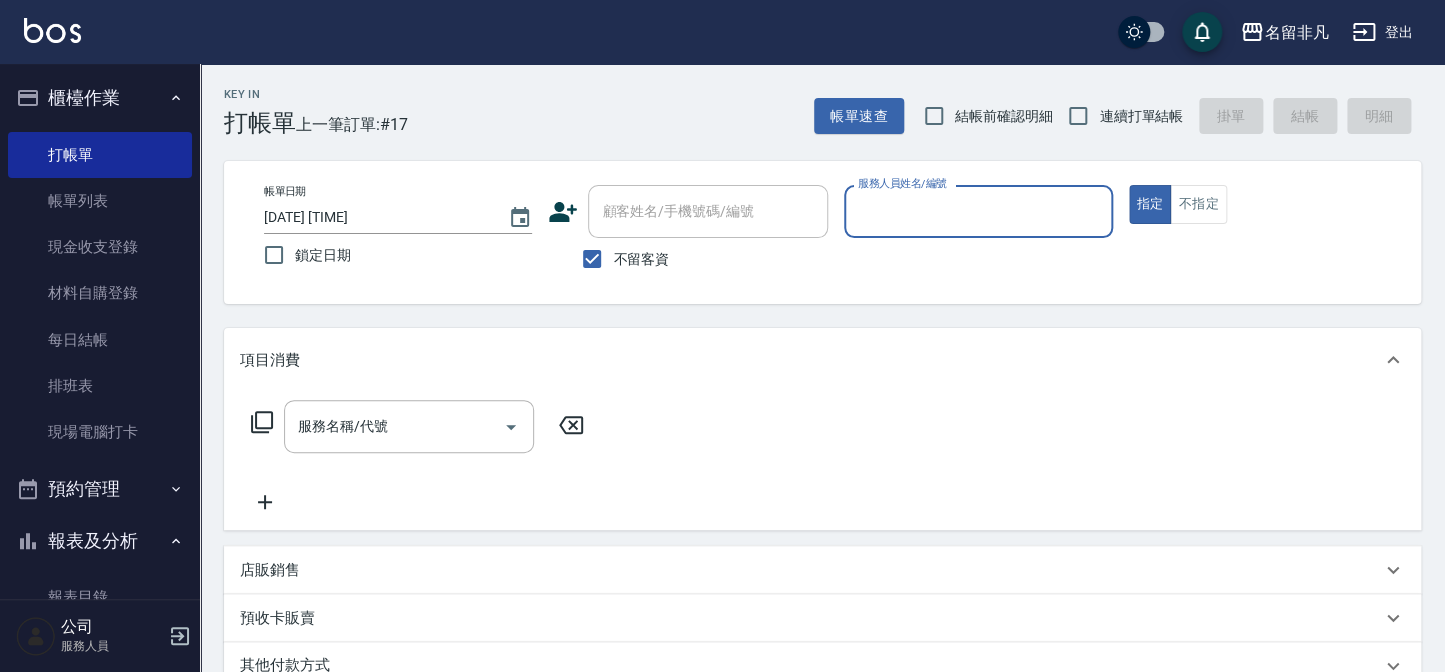 click on "報表及分析" at bounding box center (100, 541) 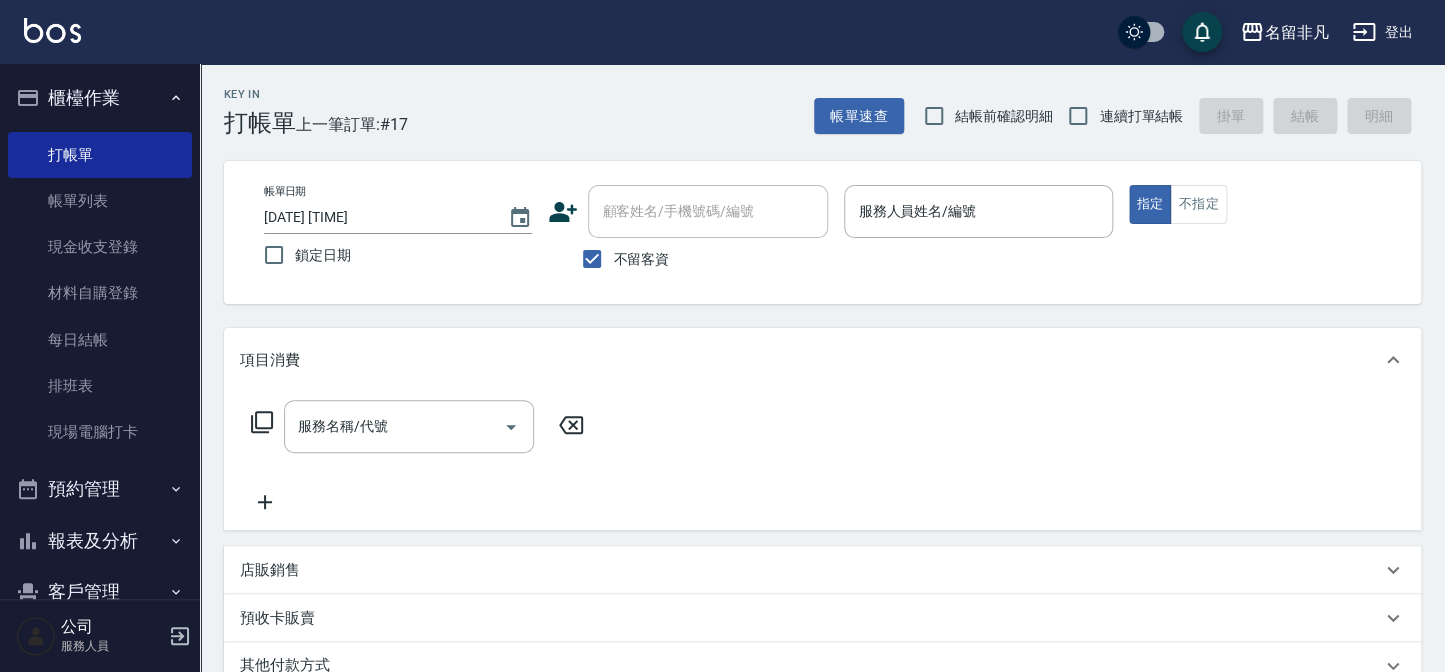 scroll, scrollTop: 145, scrollLeft: 0, axis: vertical 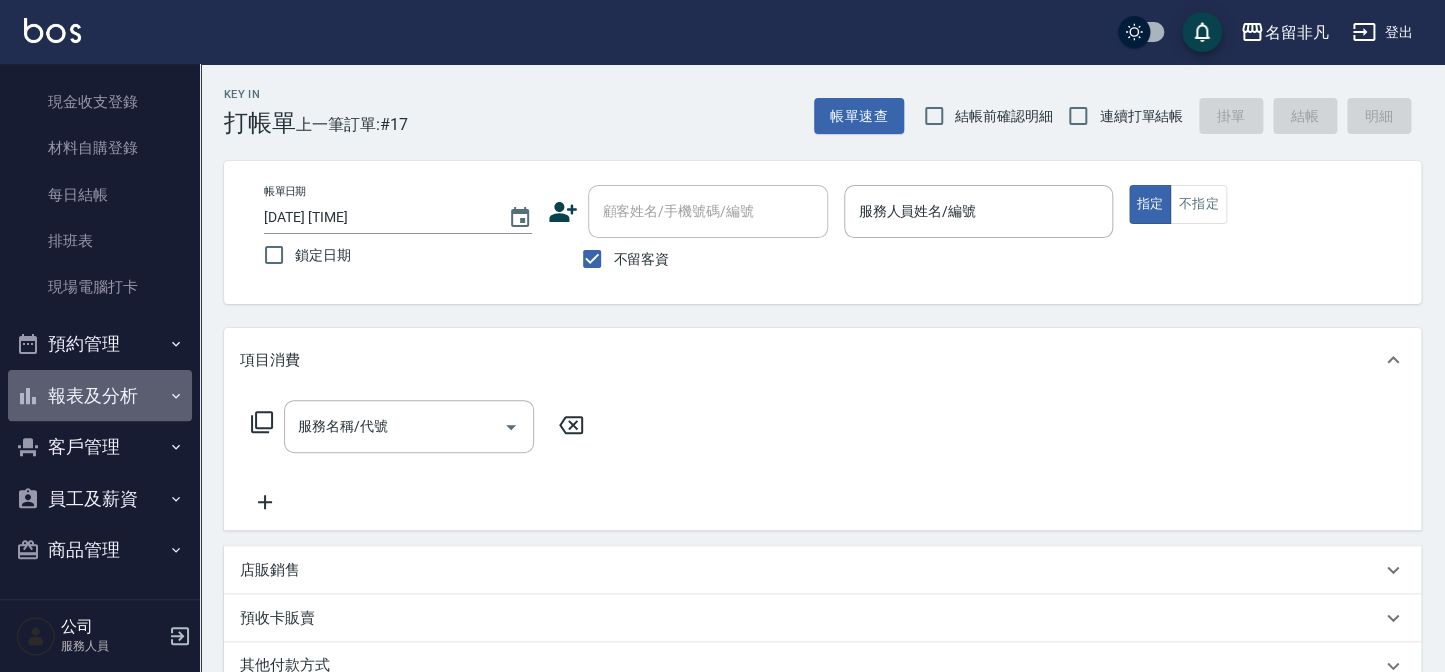 click on "報表及分析" at bounding box center [100, 396] 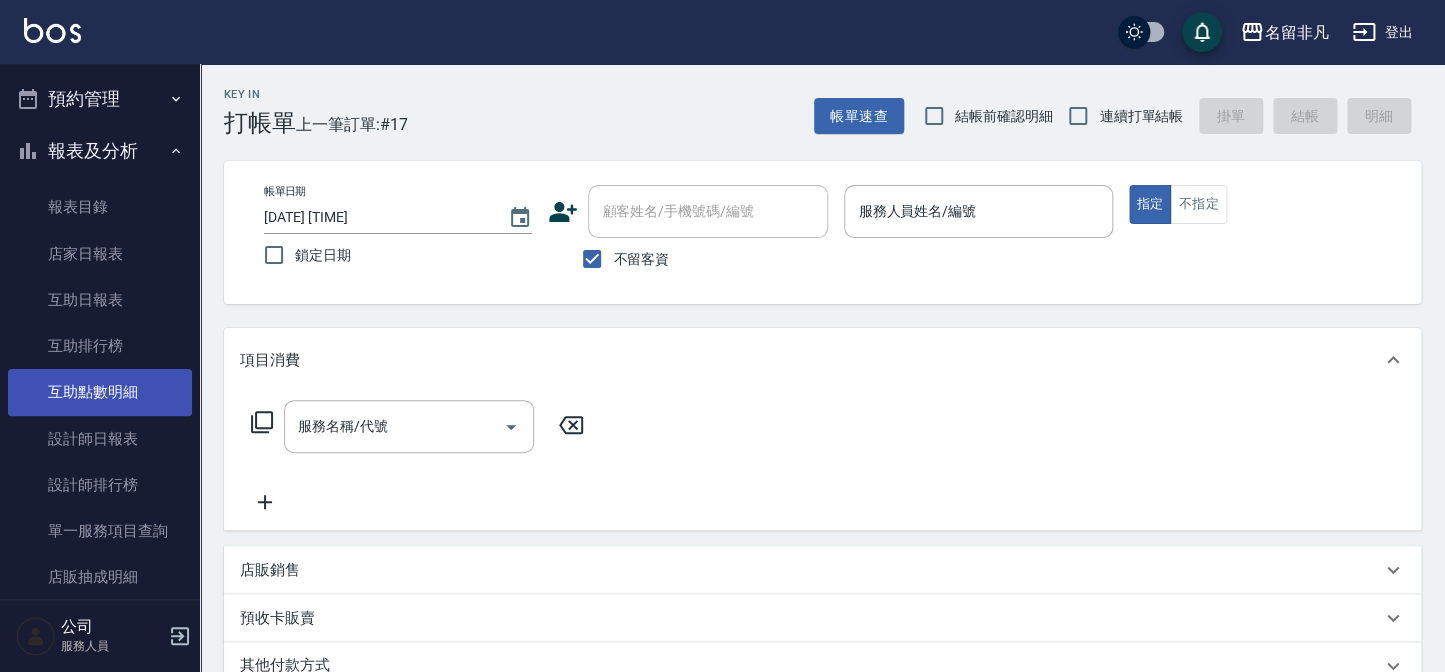 scroll, scrollTop: 418, scrollLeft: 0, axis: vertical 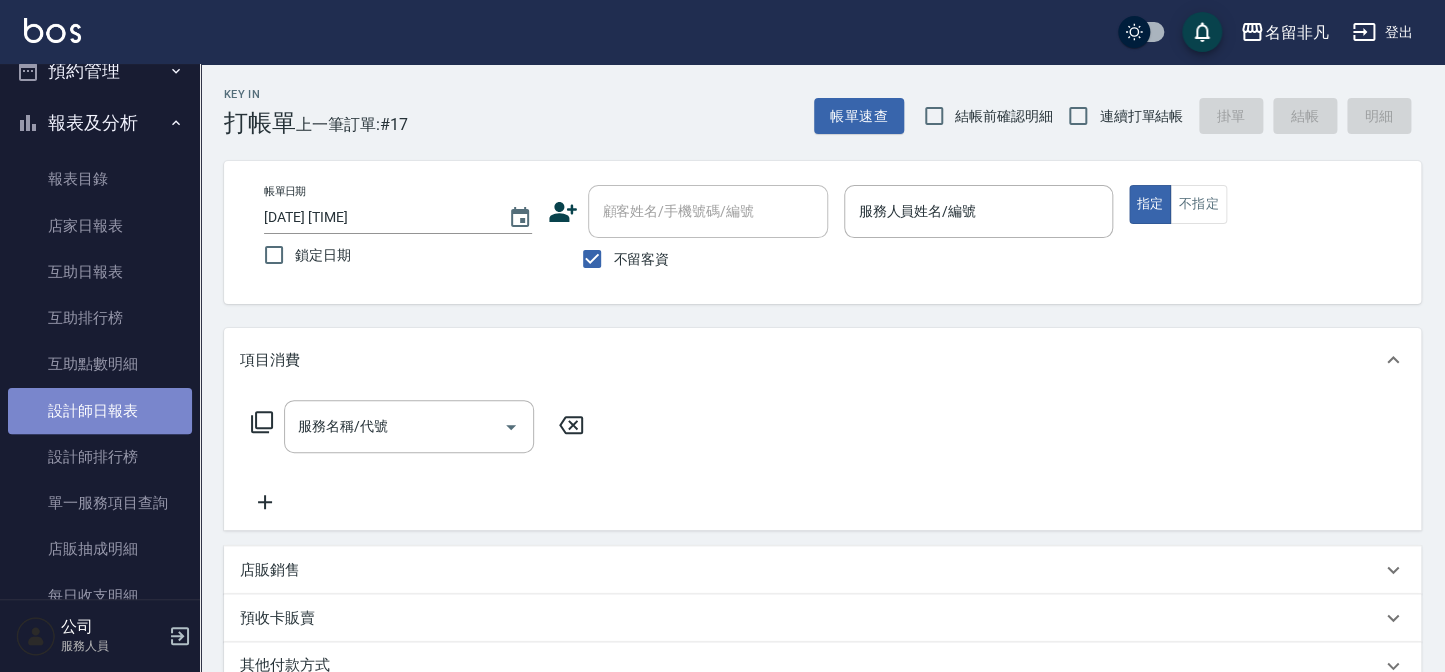 click on "設計師日報表" at bounding box center (100, 411) 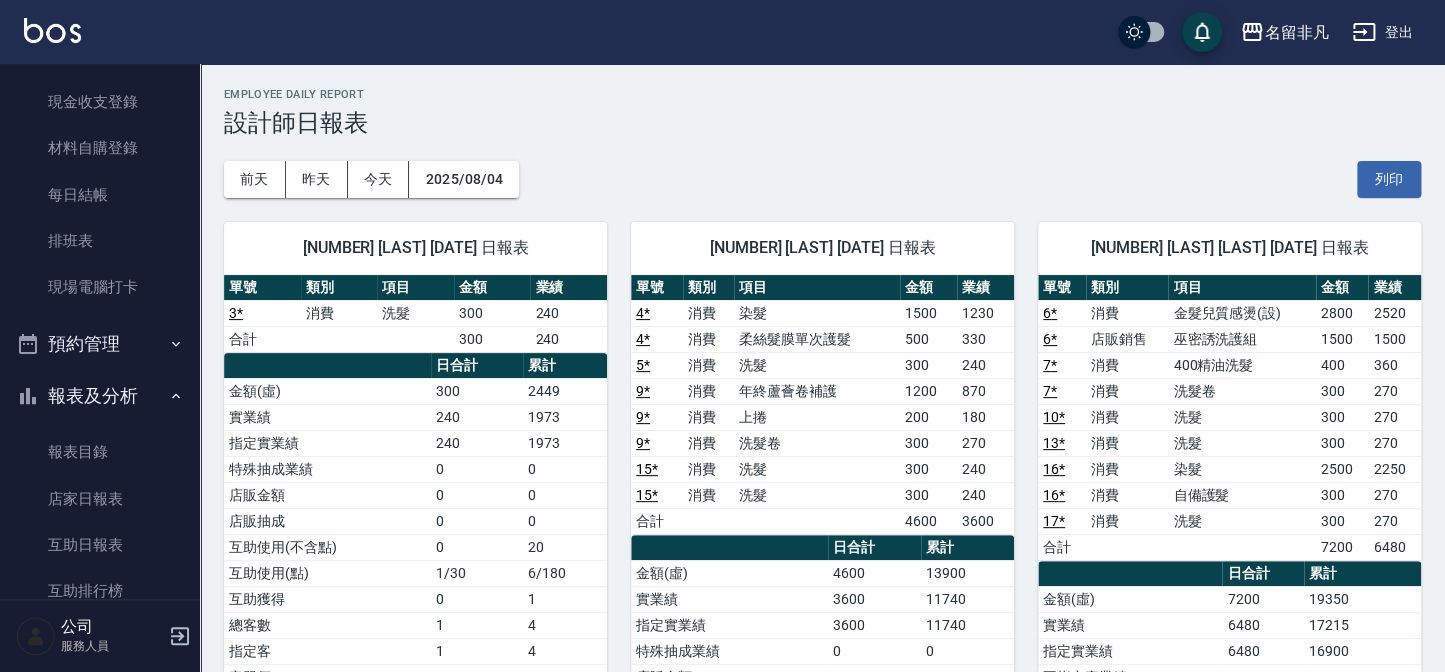 scroll, scrollTop: 0, scrollLeft: 0, axis: both 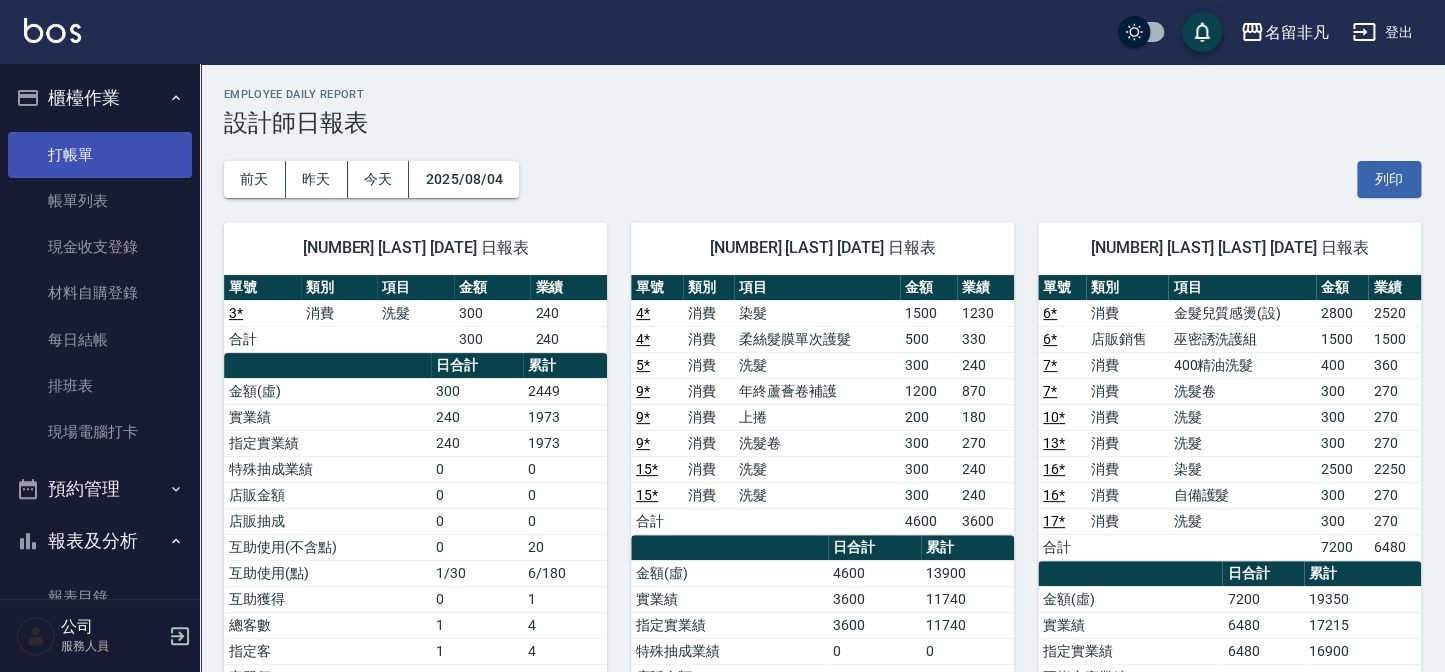 click on "打帳單" at bounding box center (100, 155) 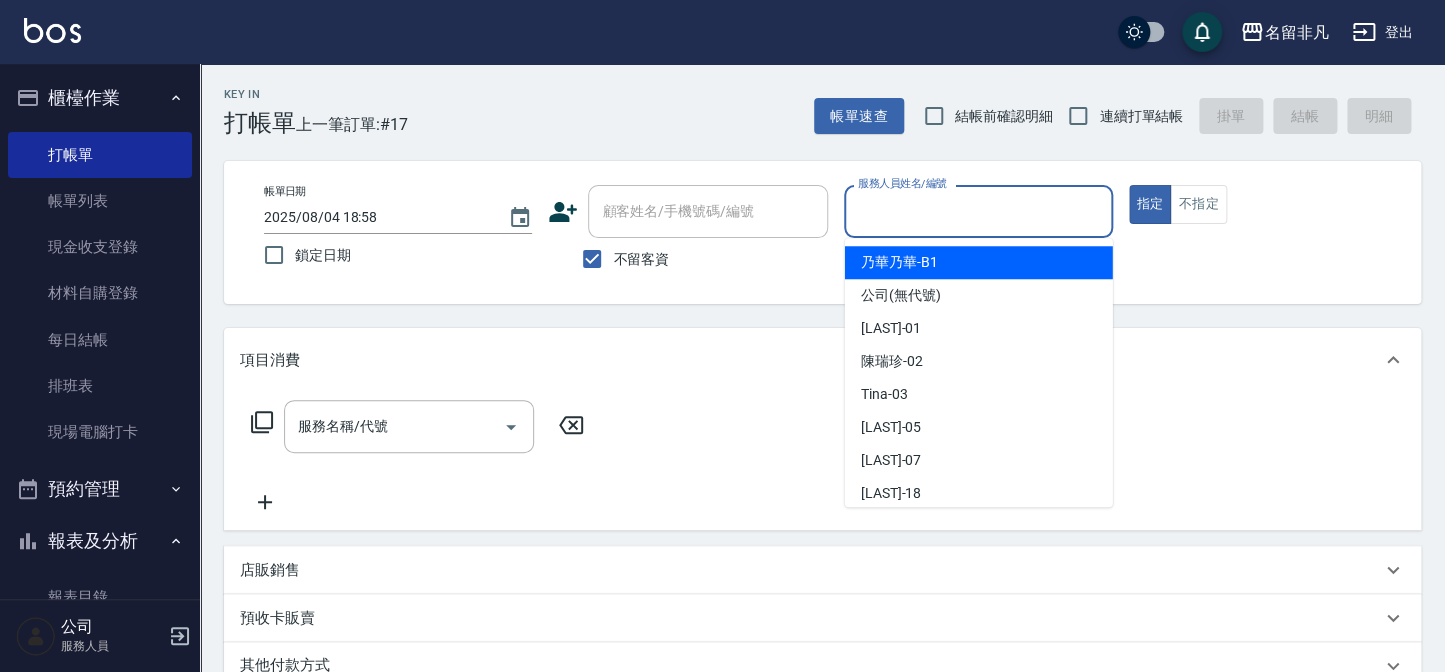 click on "服務人員姓名/編號" at bounding box center [978, 211] 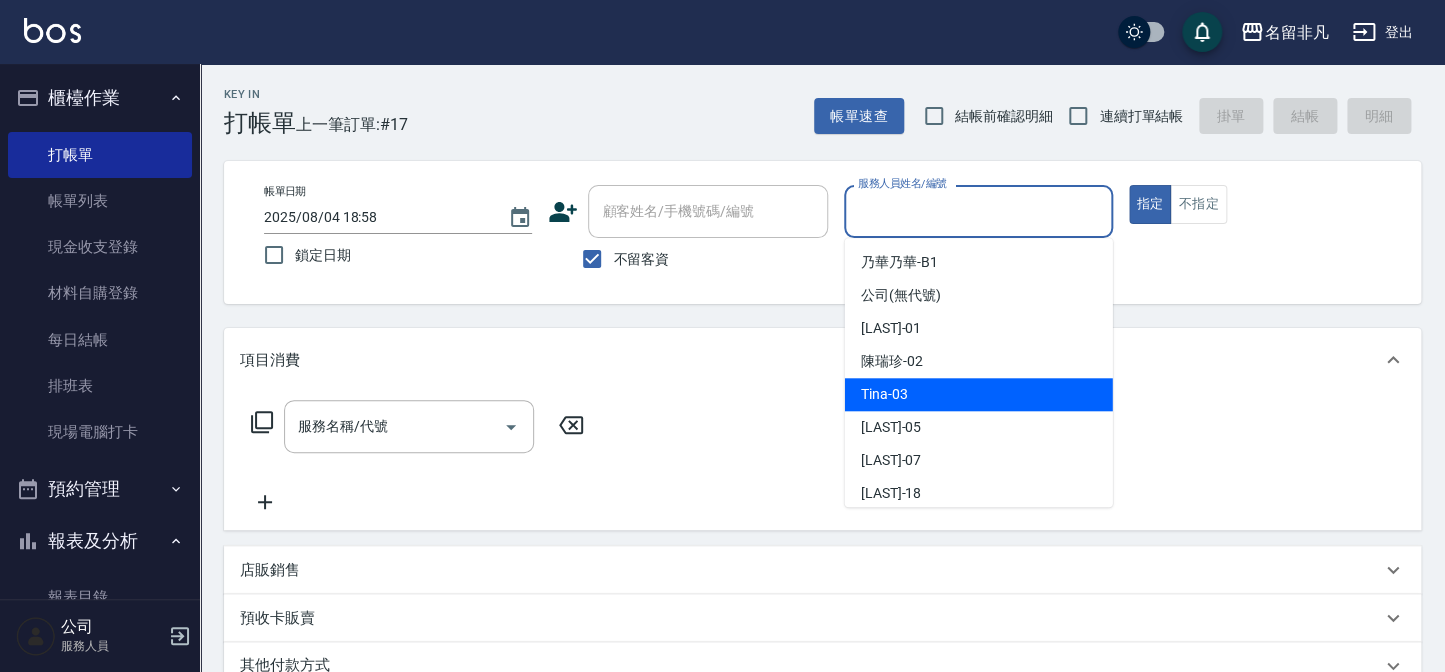 drag, startPoint x: 944, startPoint y: 394, endPoint x: 979, endPoint y: 331, distance: 72.06941 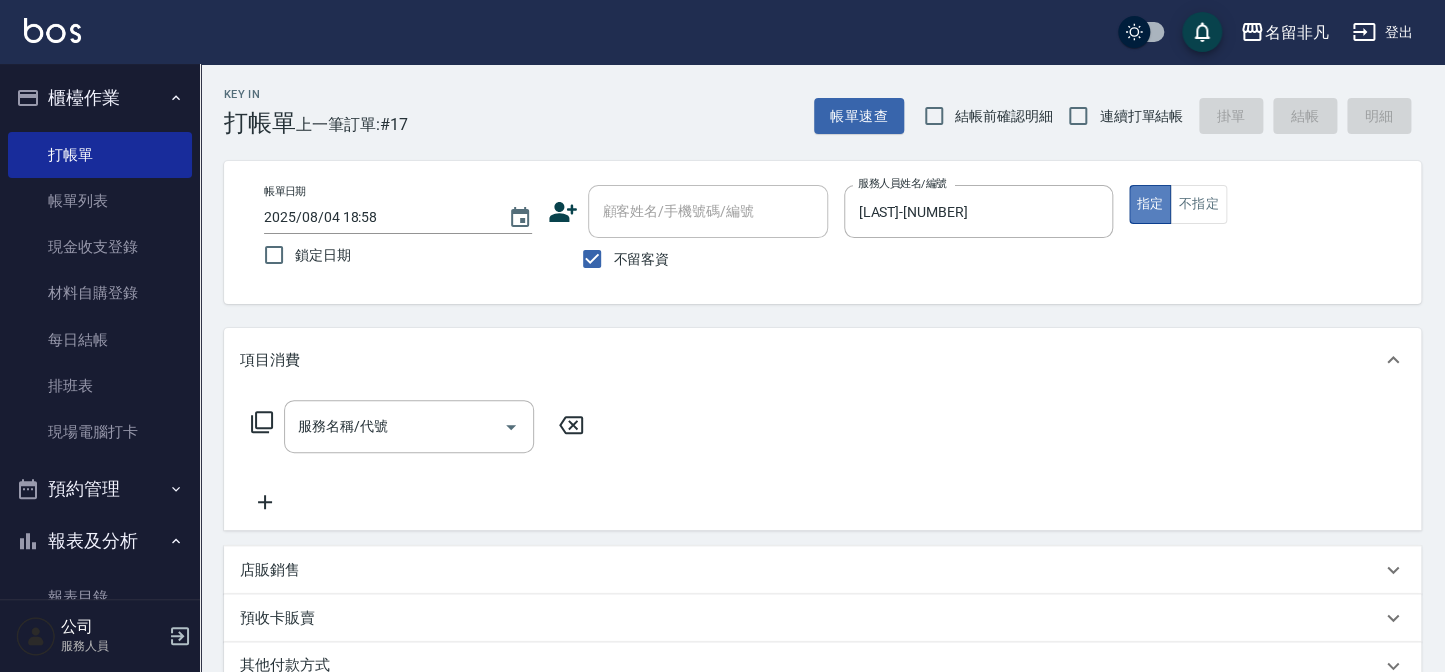 click on "指定" at bounding box center [1150, 204] 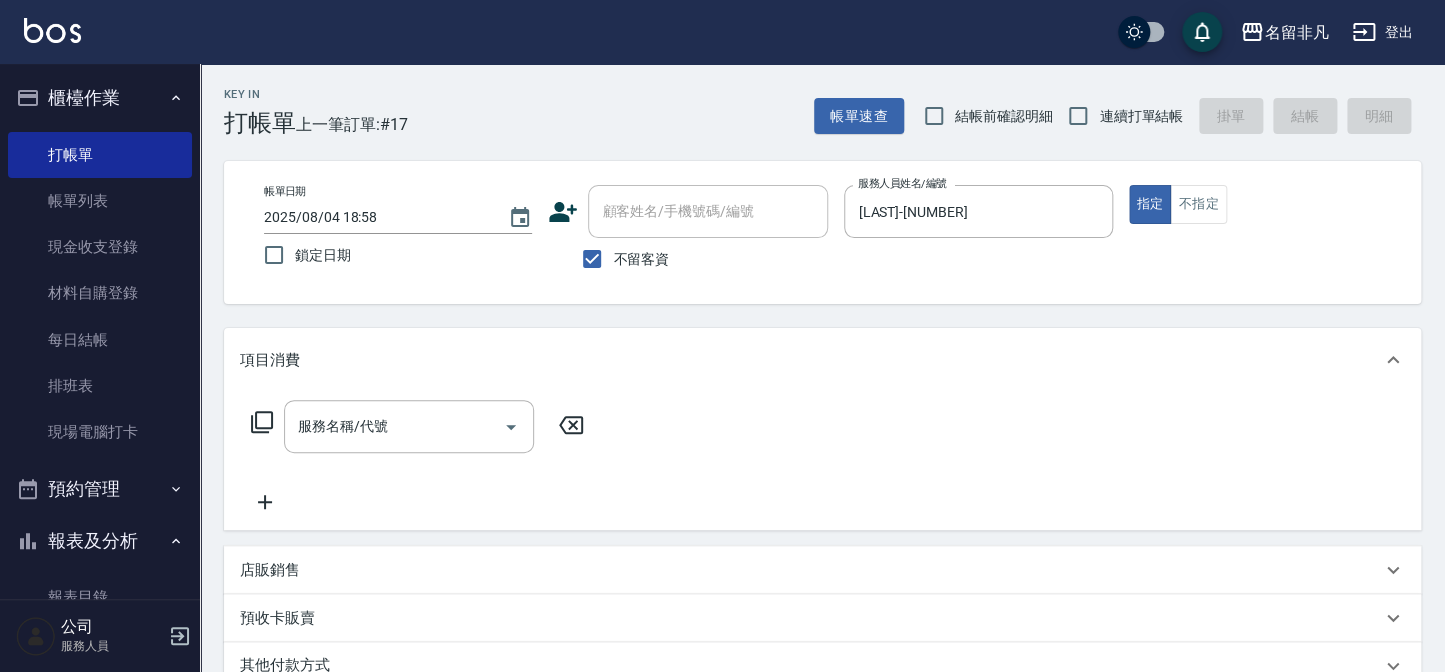 click 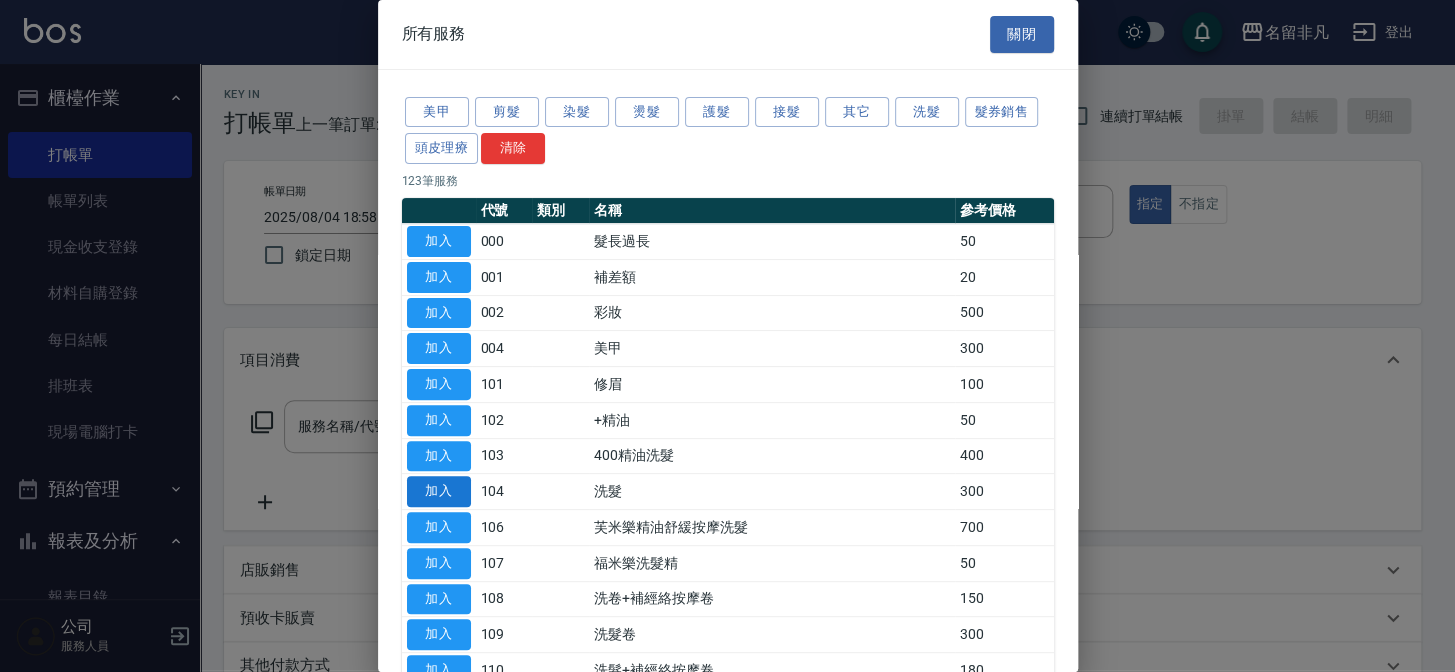 click on "加入" at bounding box center (439, 491) 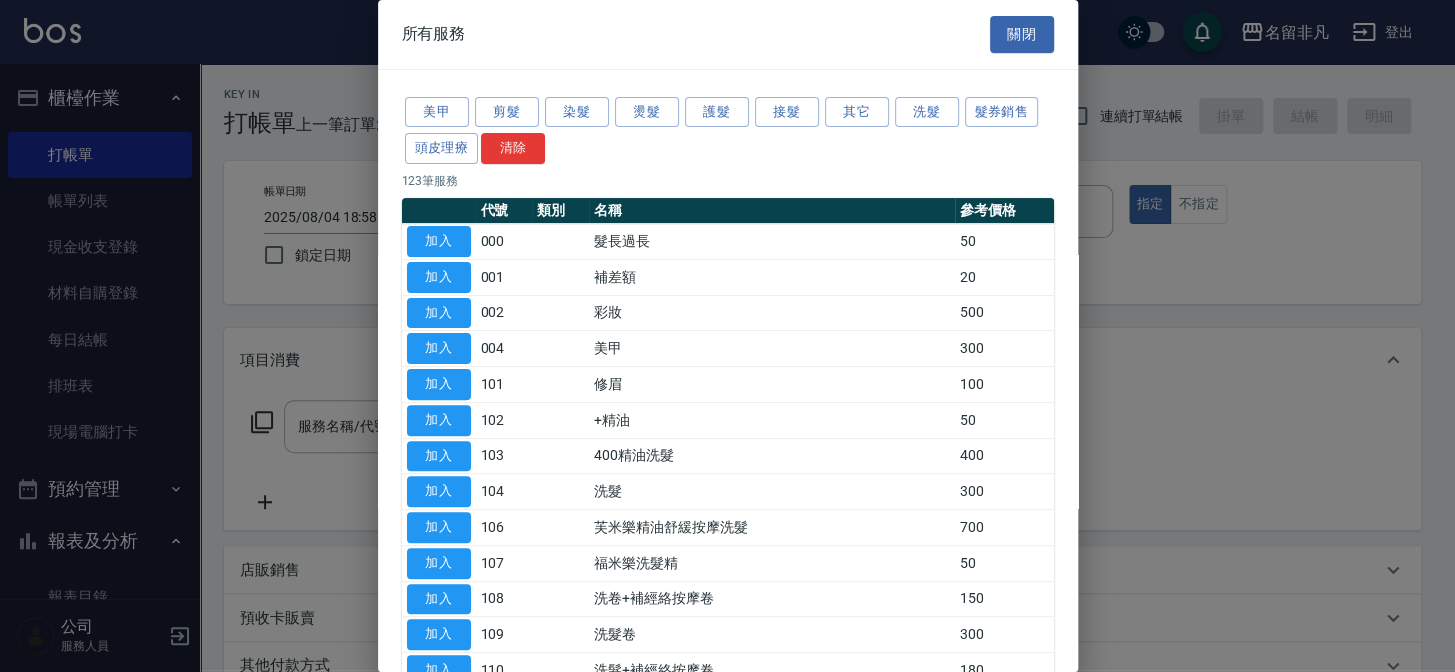 type on "洗髮(104)" 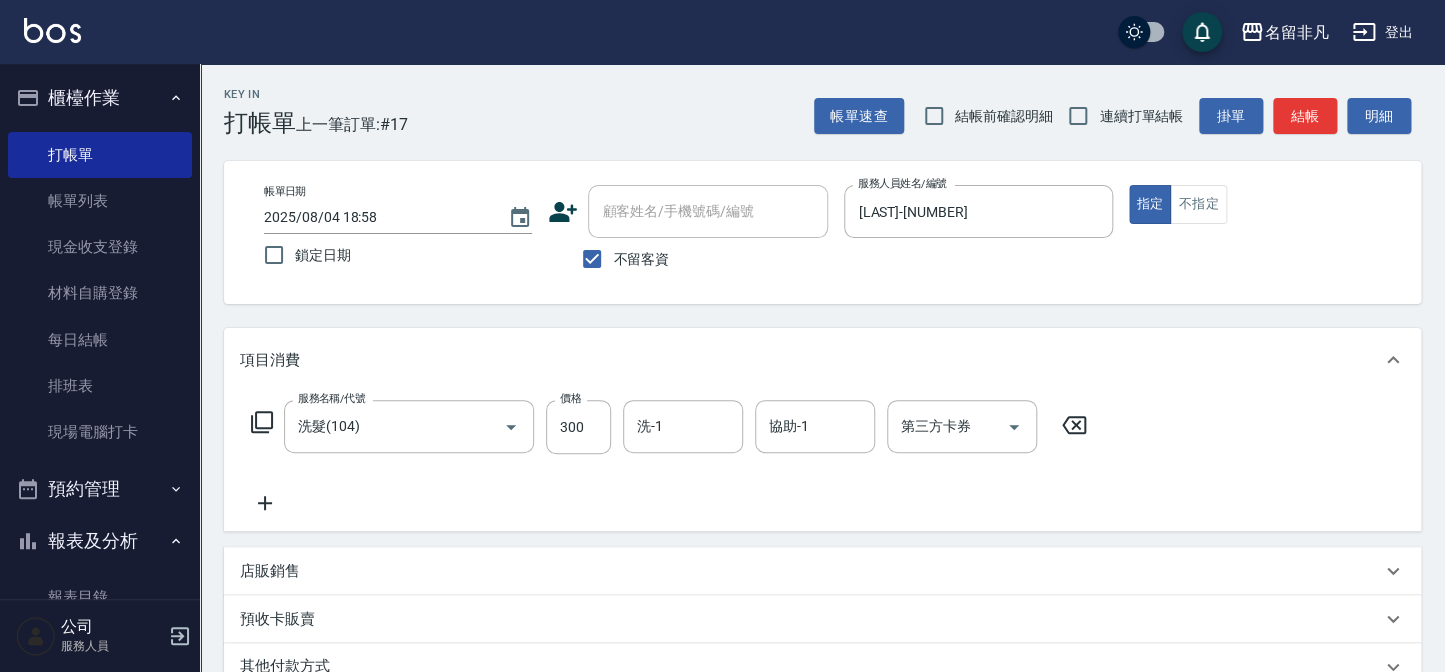 click 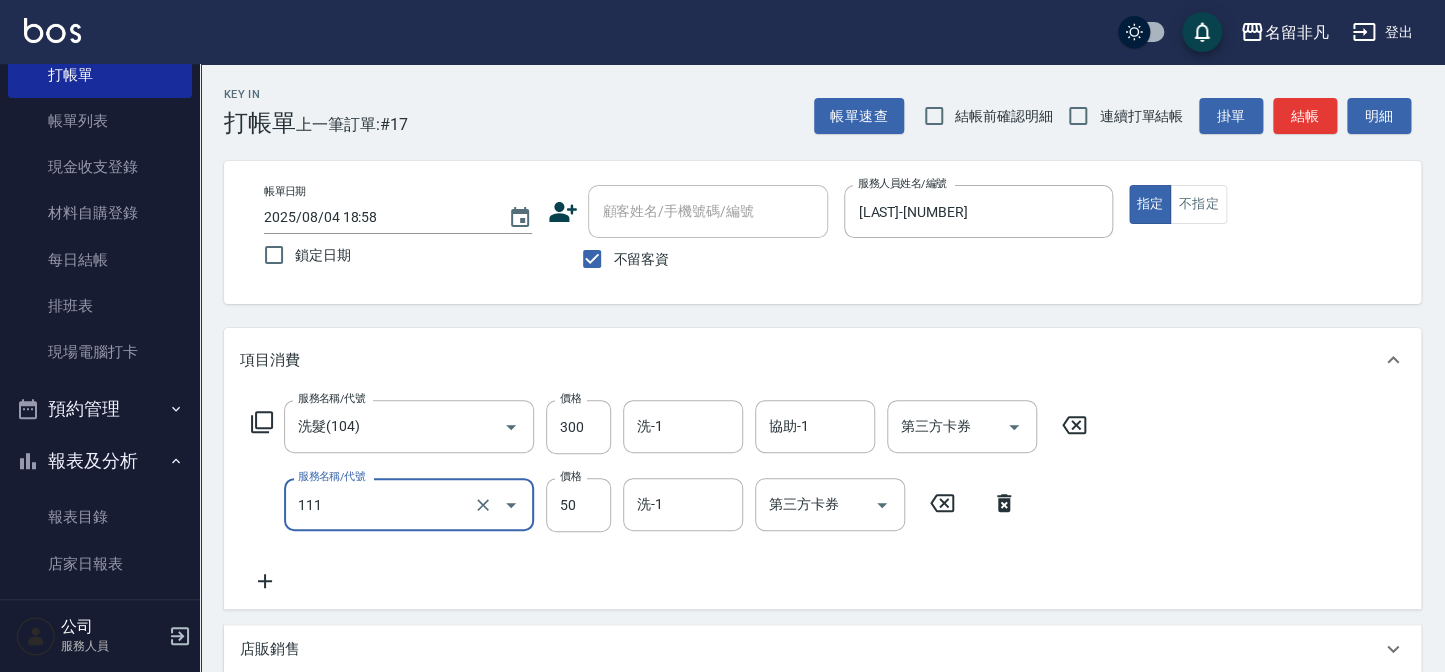 scroll, scrollTop: 272, scrollLeft: 0, axis: vertical 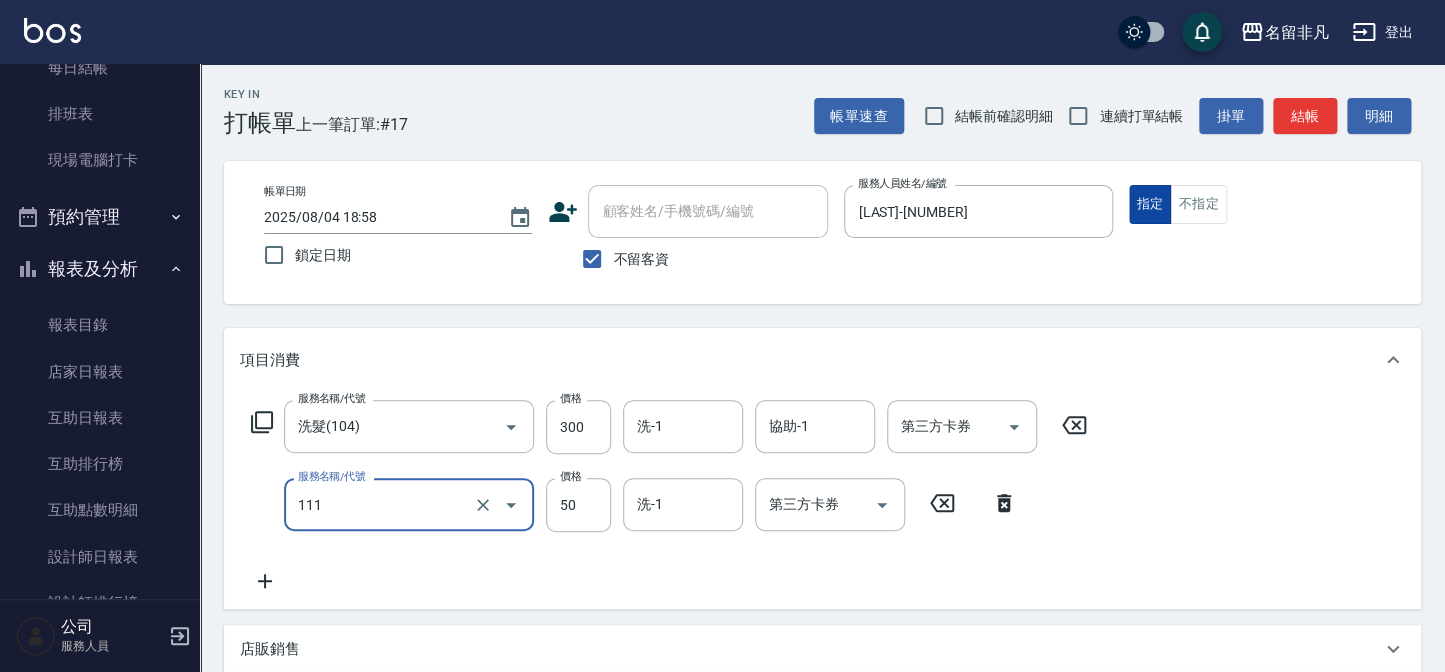 type on "上捲(111)" 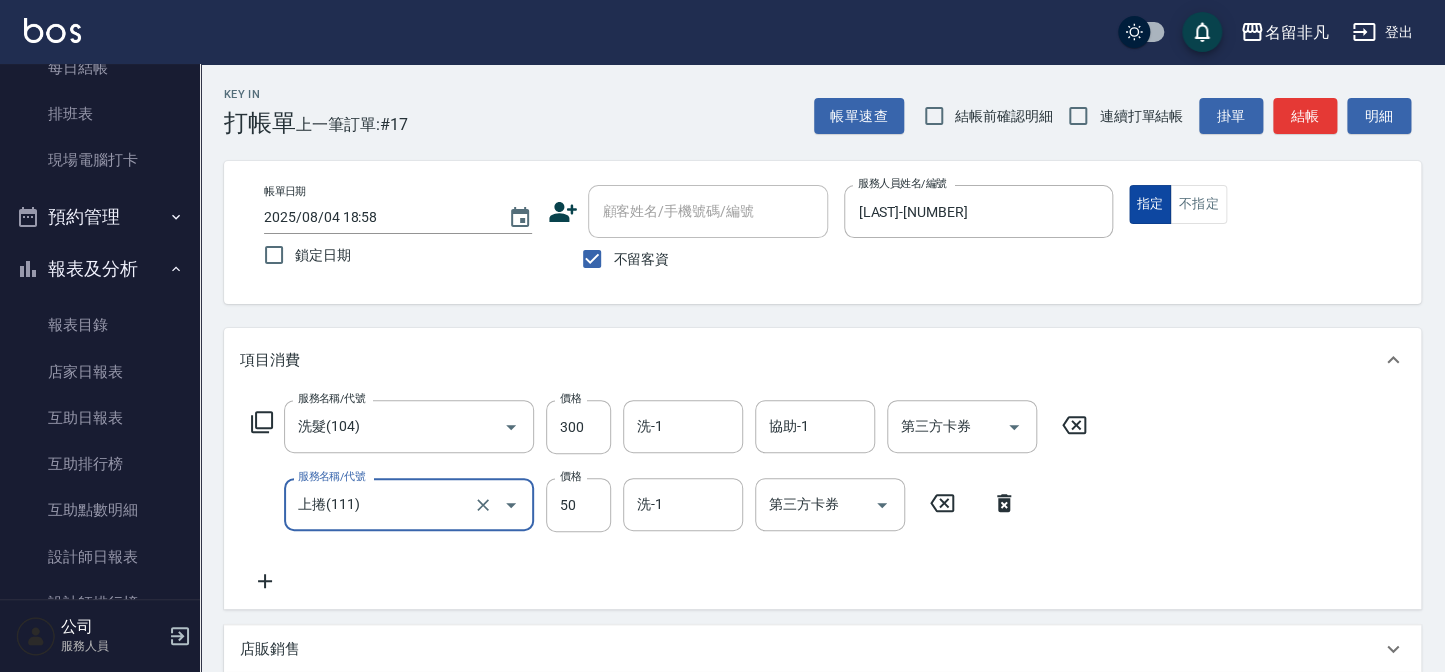 click on "指定" at bounding box center [1150, 204] 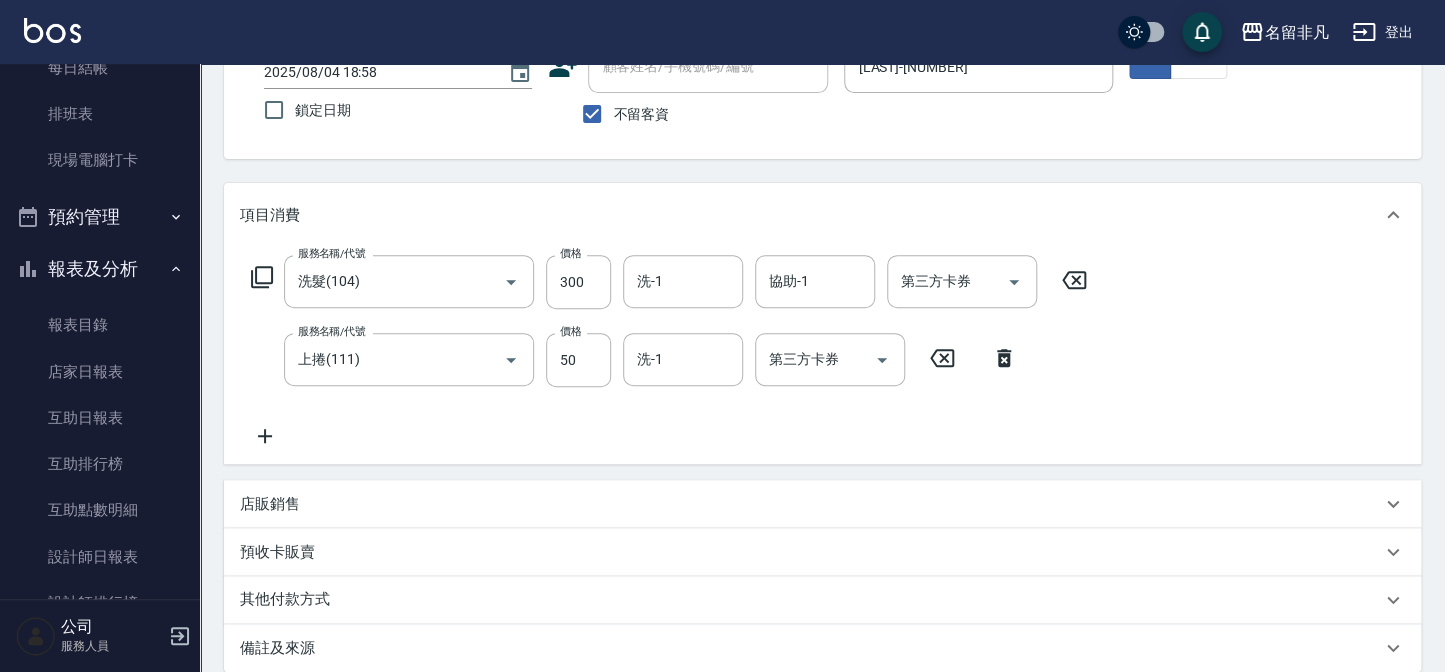 scroll, scrollTop: 363, scrollLeft: 0, axis: vertical 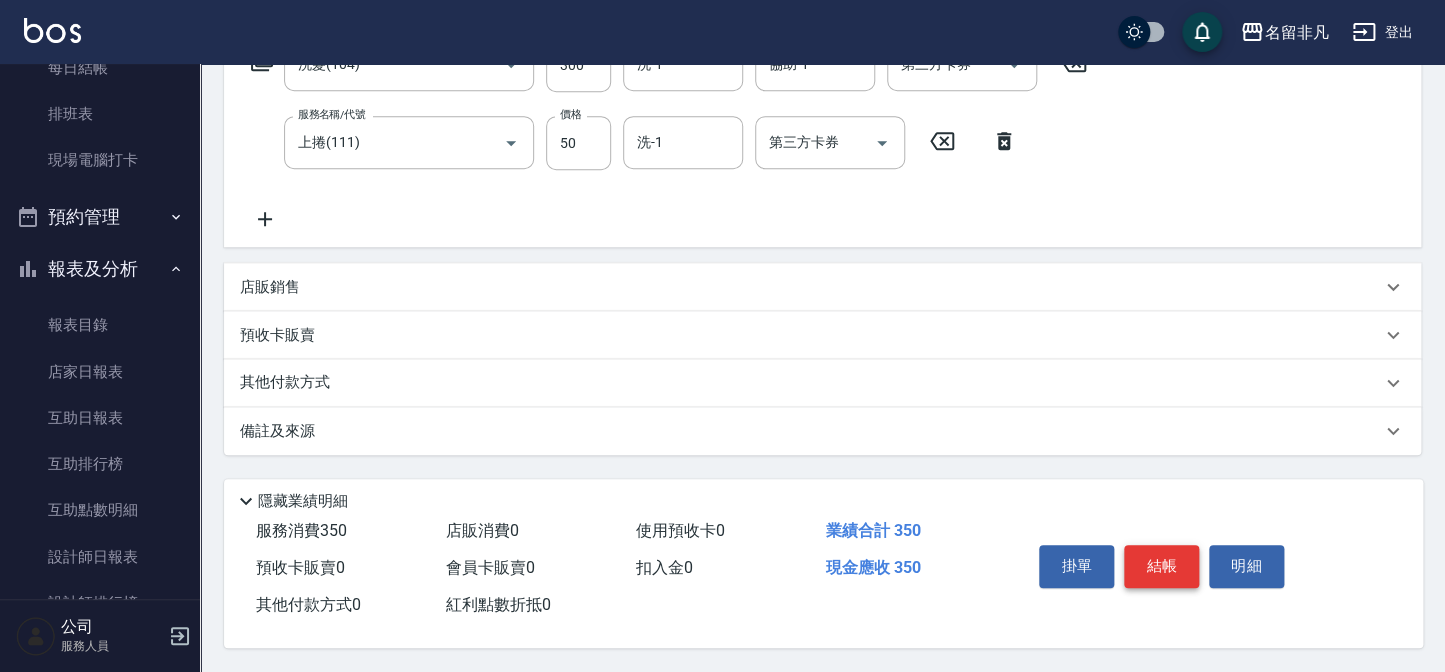 click on "結帳" at bounding box center [1161, 566] 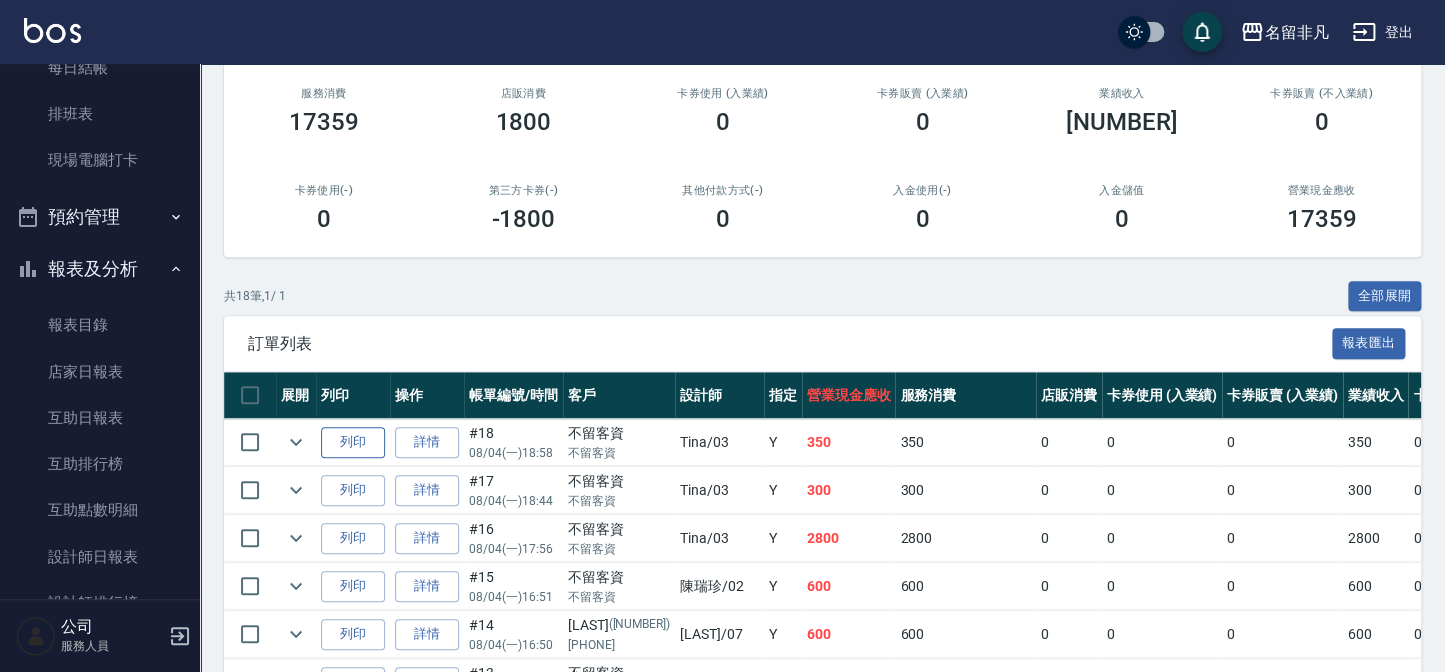 scroll, scrollTop: 272, scrollLeft: 0, axis: vertical 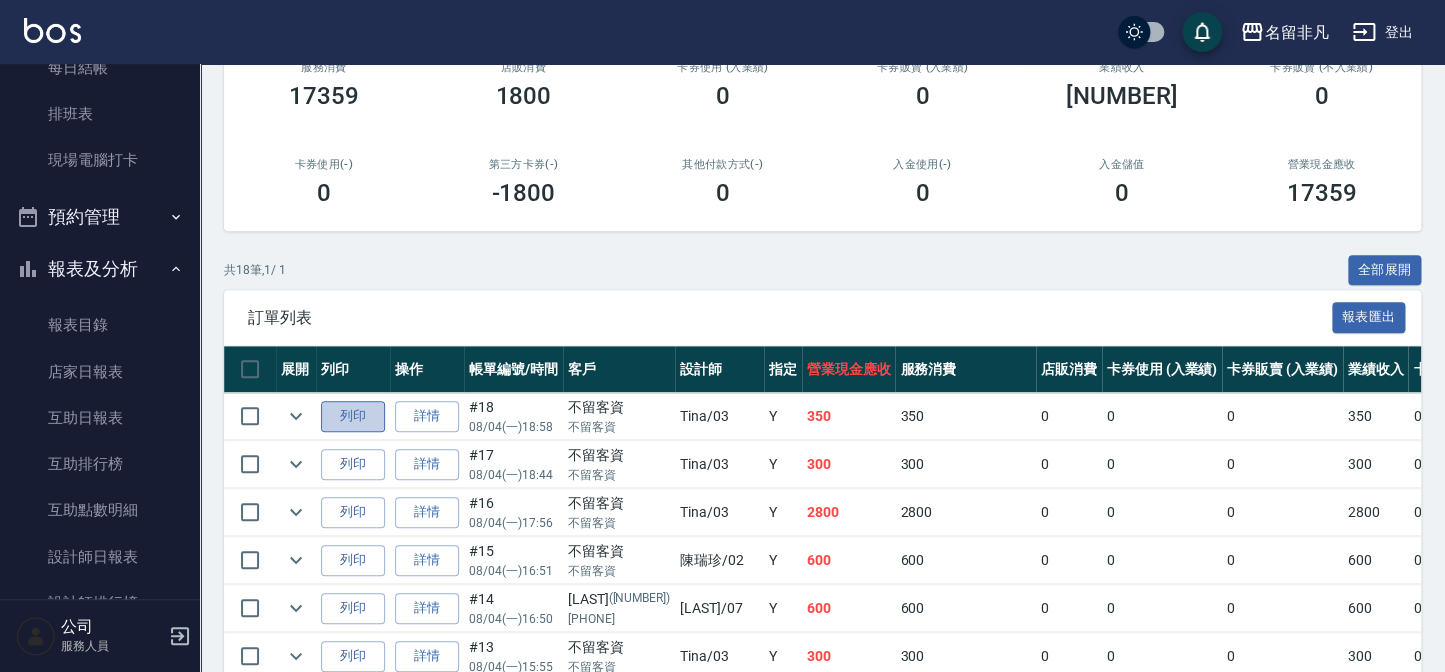 click on "列印" at bounding box center [353, 416] 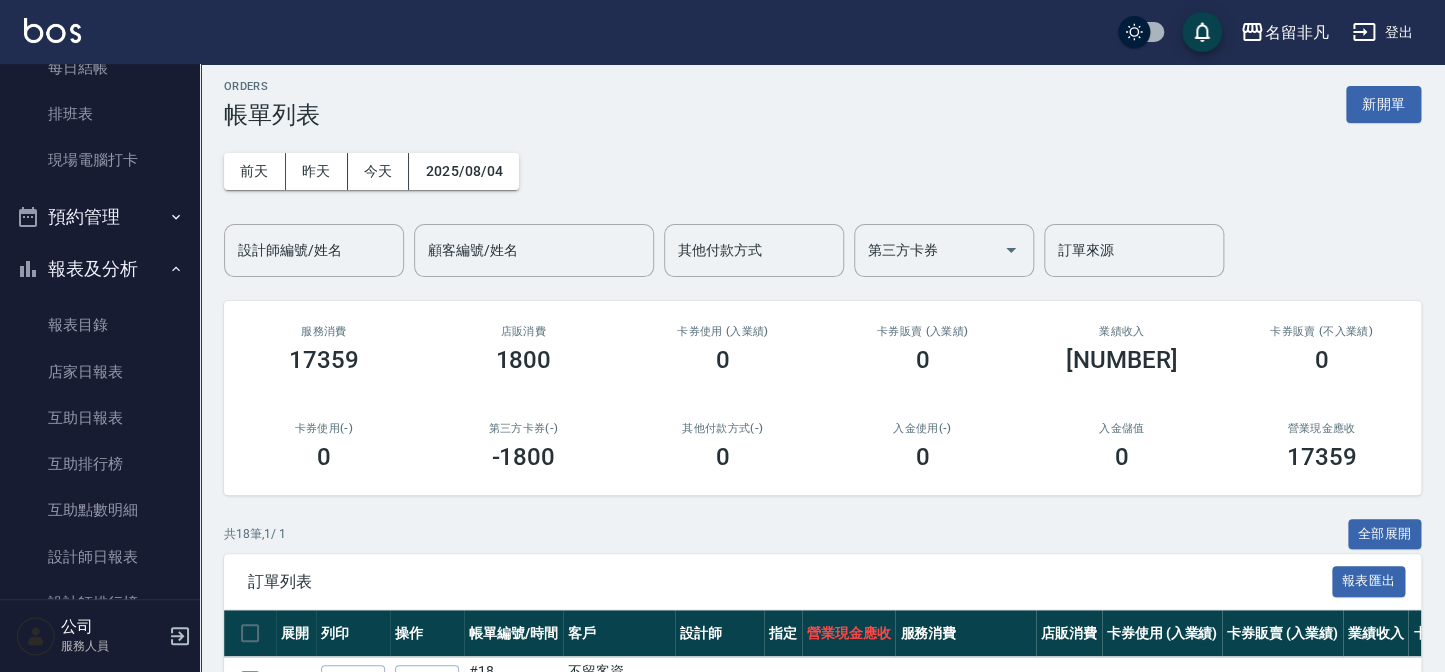 scroll, scrollTop: 0, scrollLeft: 0, axis: both 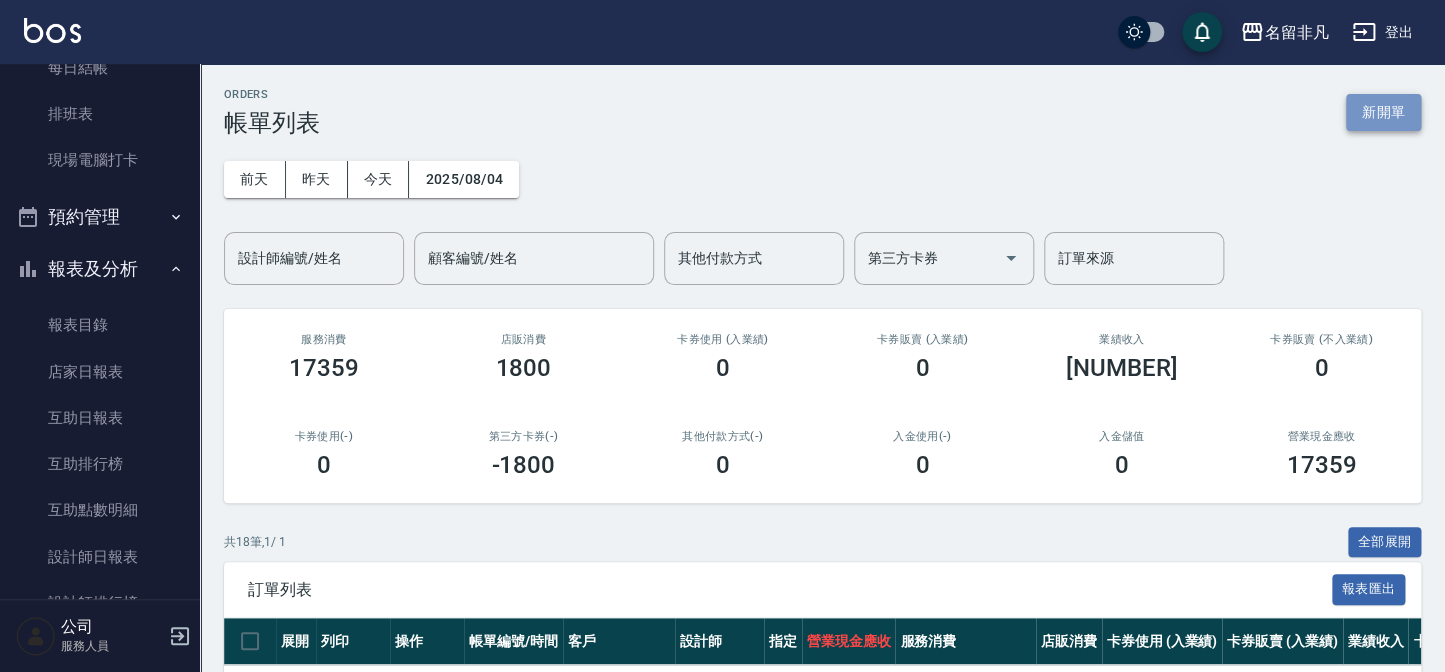 click on "新開單" at bounding box center (1383, 112) 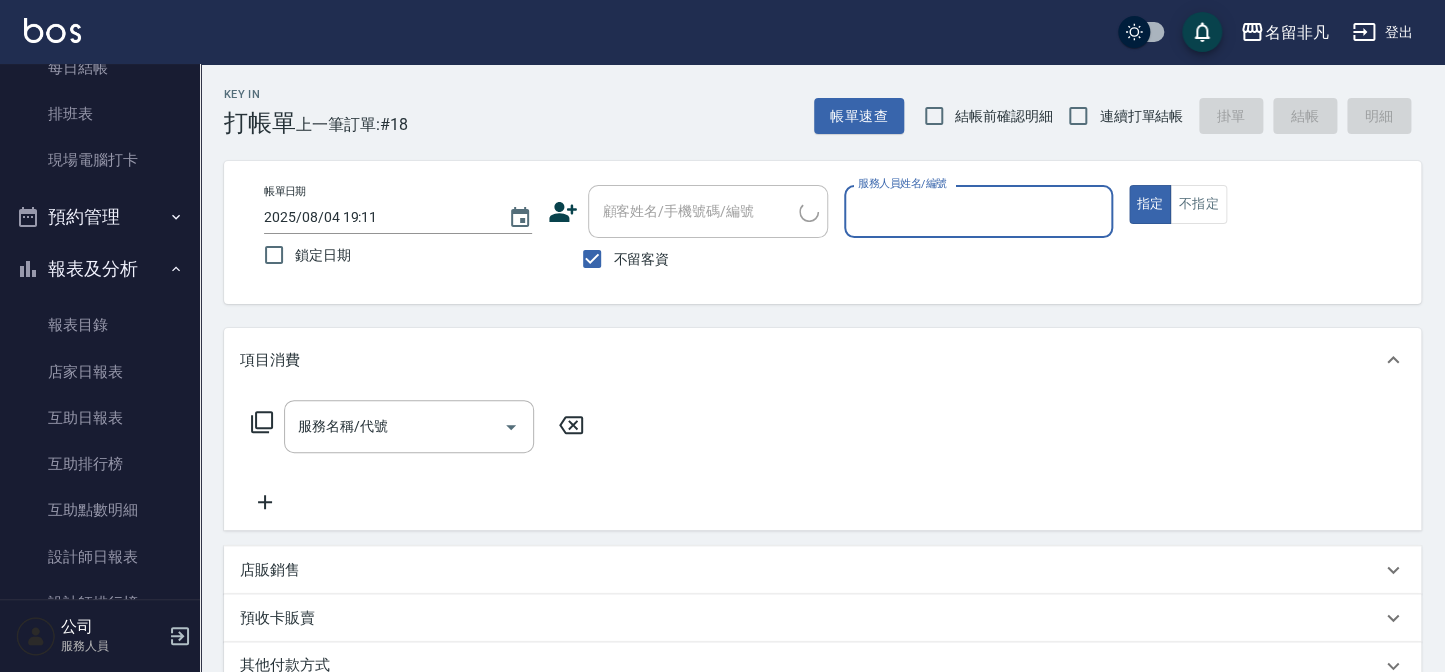click on "不留客資" at bounding box center (641, 259) 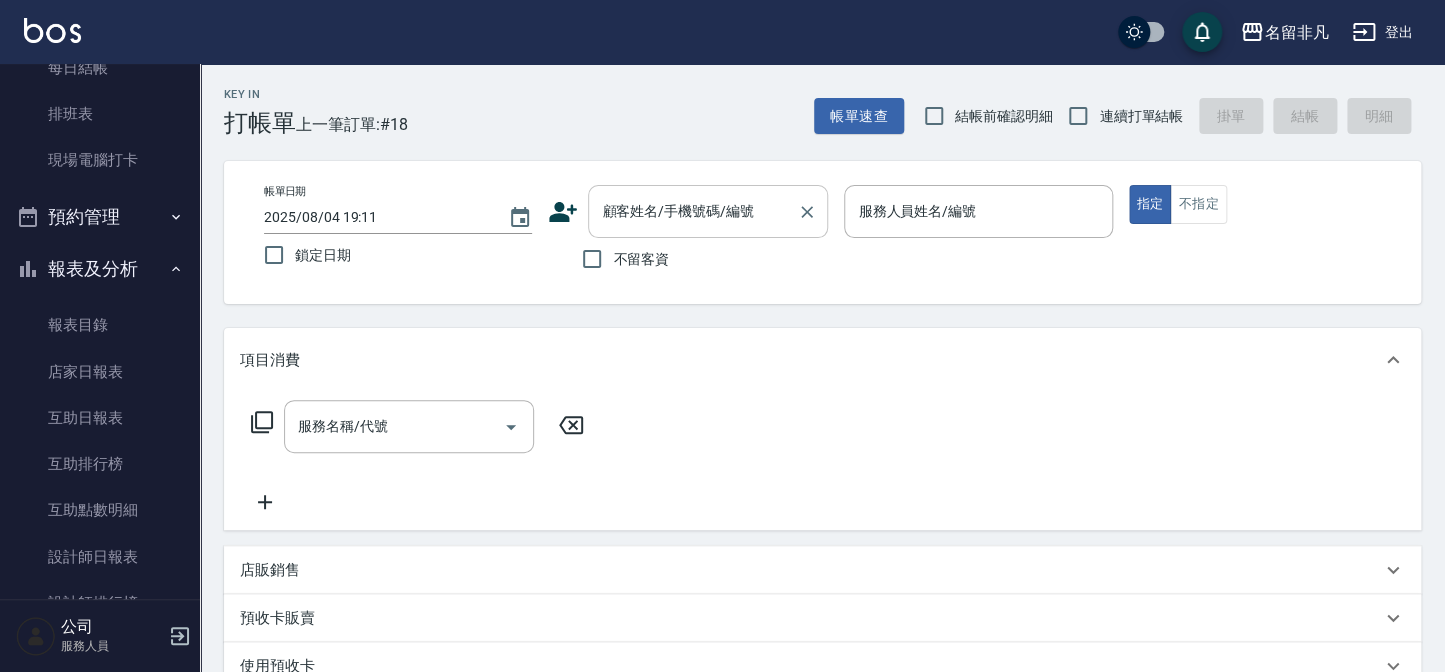 click on "顧客姓名/手機號碼/編號" at bounding box center (708, 211) 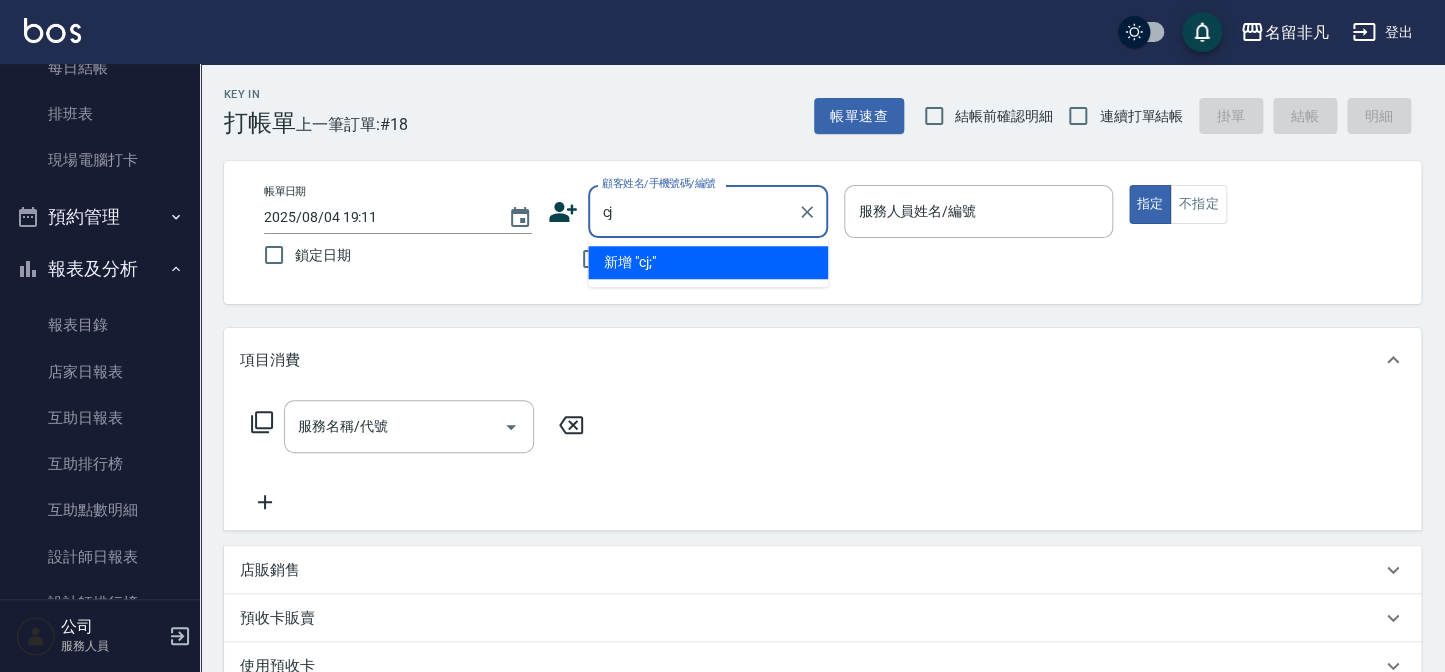 type on "c" 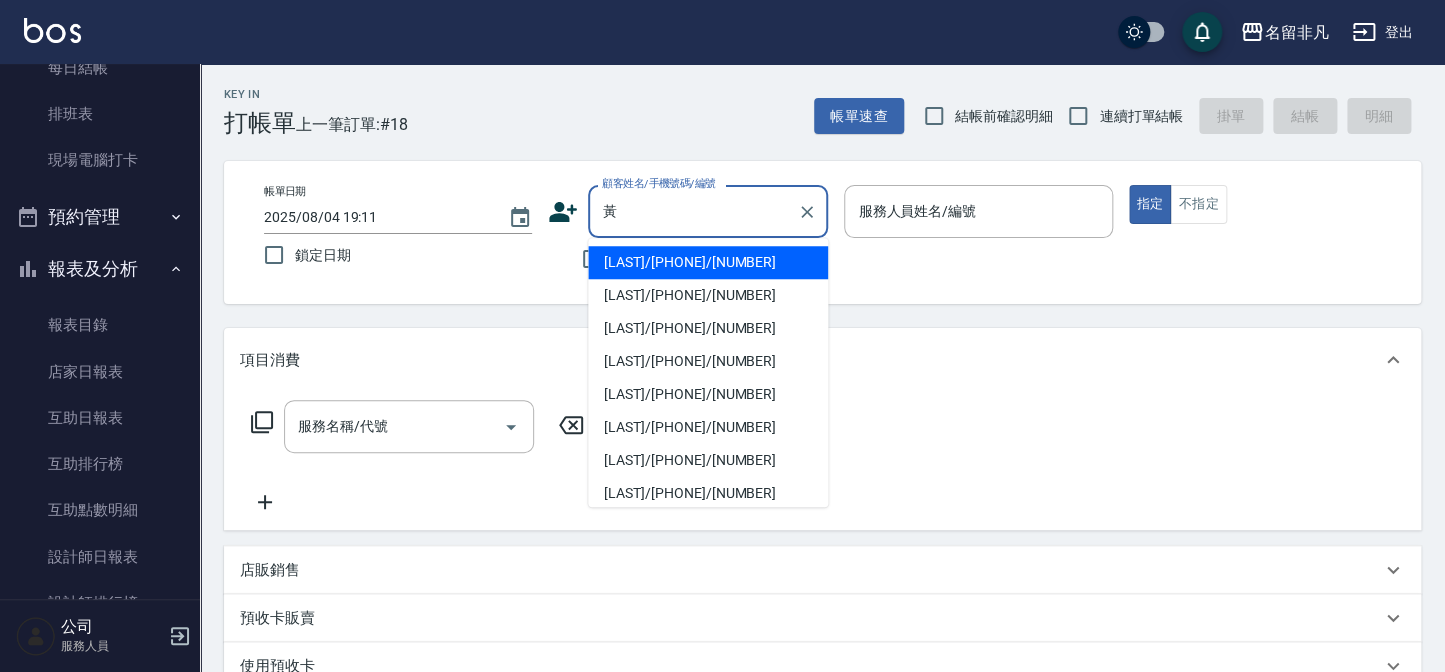 click on "[LAST]/[PHONE]/[NUMBER]" at bounding box center (708, 262) 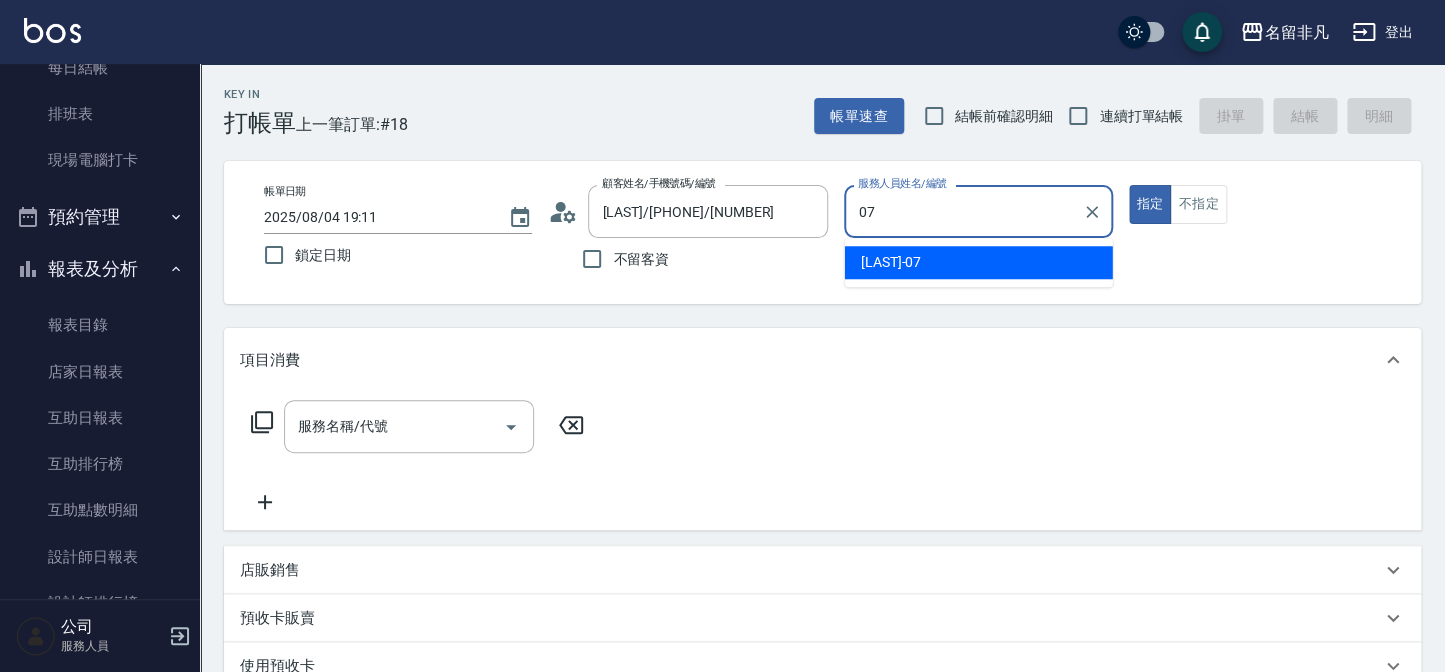 type on "07" 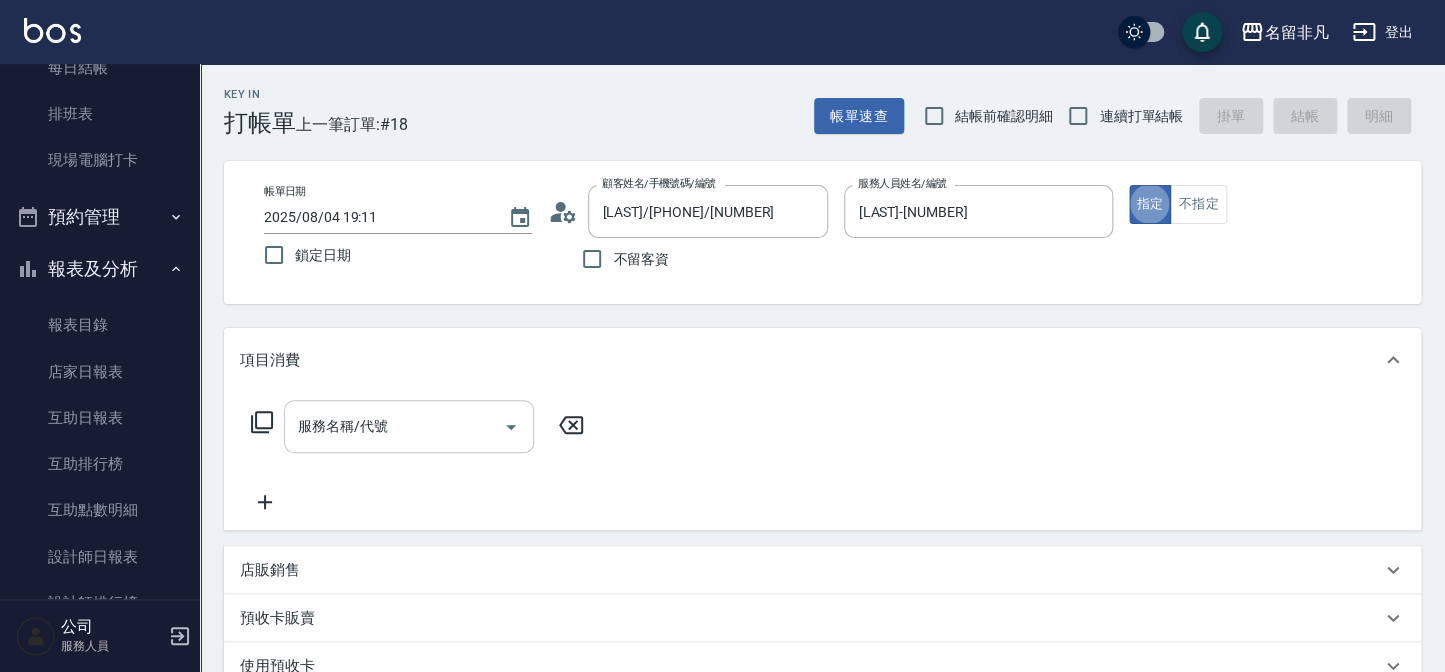 click on "服務名稱/代號" at bounding box center (409, 426) 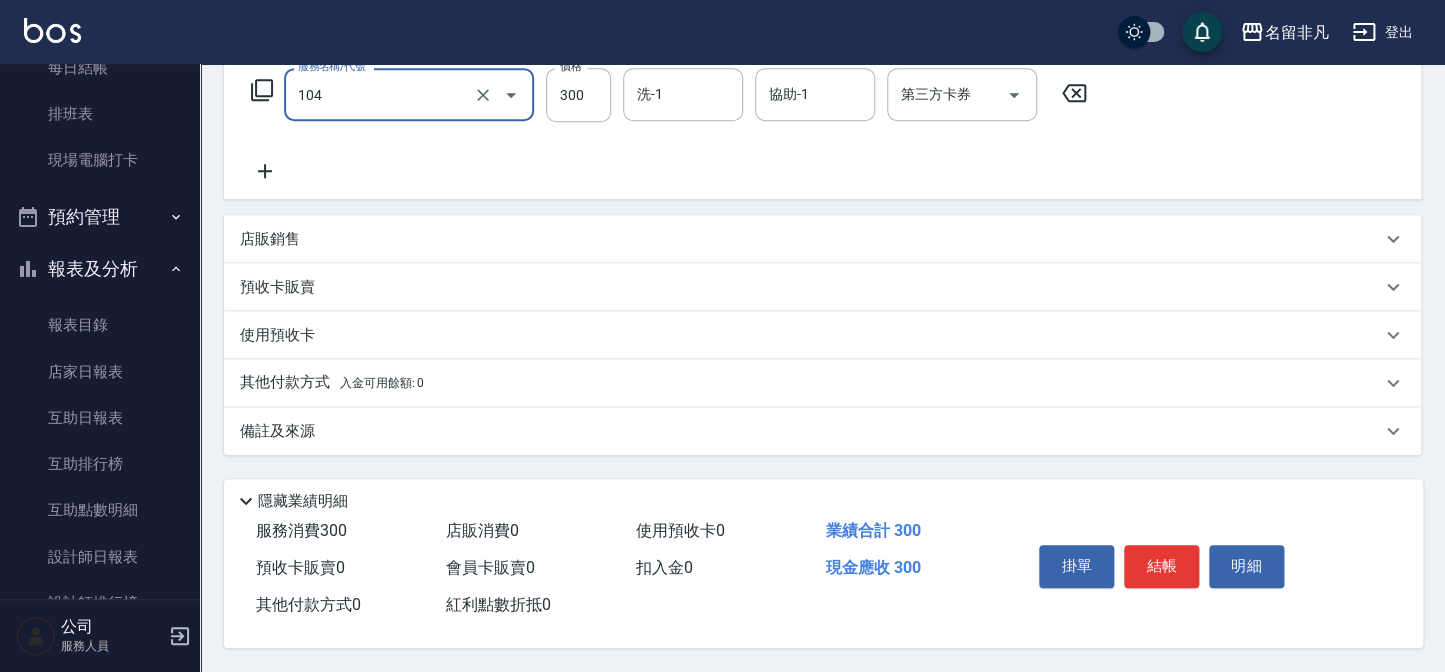 scroll, scrollTop: 337, scrollLeft: 0, axis: vertical 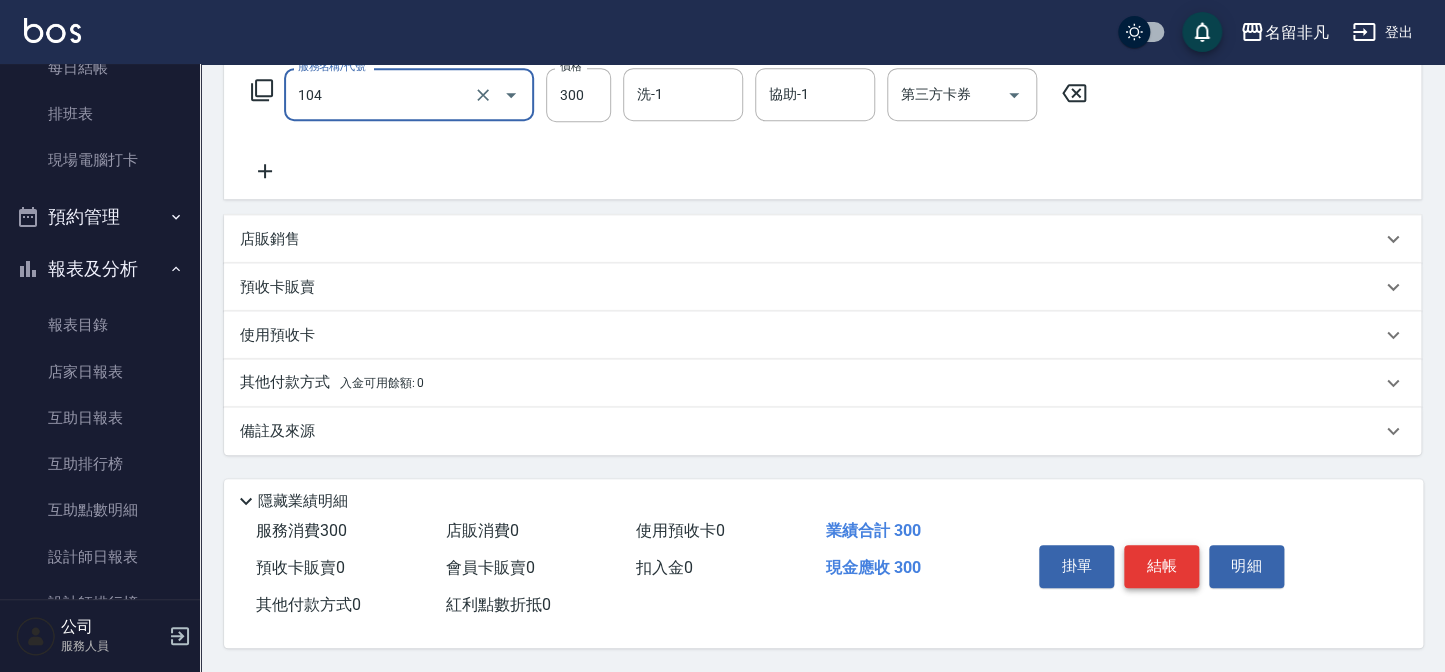 type on "洗髮(104)" 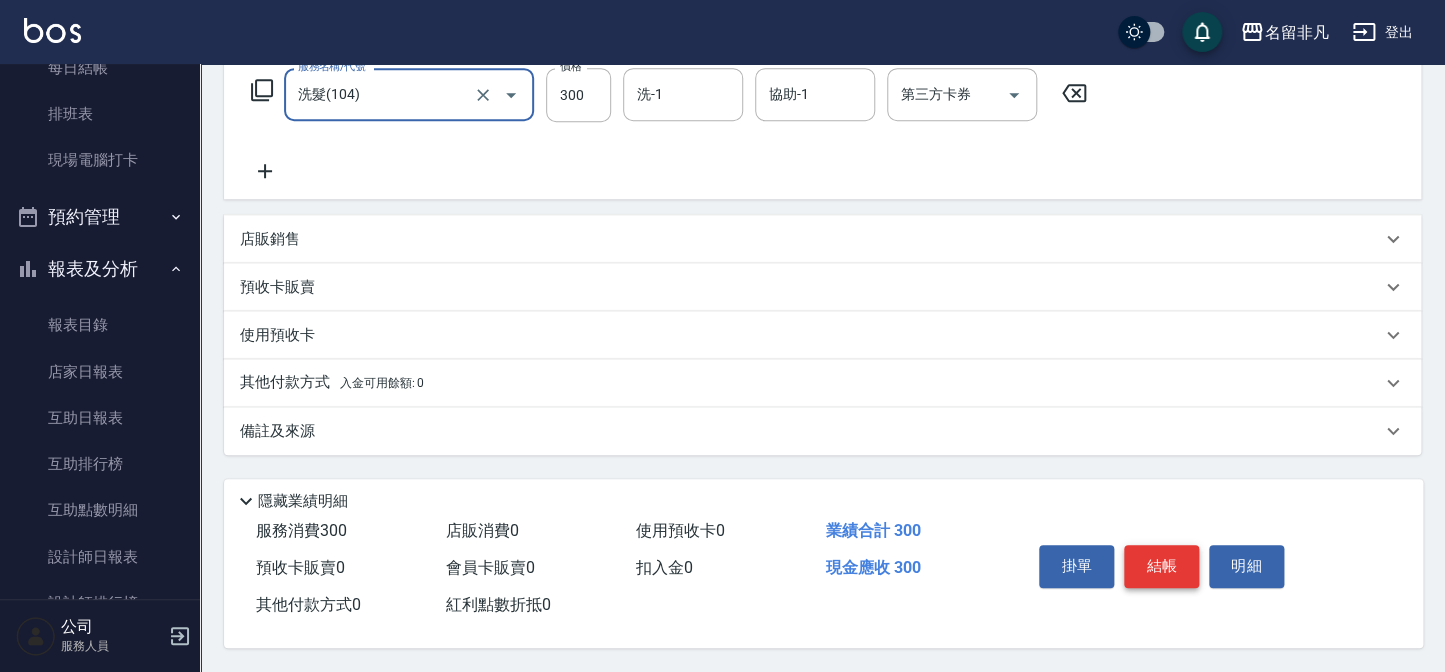click on "結帳" at bounding box center [1161, 566] 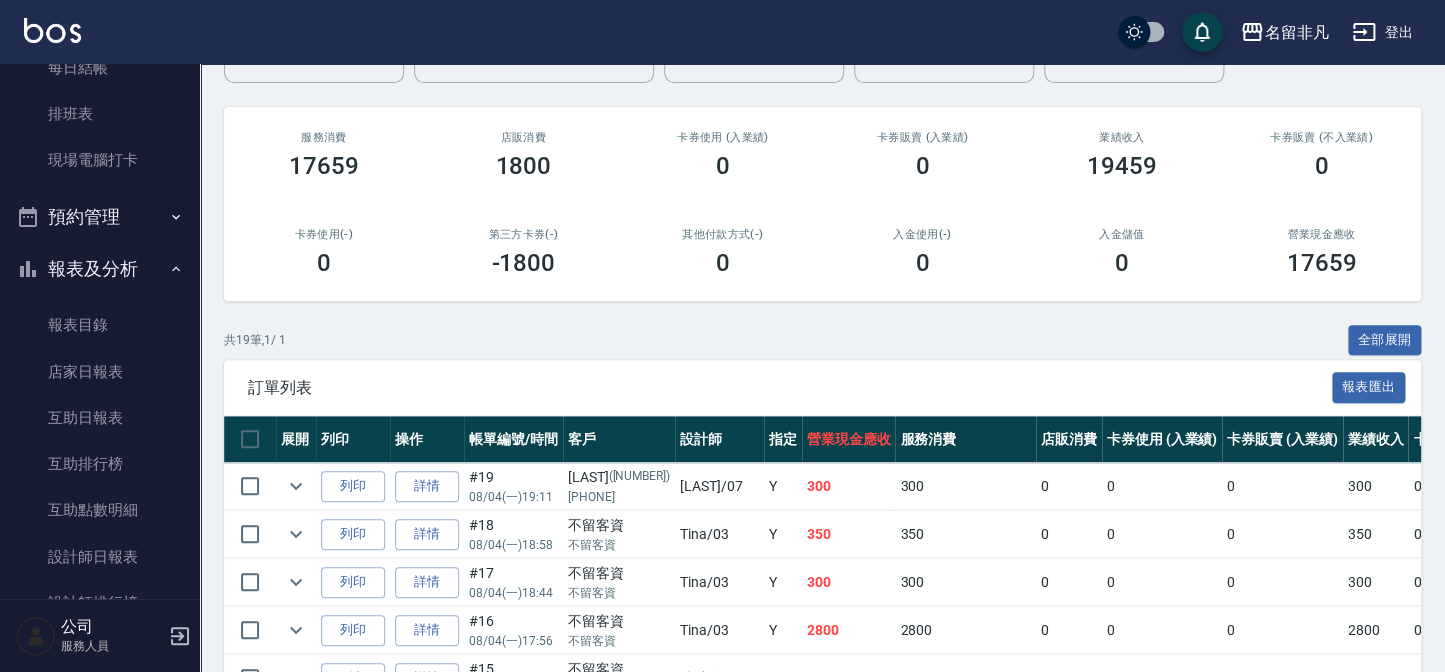 scroll, scrollTop: 272, scrollLeft: 0, axis: vertical 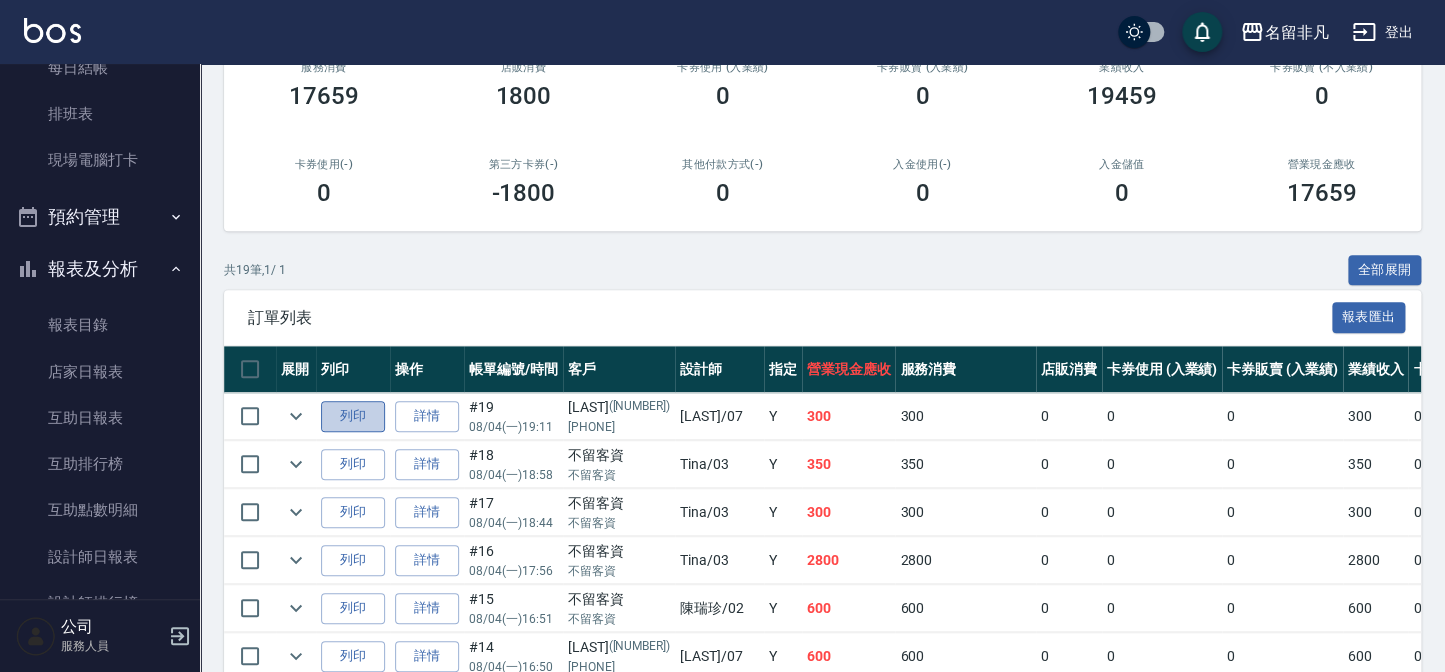 click on "列印" at bounding box center [353, 416] 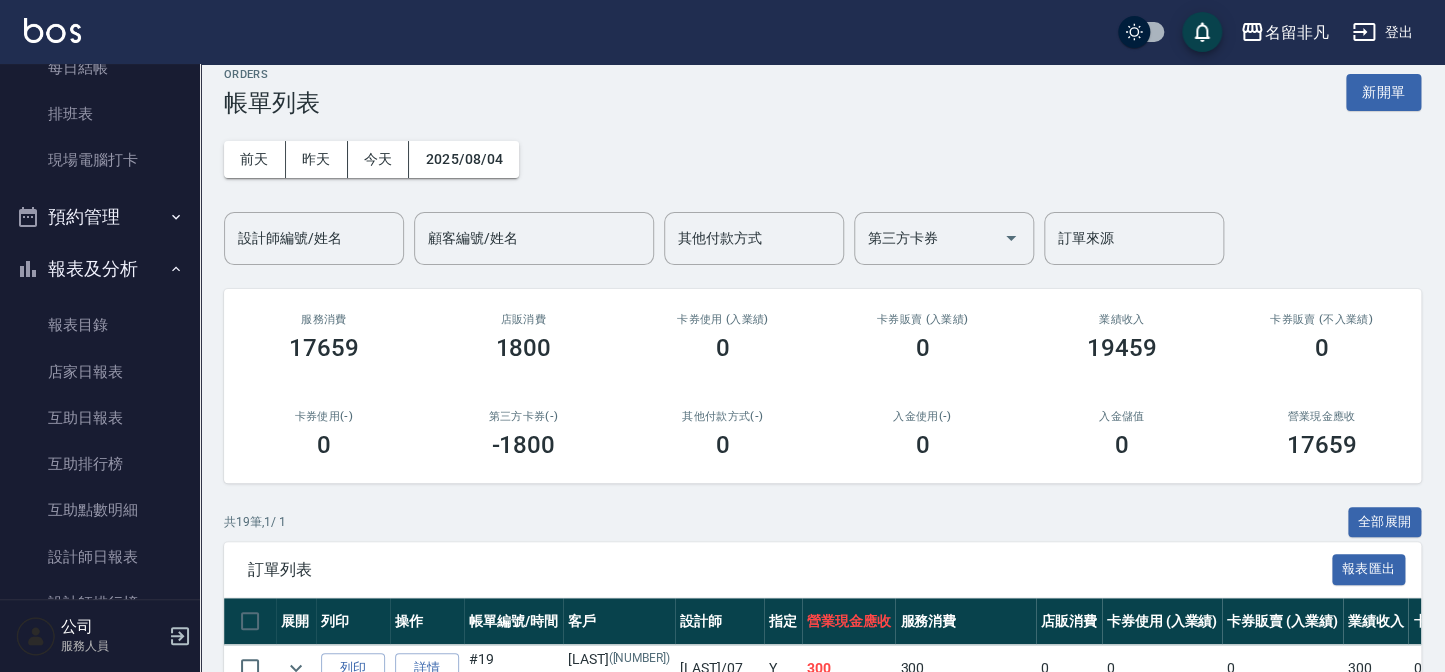 scroll, scrollTop: 0, scrollLeft: 0, axis: both 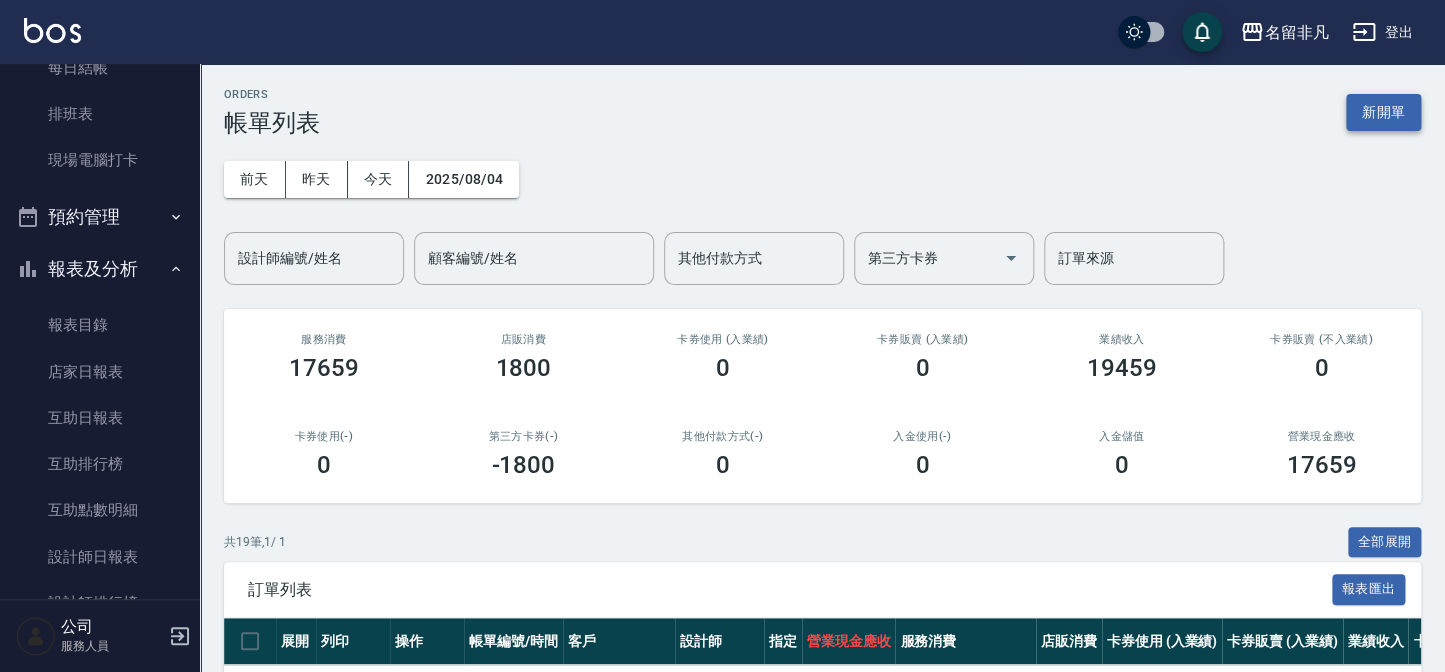 click on "新開單" at bounding box center (1383, 112) 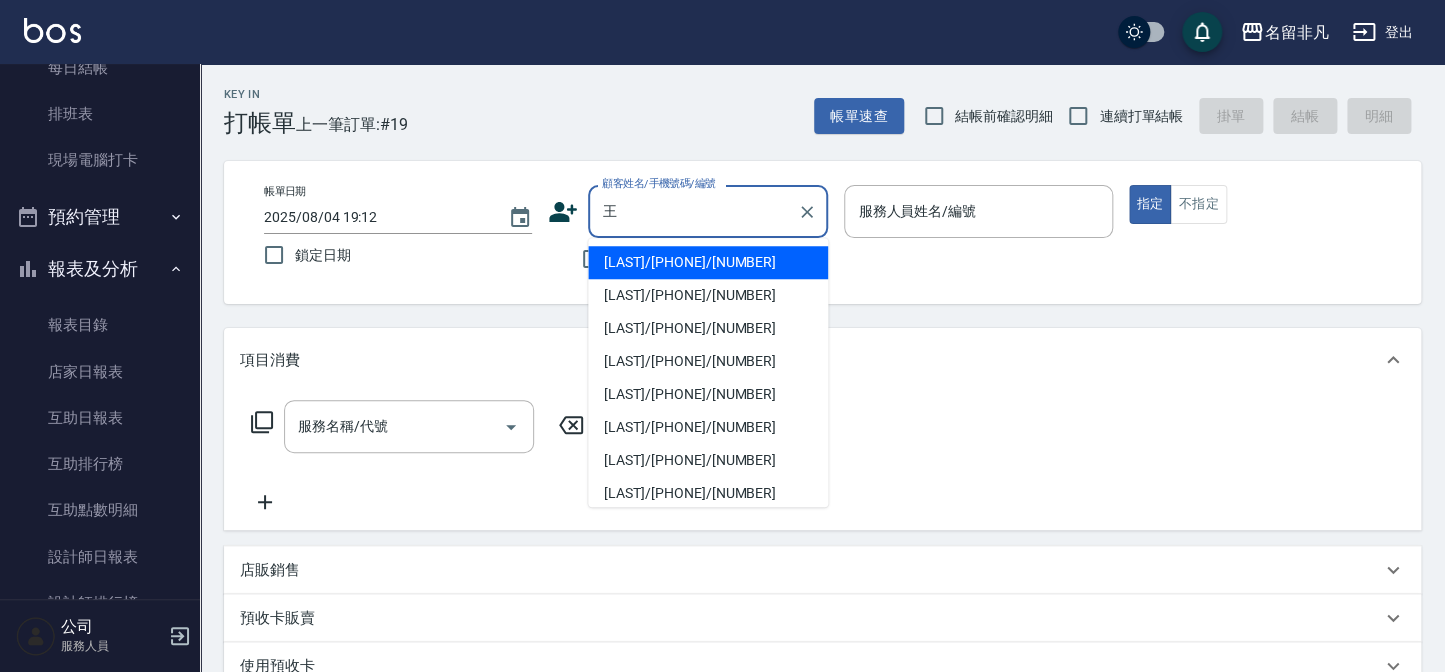 click on "[LAST]/[PHONE]/[NUMBER]" at bounding box center [708, 262] 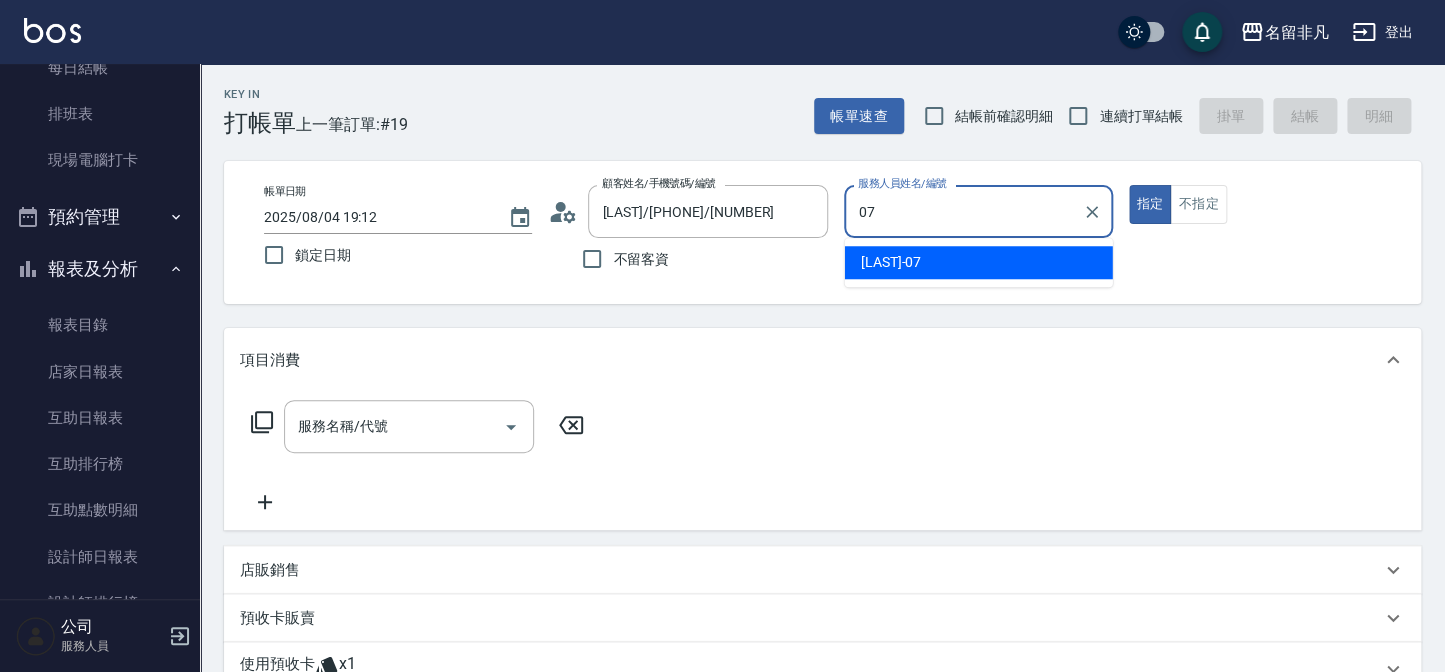 type on "073" 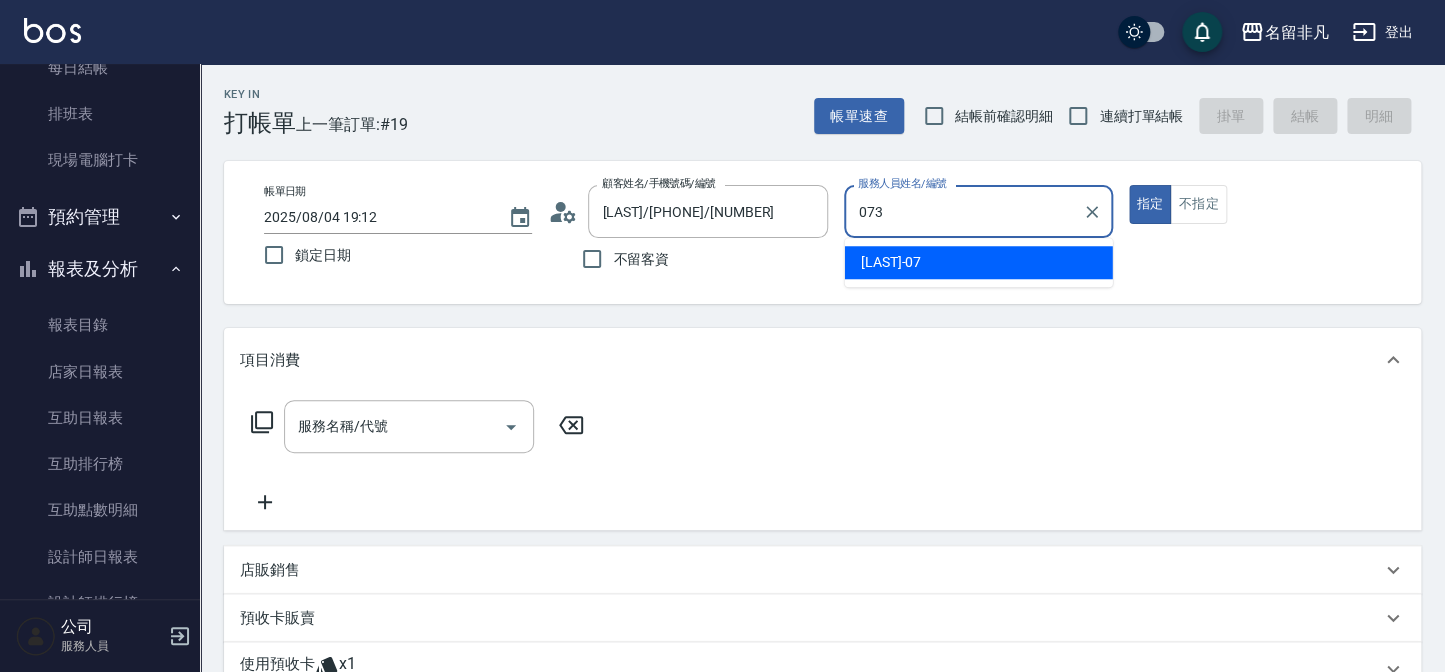click on "指定" at bounding box center (1150, 204) 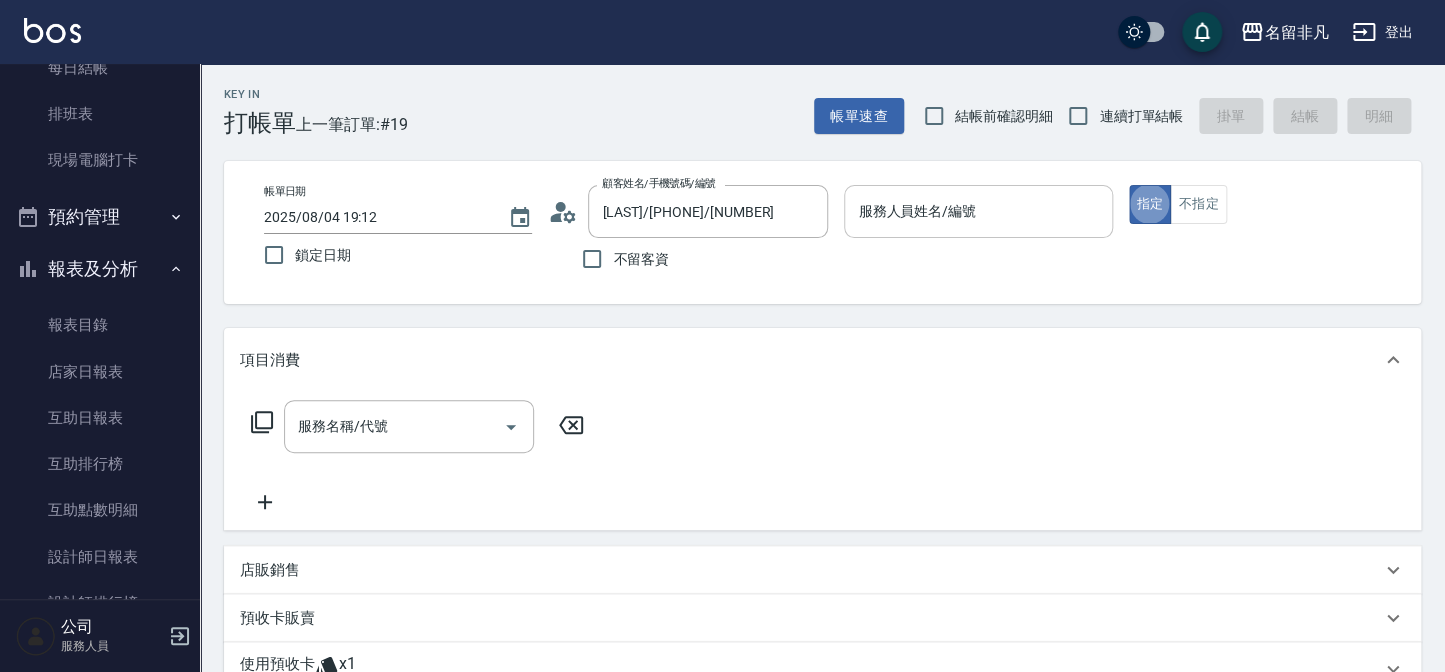 click on "服務人員姓名/編號" at bounding box center [978, 211] 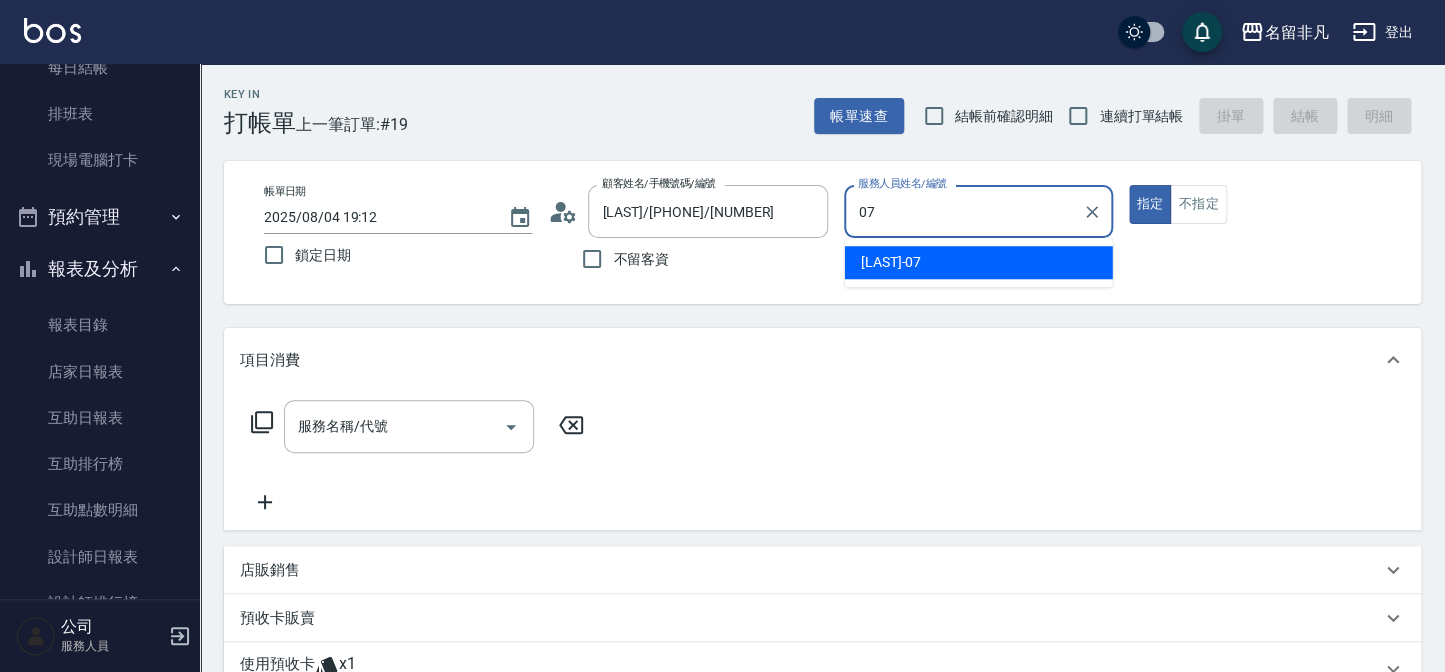 type on "[LAST]-[NUMBER]" 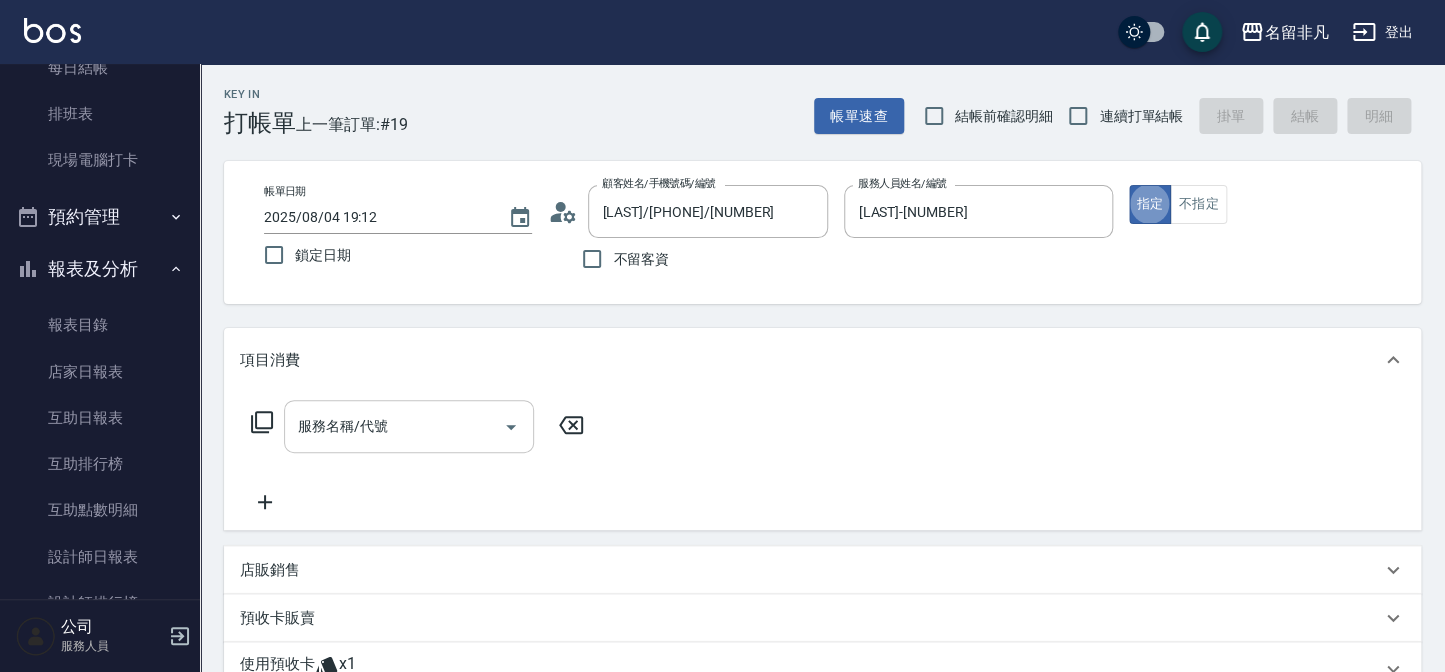 click on "服務名稱/代號 服務名稱/代號" at bounding box center [409, 426] 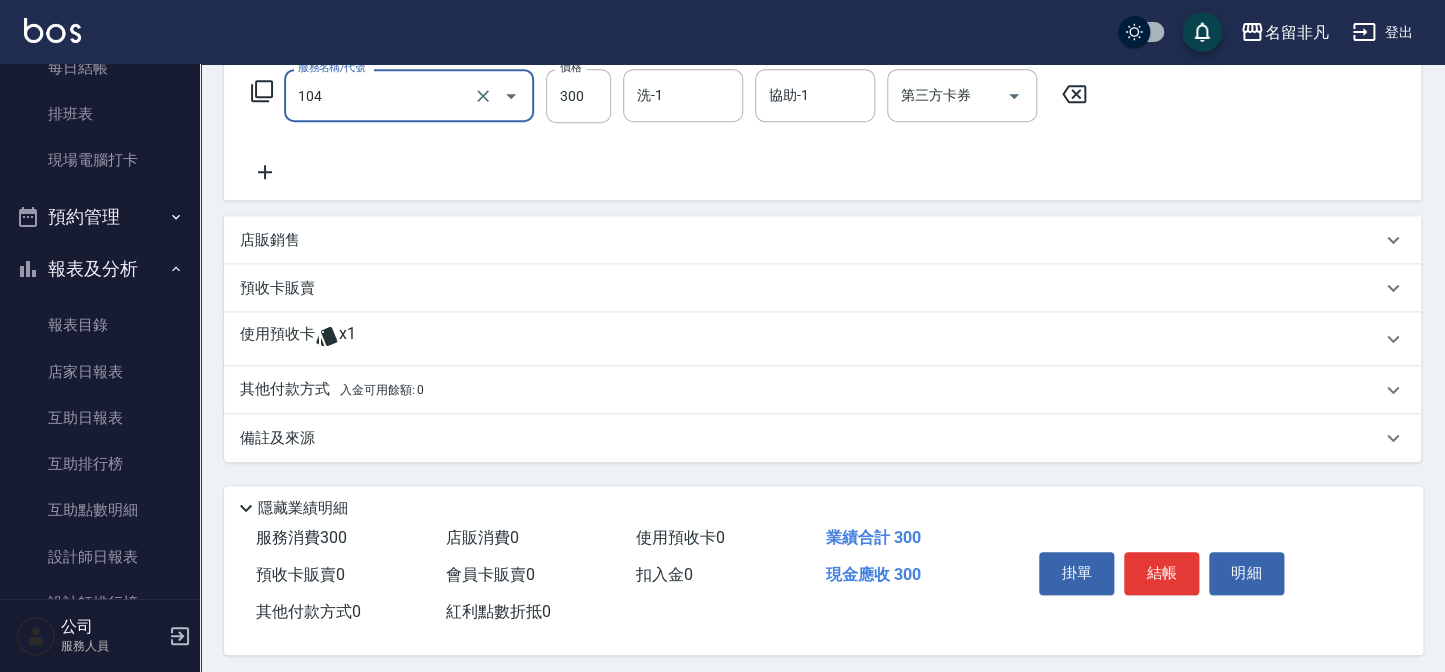 scroll, scrollTop: 342, scrollLeft: 0, axis: vertical 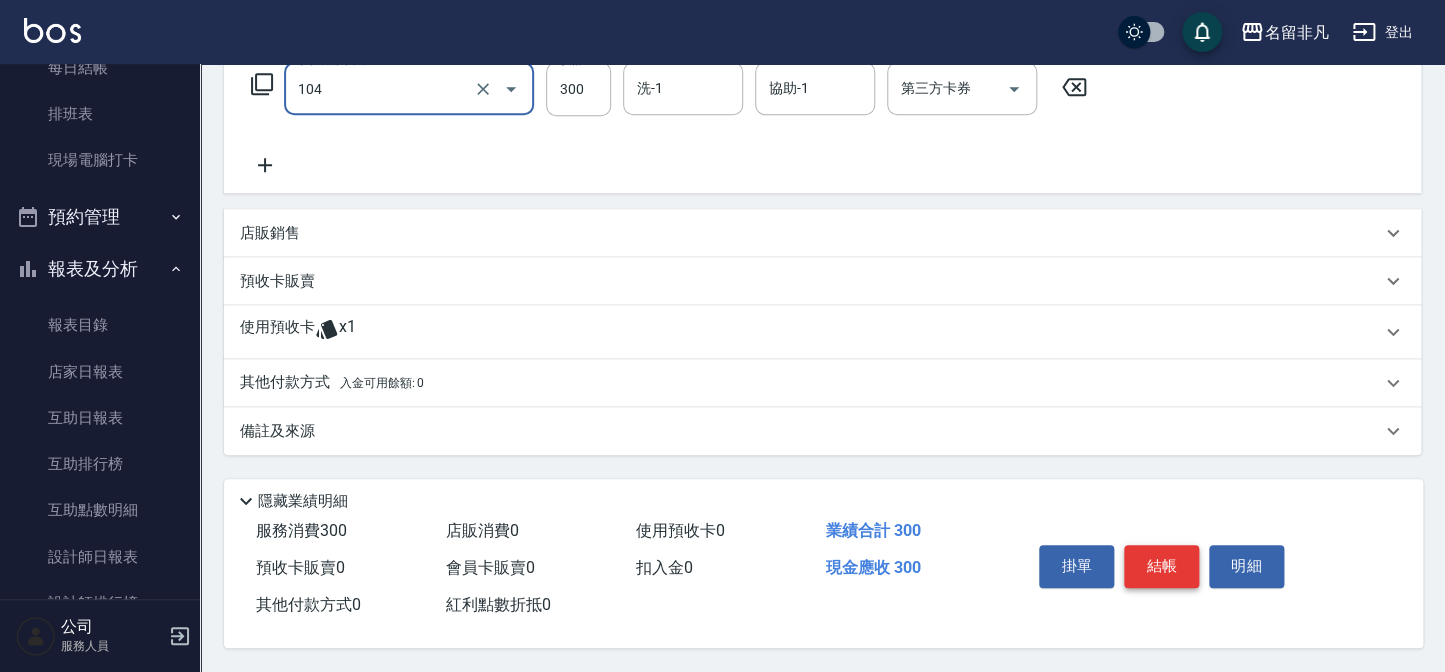 type on "洗髮(104)" 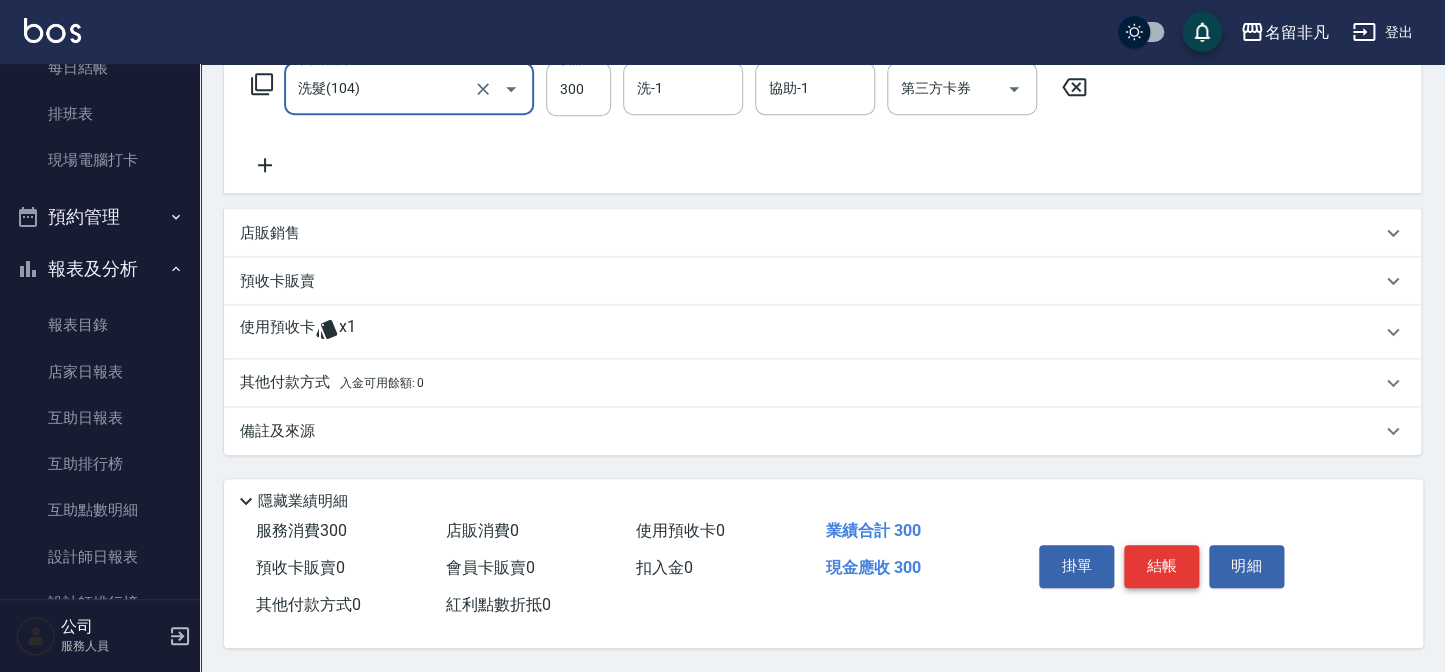 click on "結帳" at bounding box center [1161, 566] 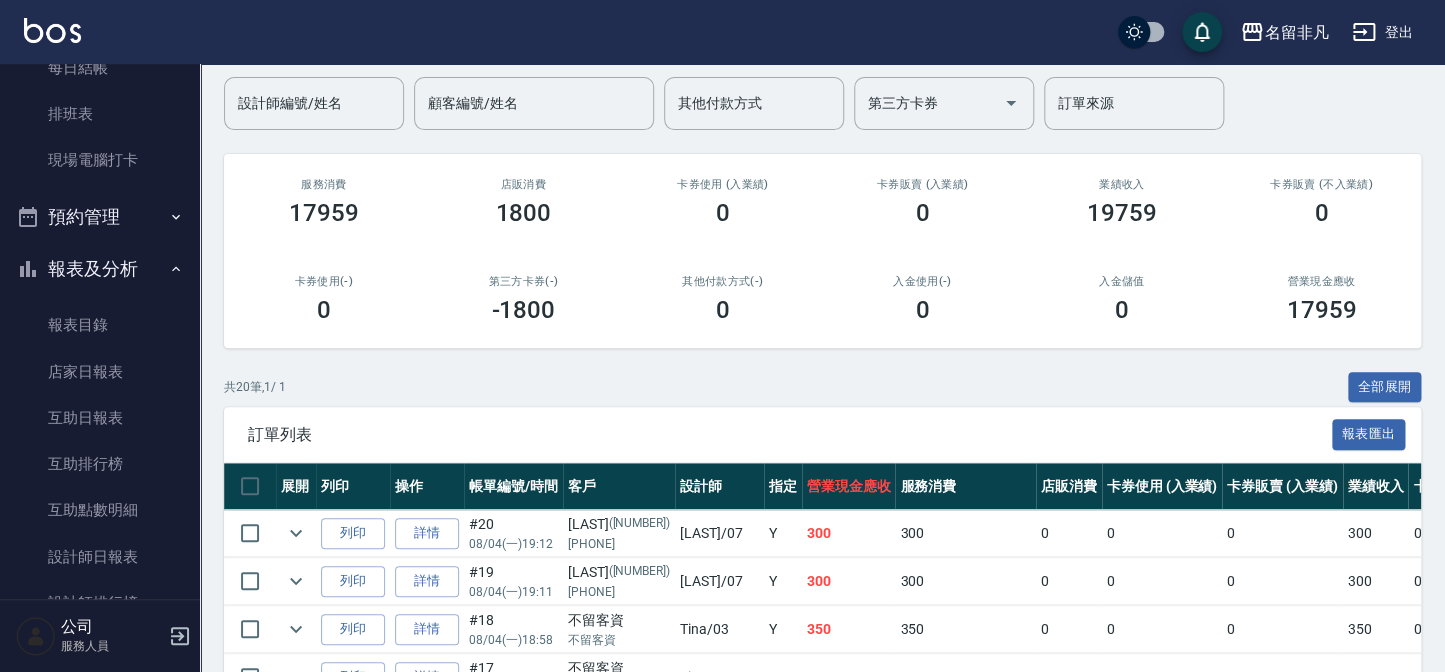 scroll, scrollTop: 181, scrollLeft: 0, axis: vertical 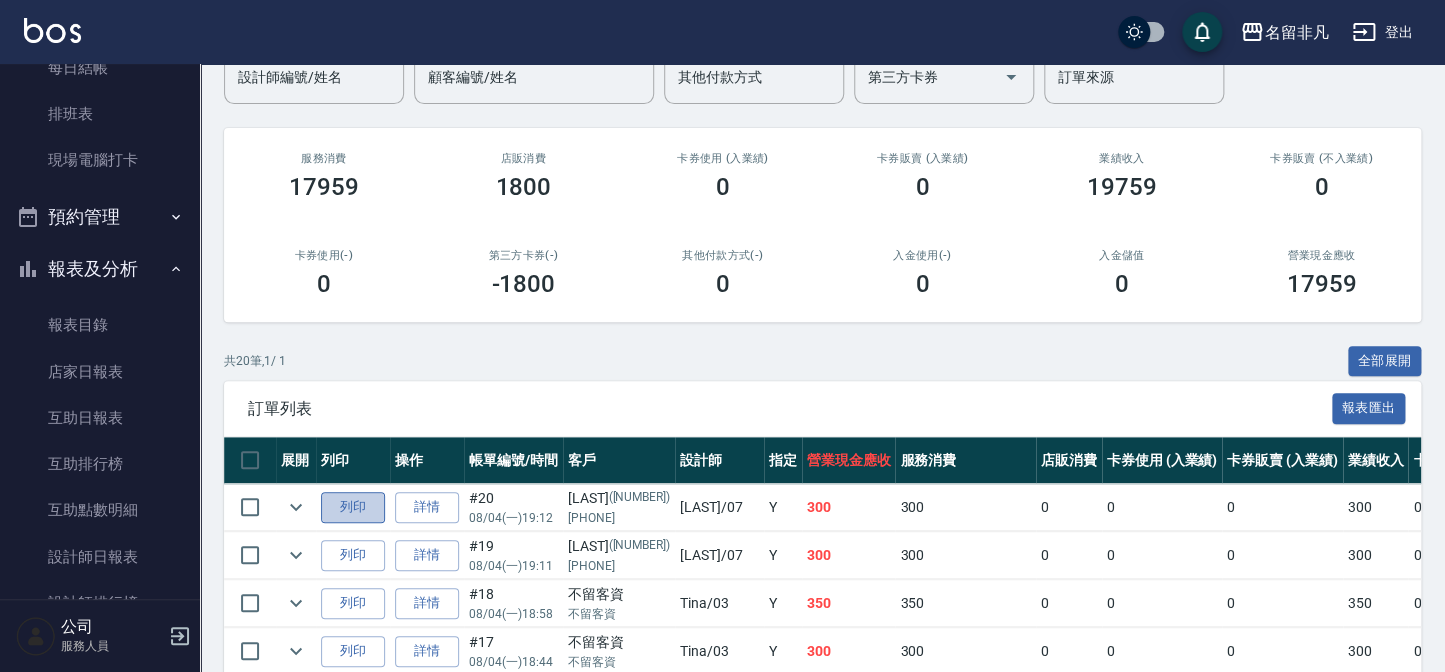 click on "列印" at bounding box center (353, 507) 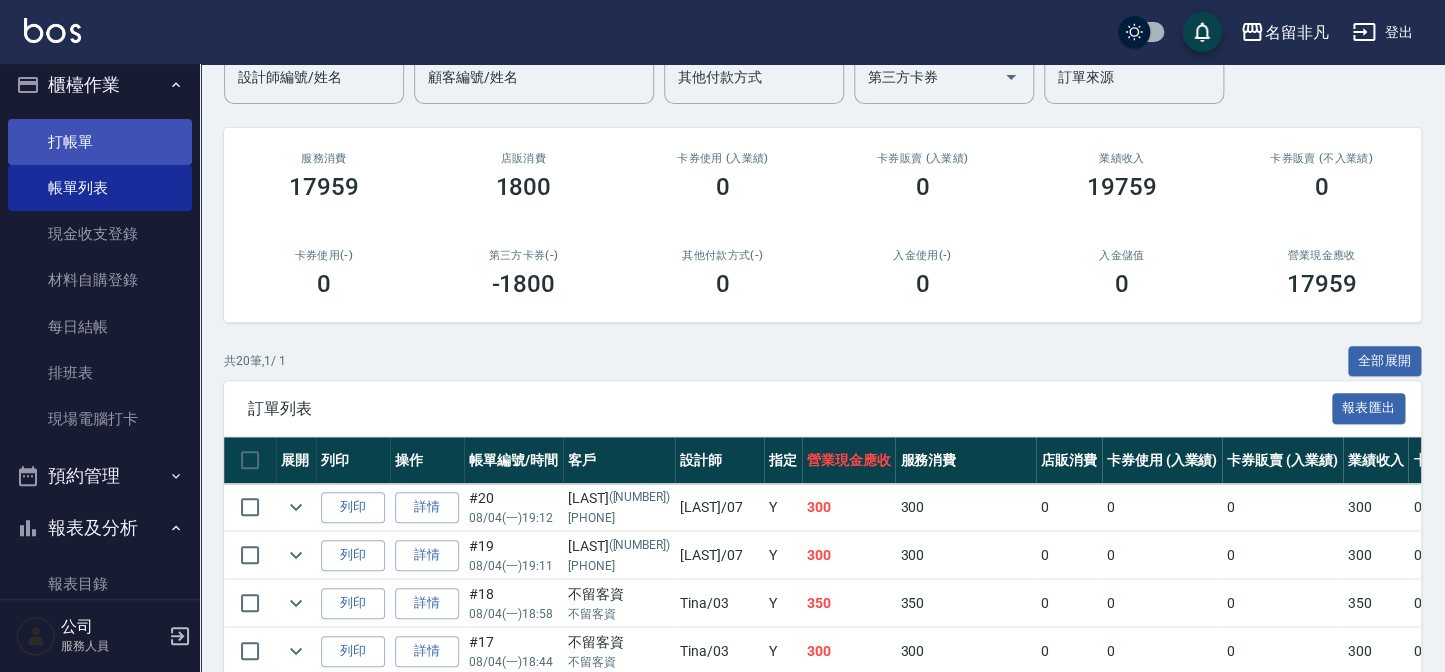 scroll, scrollTop: 0, scrollLeft: 0, axis: both 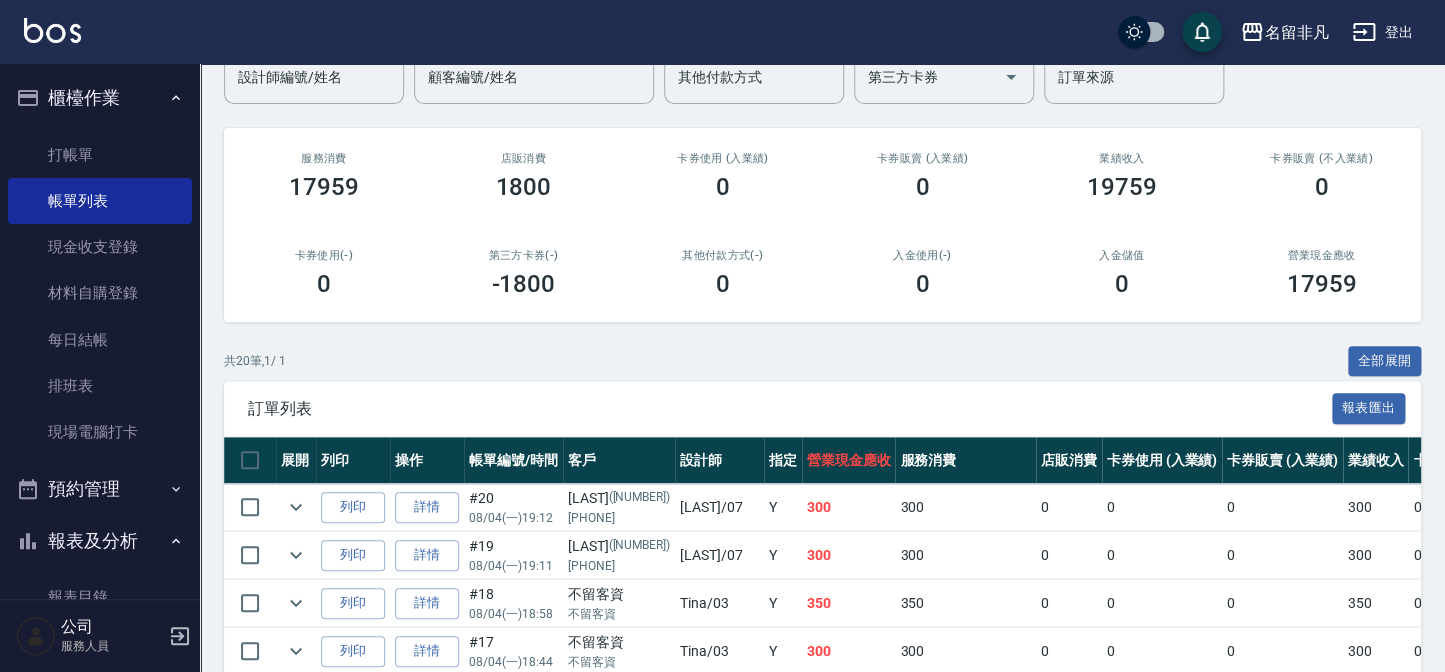 click on "櫃檯作業" at bounding box center [100, 98] 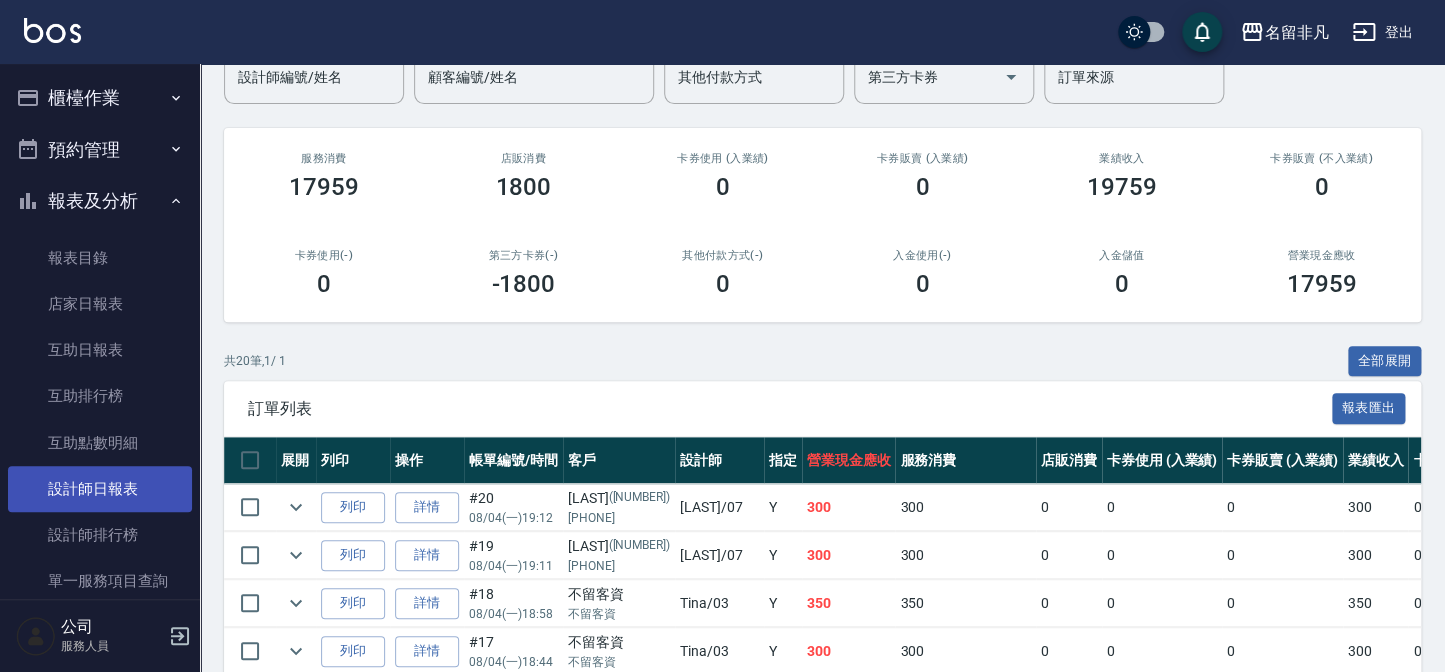 click on "設計師日報表" at bounding box center [100, 489] 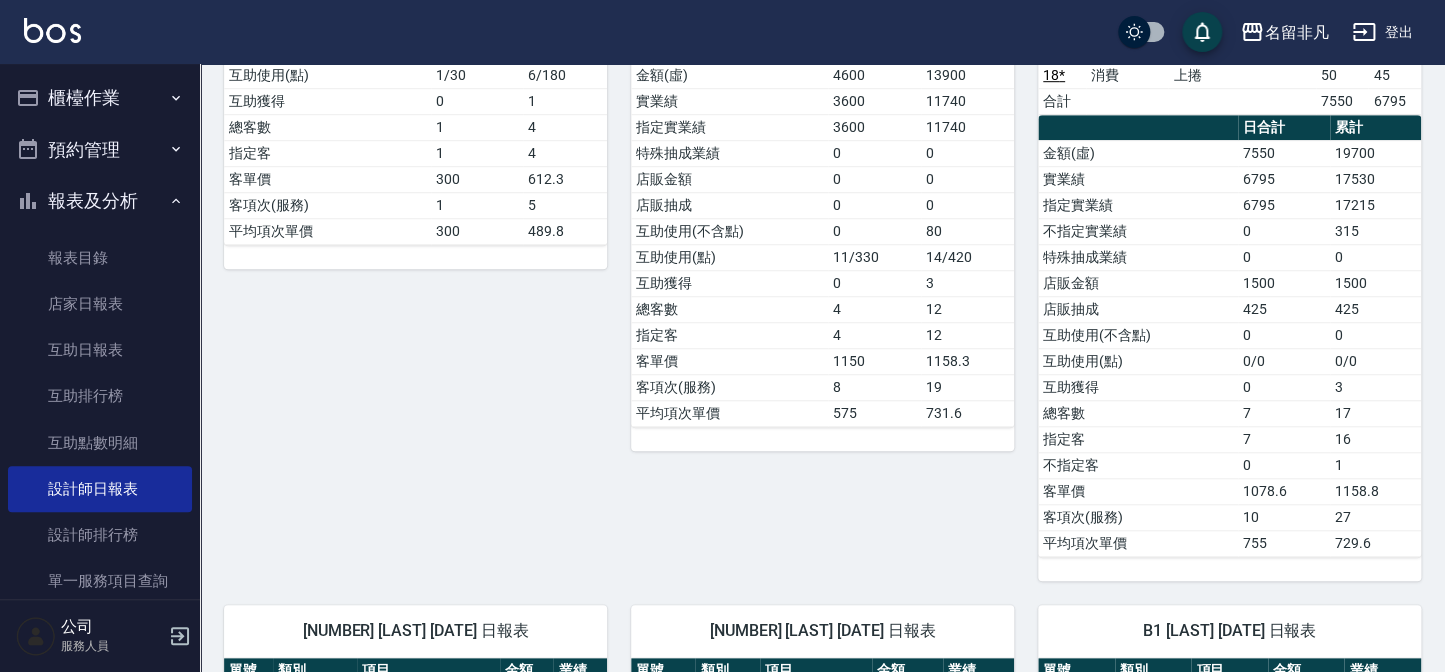 scroll, scrollTop: 454, scrollLeft: 0, axis: vertical 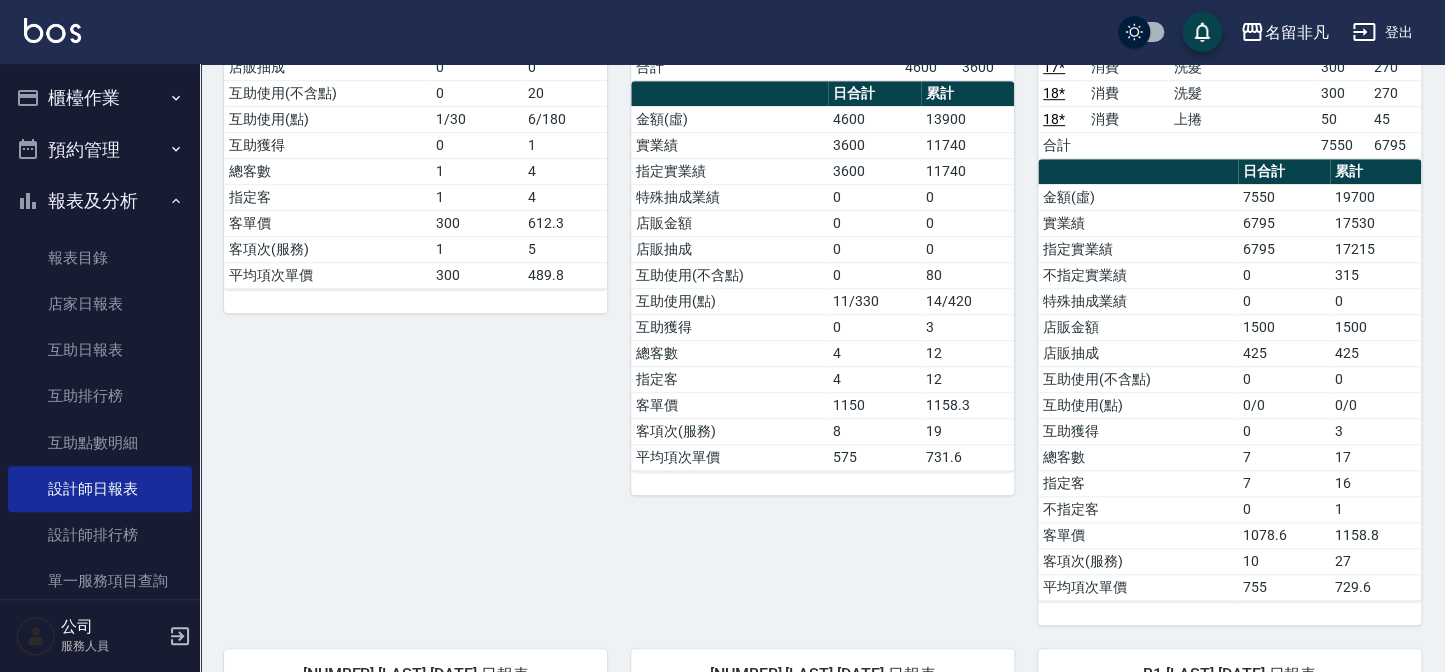 click on "報表及分析" at bounding box center [100, 201] 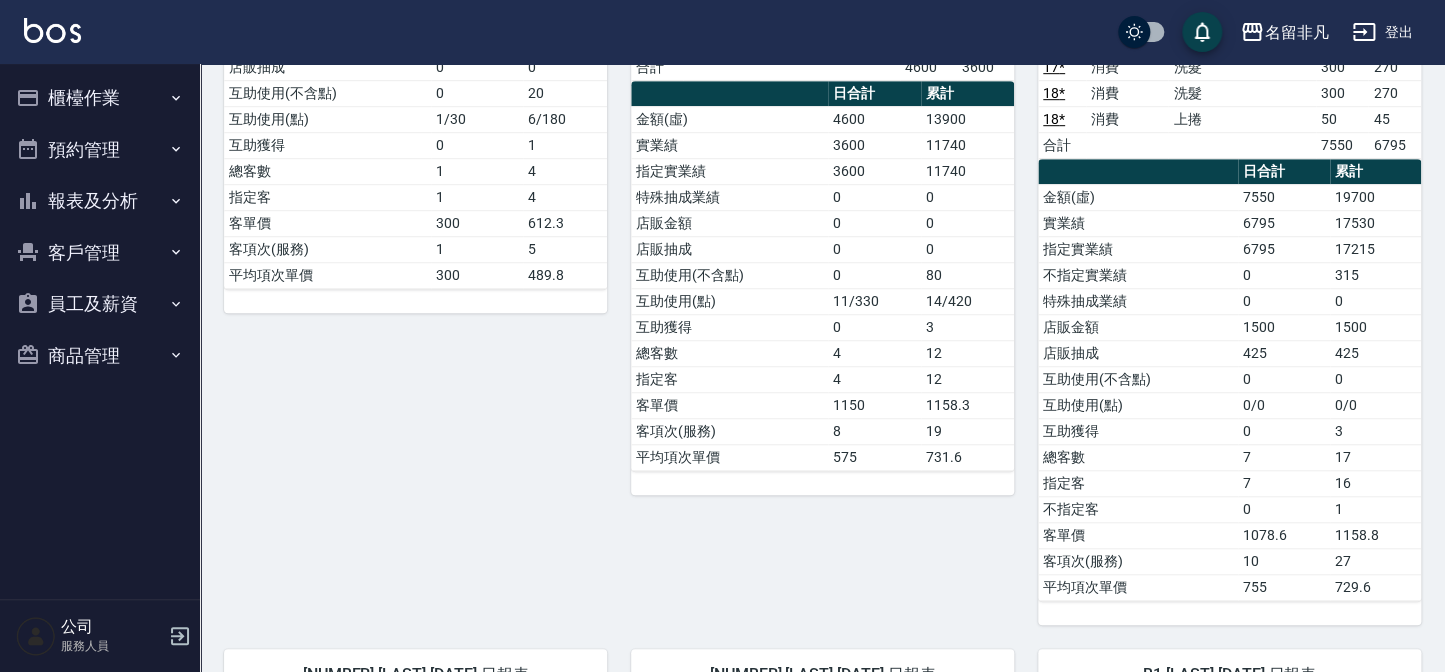click on "櫃檯作業" at bounding box center [100, 98] 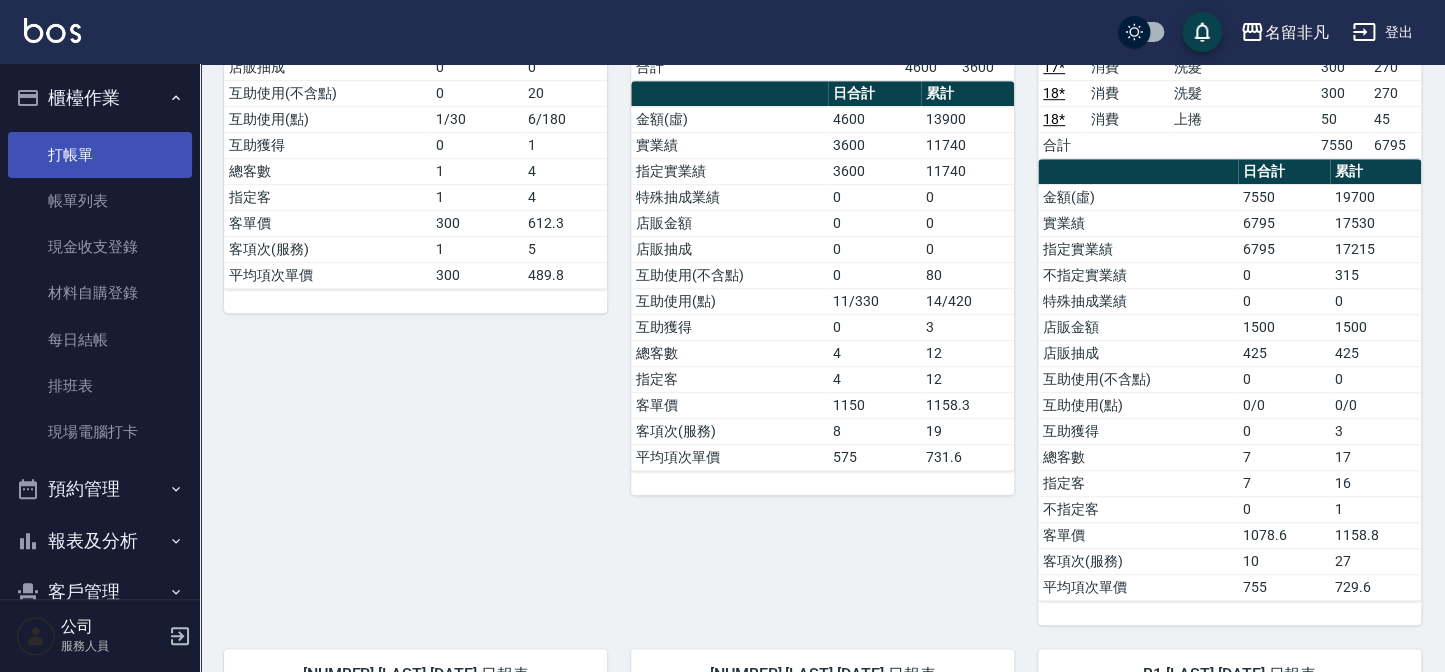 click on "打帳單" at bounding box center (100, 155) 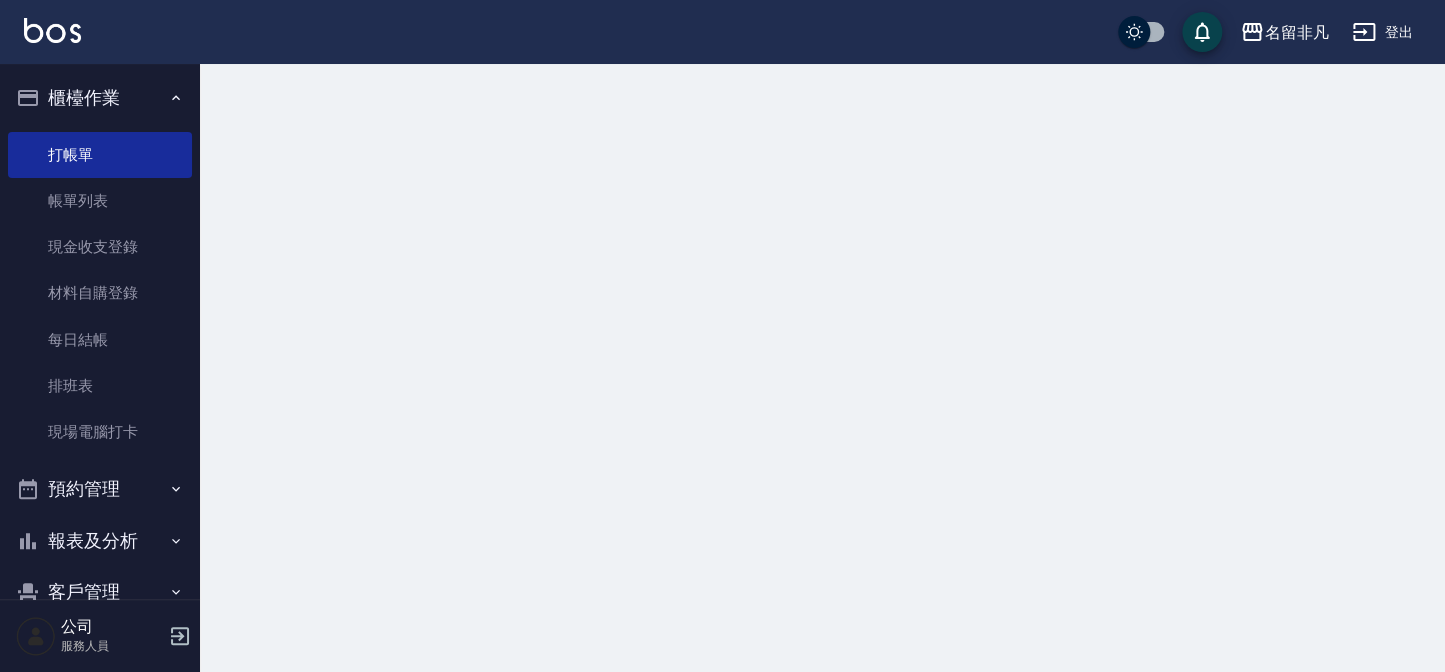 scroll, scrollTop: 0, scrollLeft: 0, axis: both 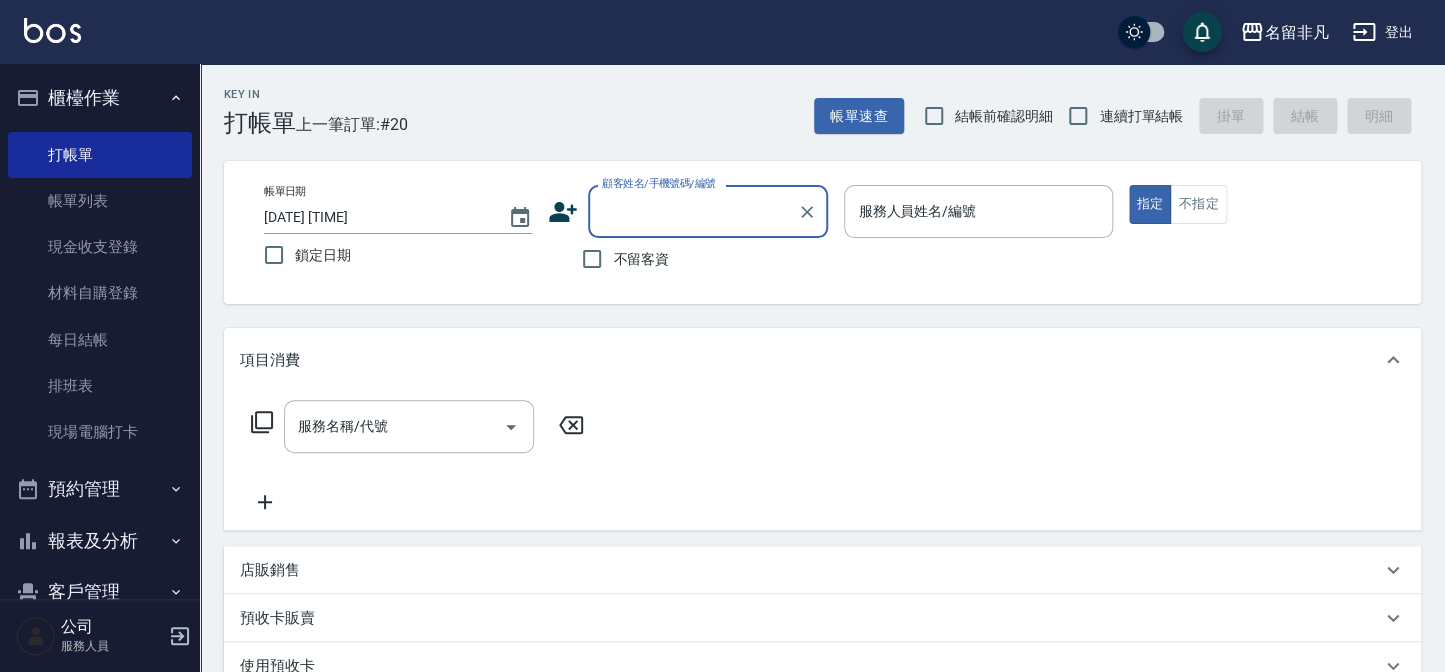 click on "櫃檯作業" at bounding box center [100, 98] 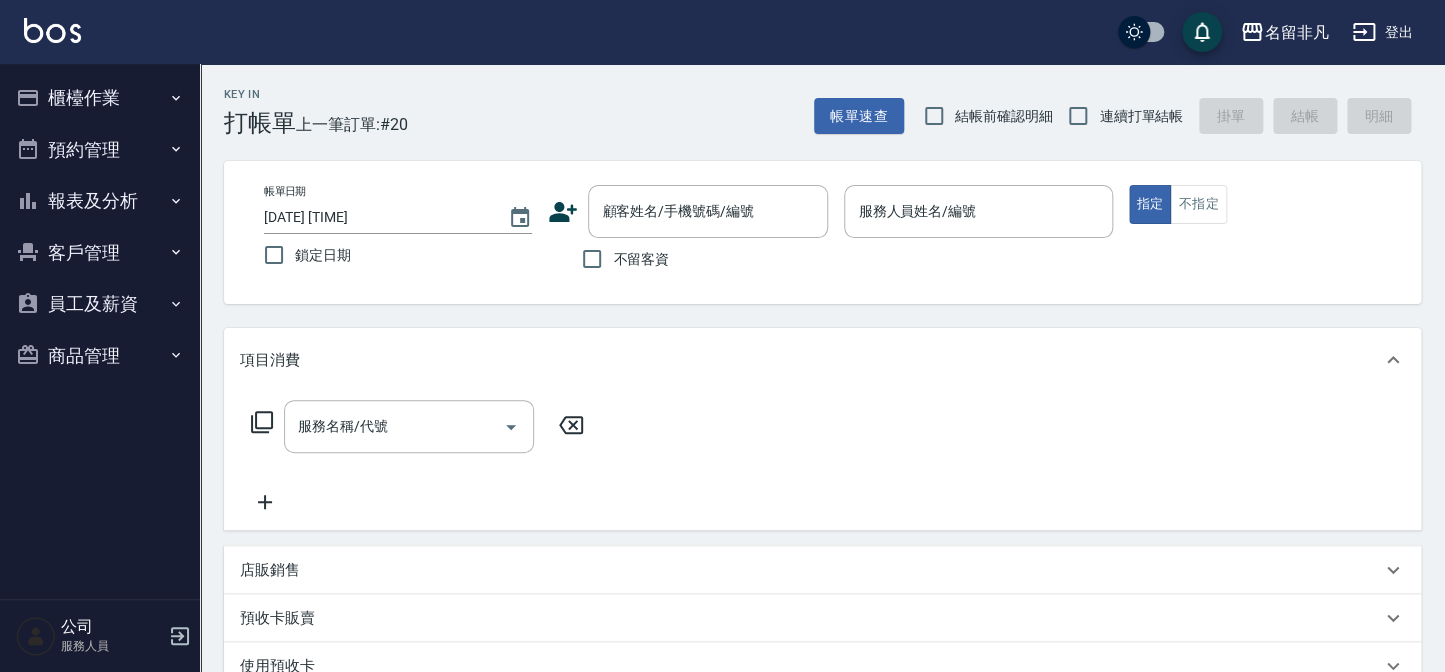 click on "報表及分析" at bounding box center (100, 201) 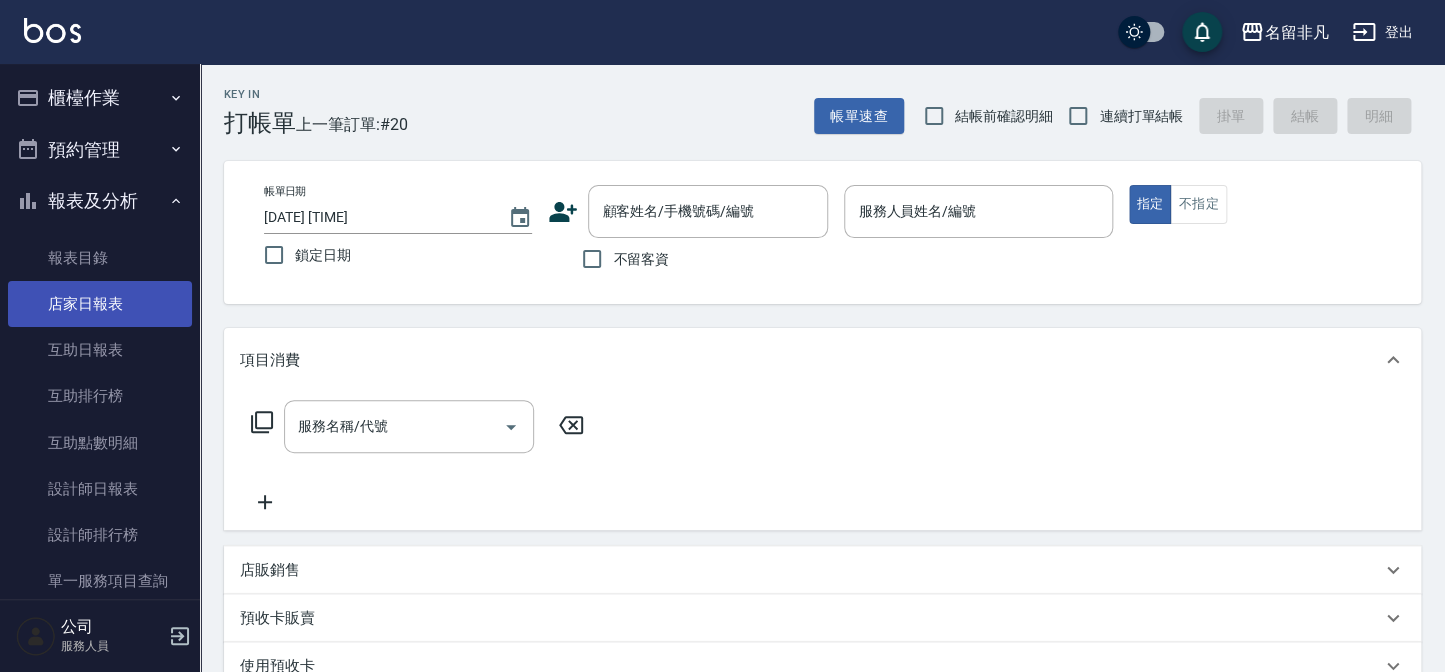 click on "店家日報表" at bounding box center (100, 304) 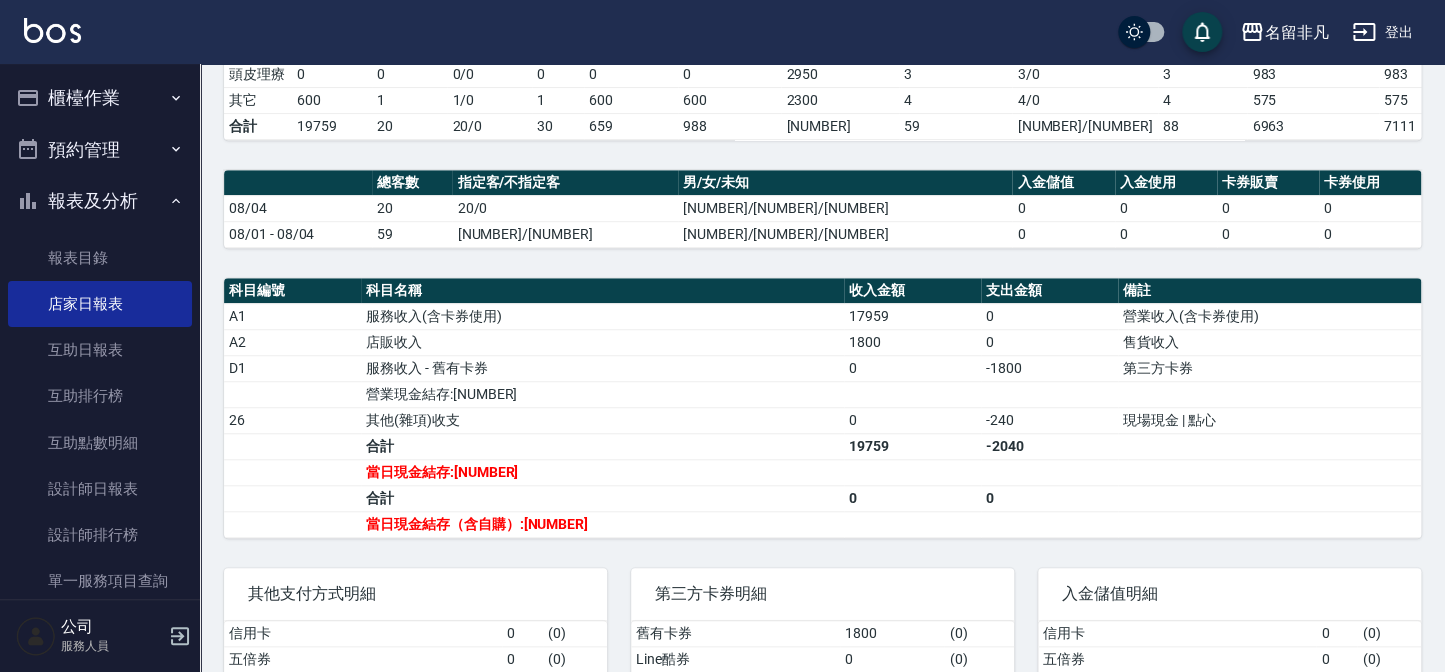 scroll, scrollTop: 454, scrollLeft: 0, axis: vertical 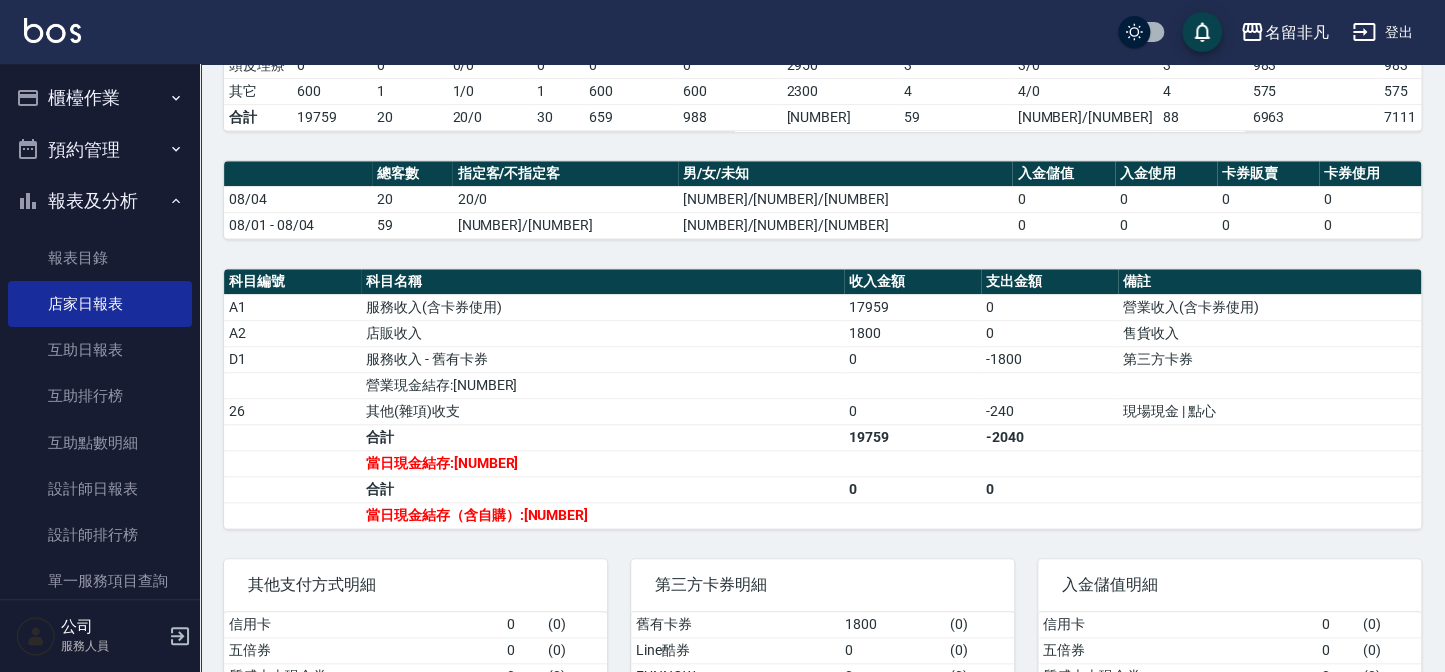 click on "報表及分析" at bounding box center (100, 201) 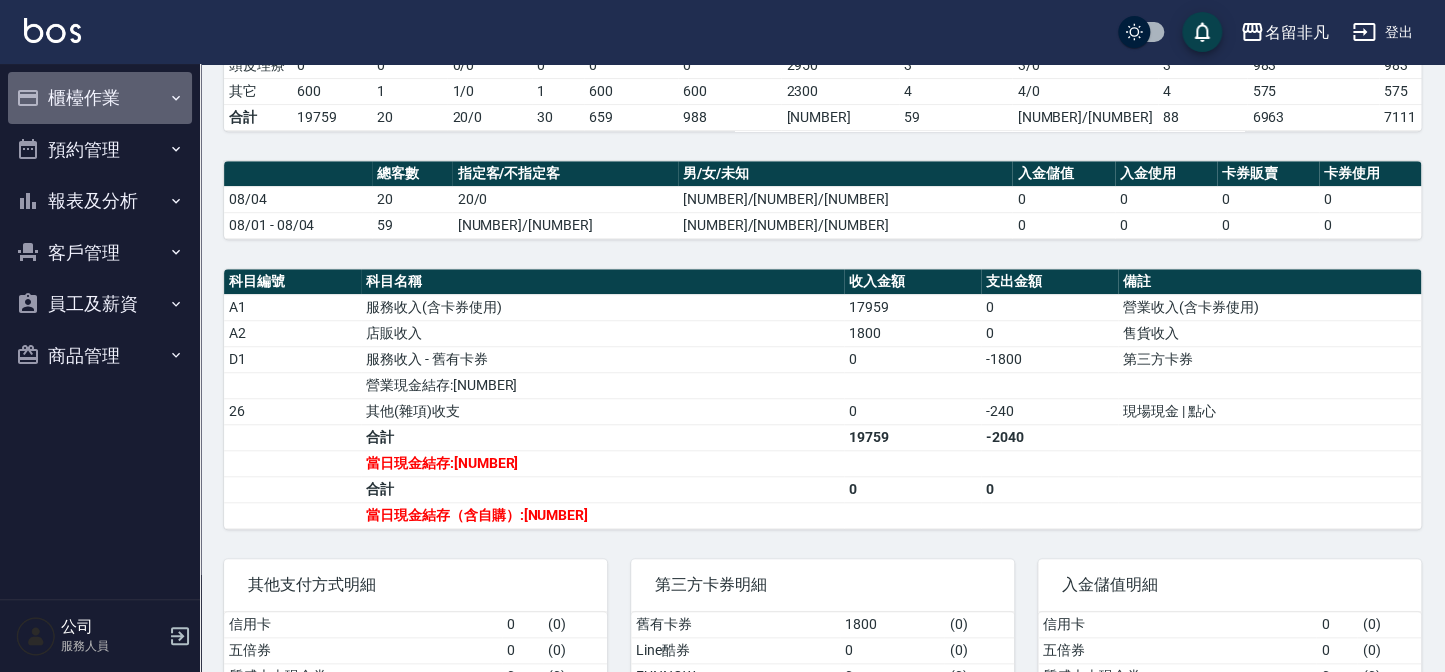 click on "櫃檯作業" at bounding box center (100, 98) 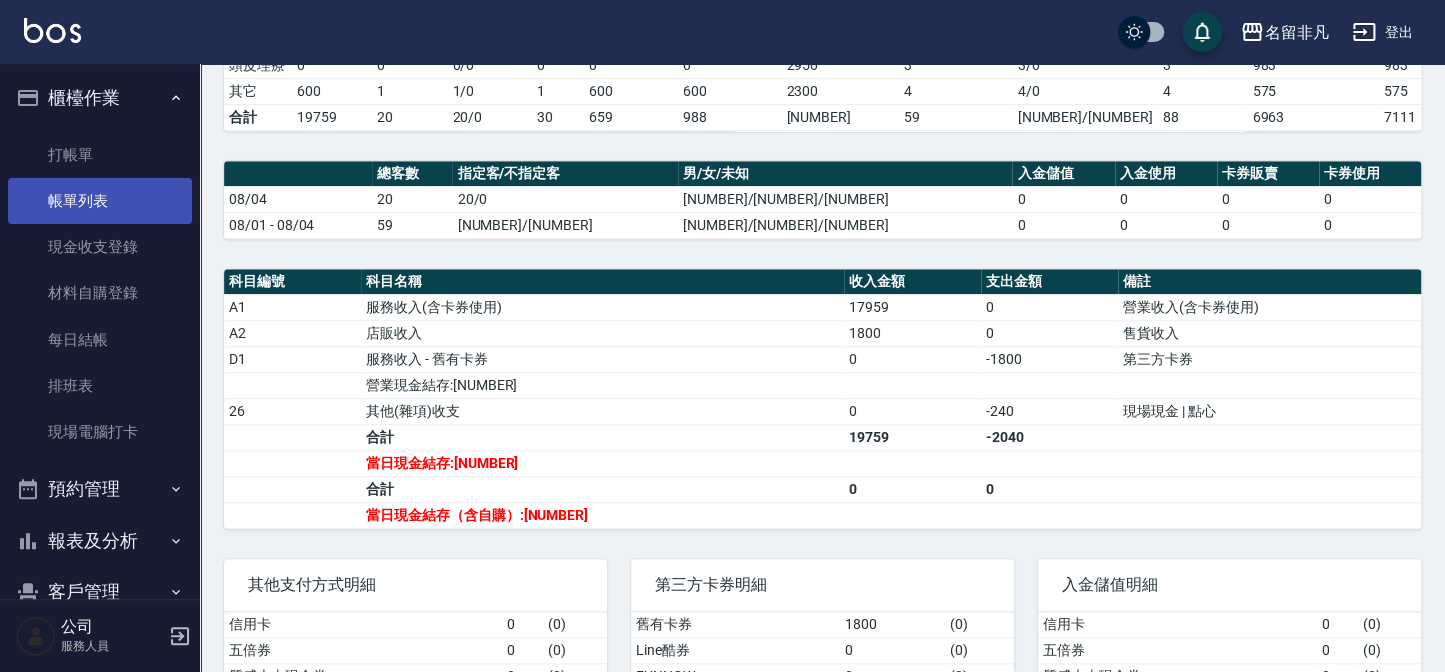 click on "帳單列表" at bounding box center [100, 201] 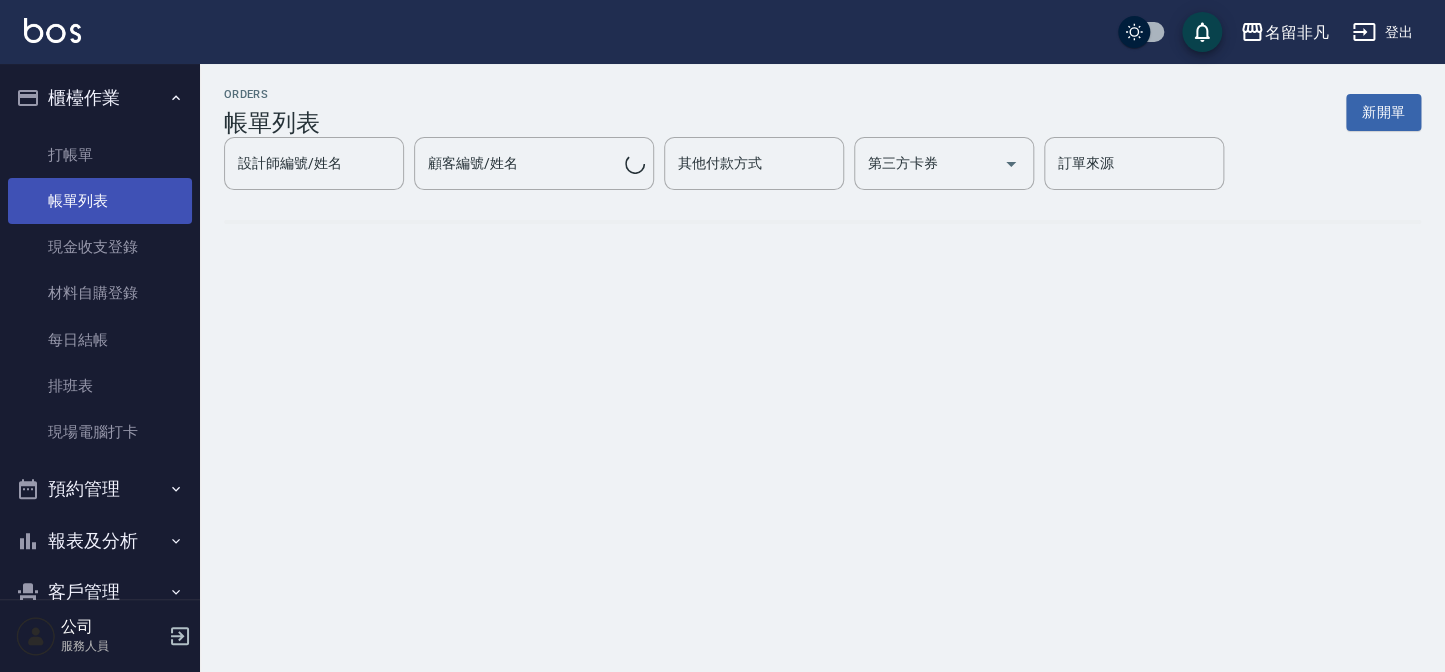scroll, scrollTop: 0, scrollLeft: 0, axis: both 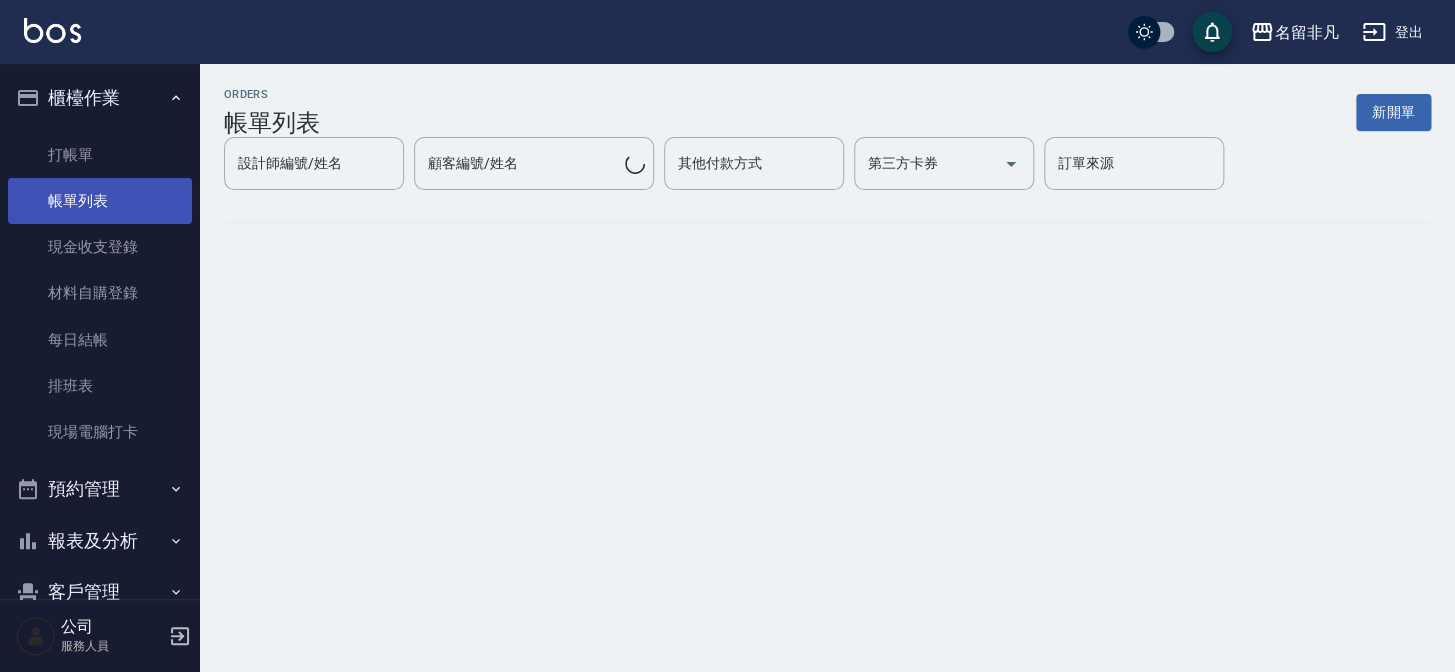 click on "帳單列表" at bounding box center (100, 201) 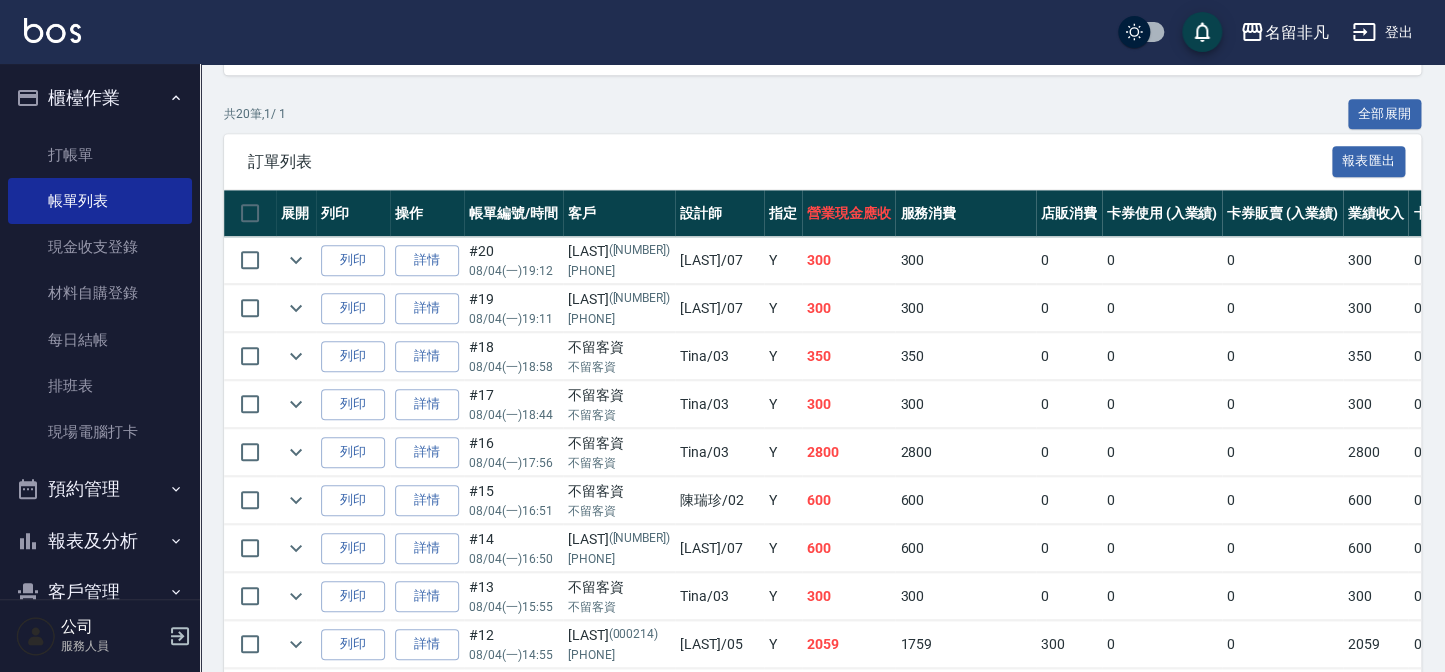 scroll, scrollTop: 454, scrollLeft: 0, axis: vertical 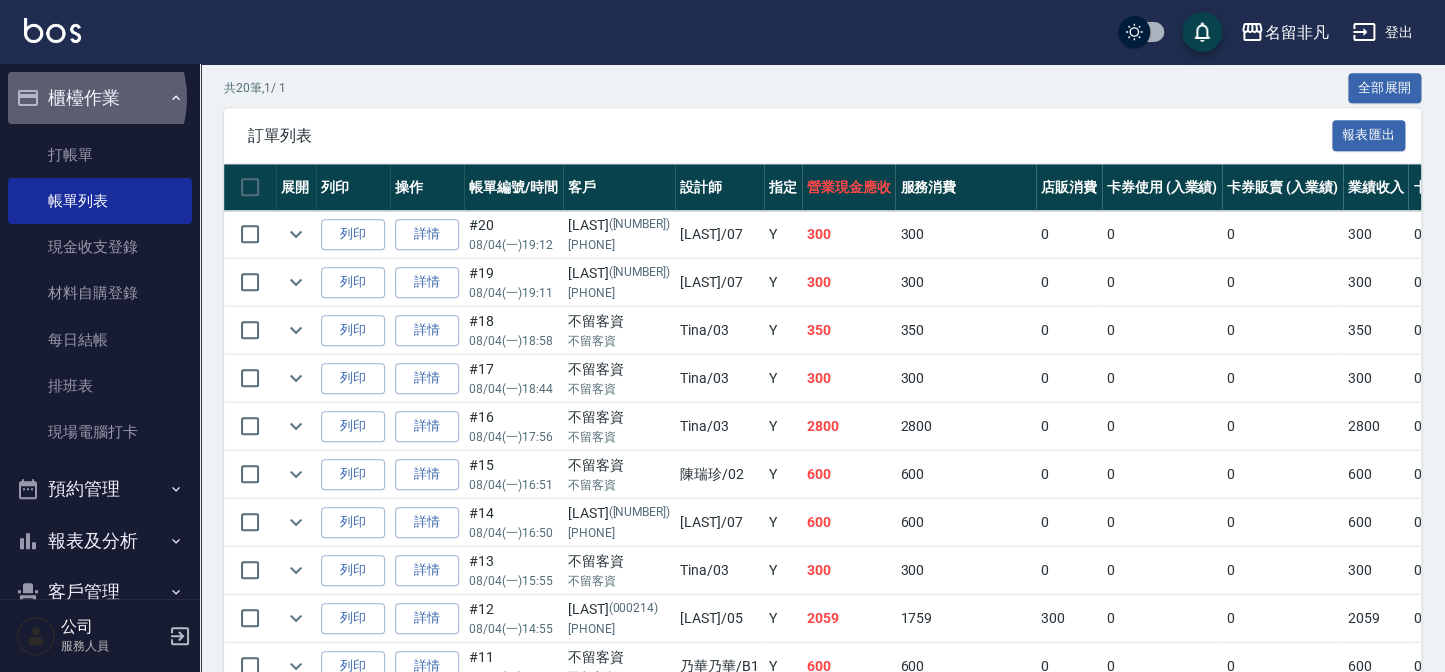 click on "櫃檯作業" at bounding box center [100, 98] 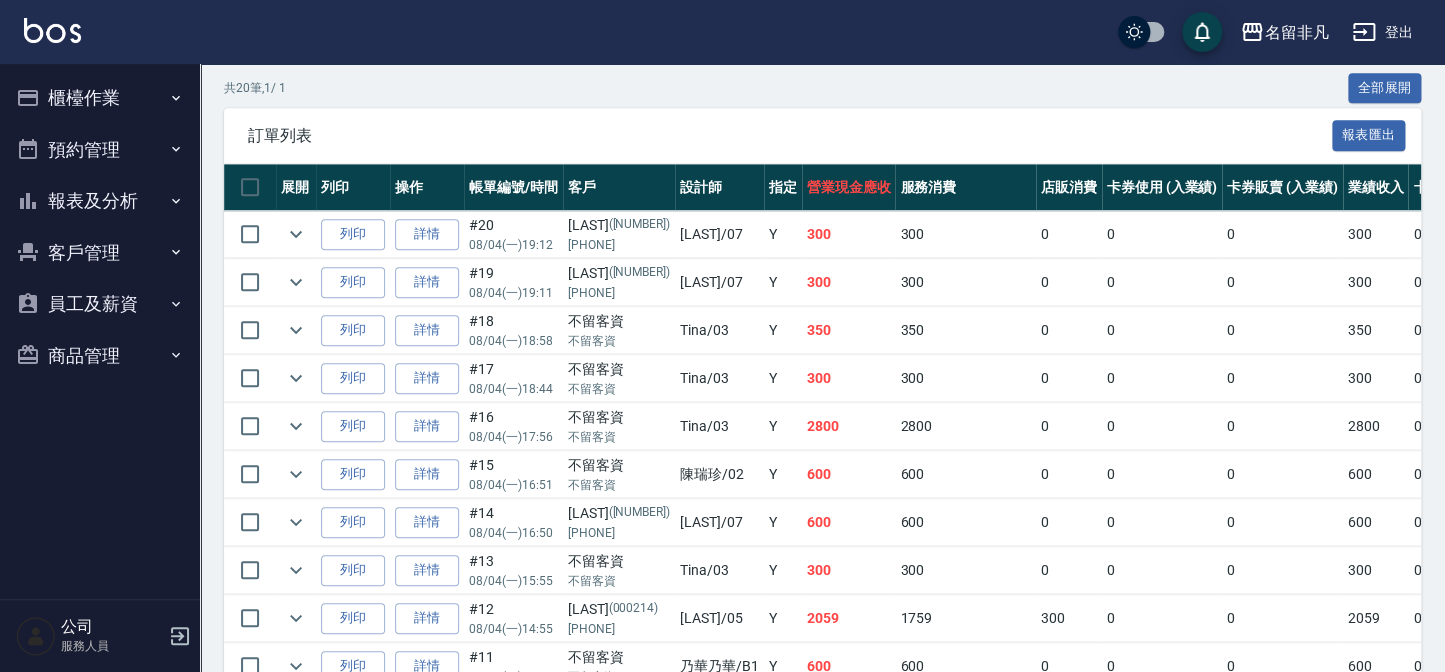 click on "報表及分析" at bounding box center (100, 201) 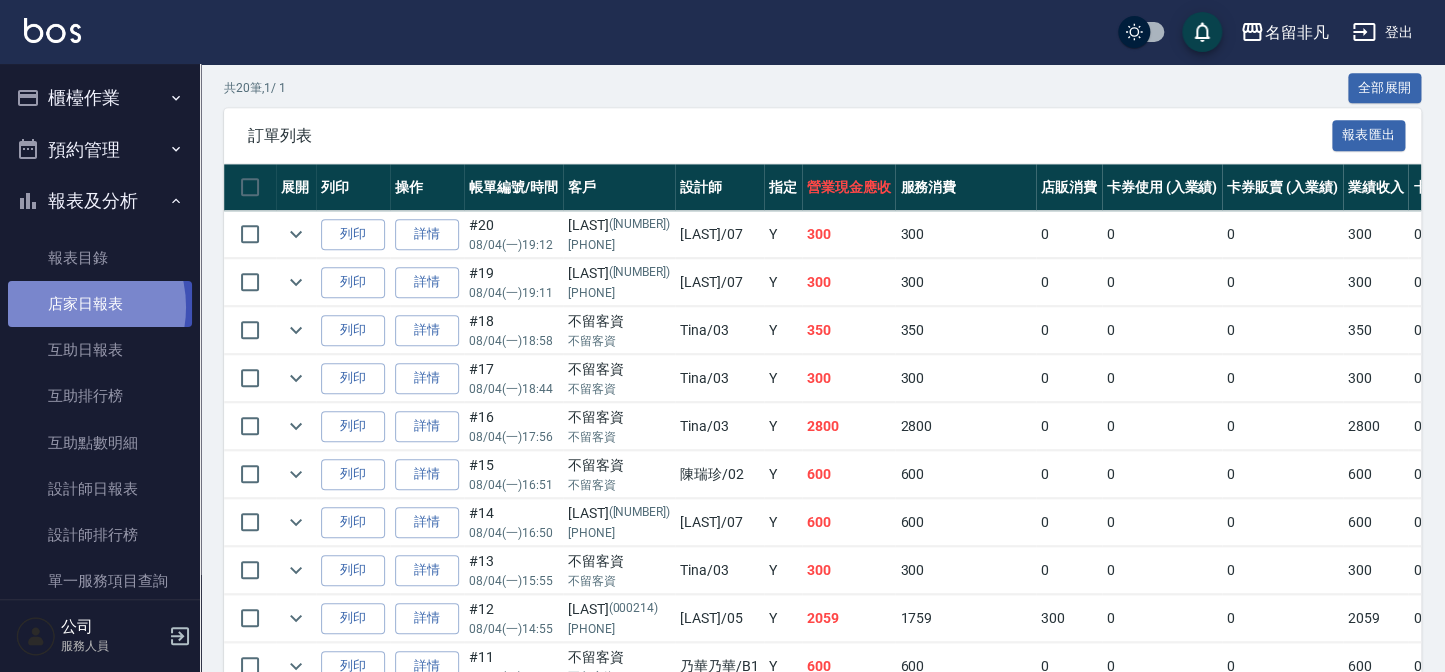 click on "店家日報表" at bounding box center (100, 304) 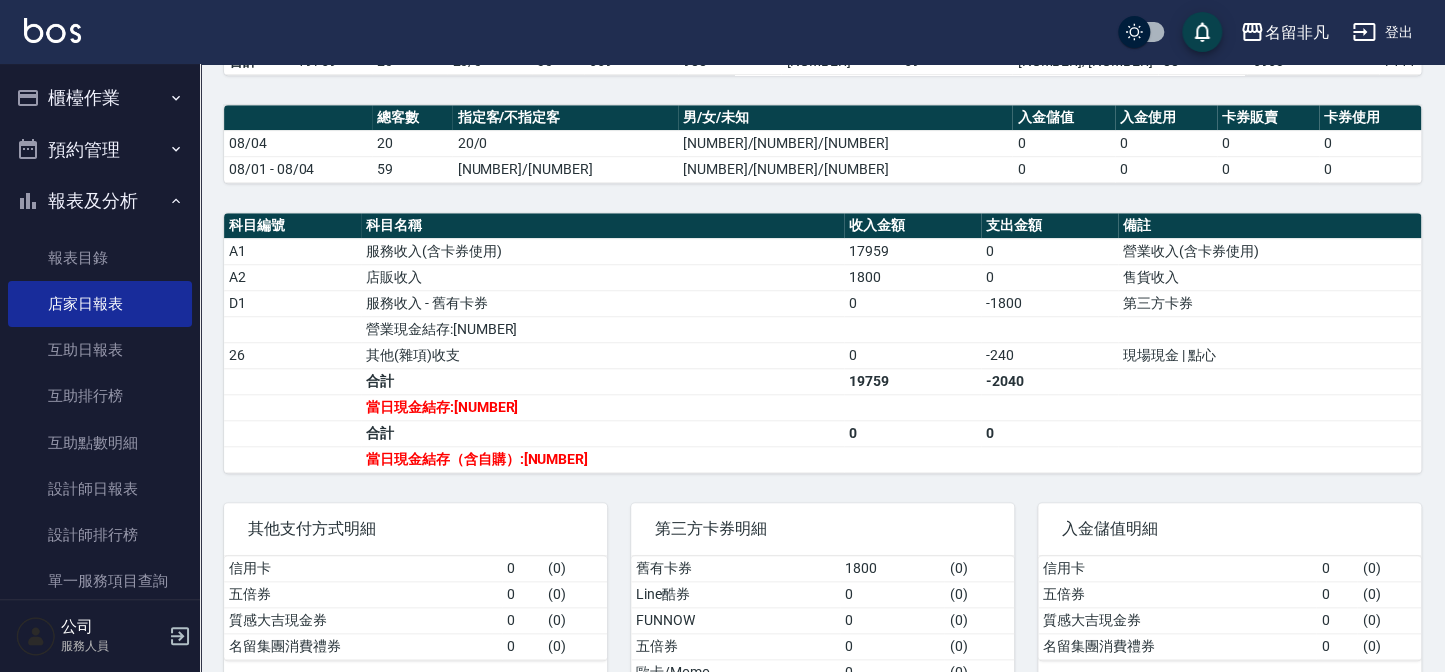 scroll, scrollTop: 545, scrollLeft: 0, axis: vertical 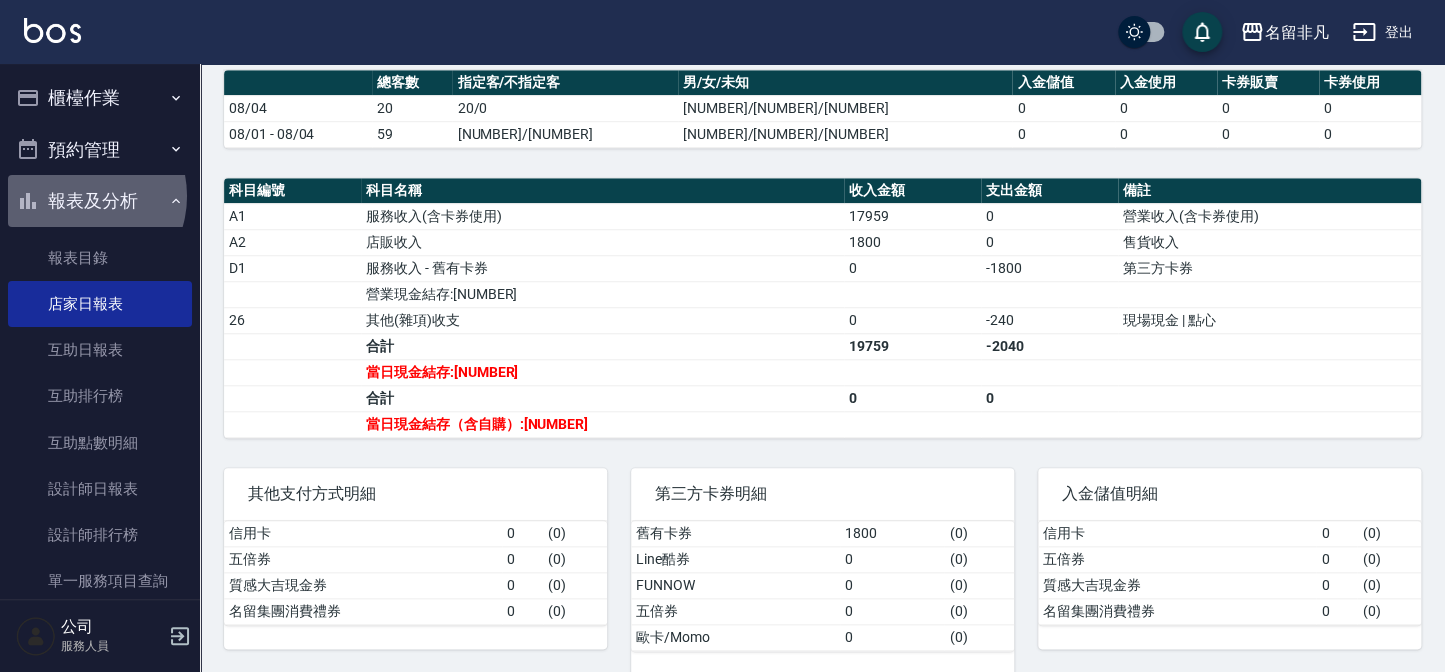 click on "報表及分析" at bounding box center (100, 201) 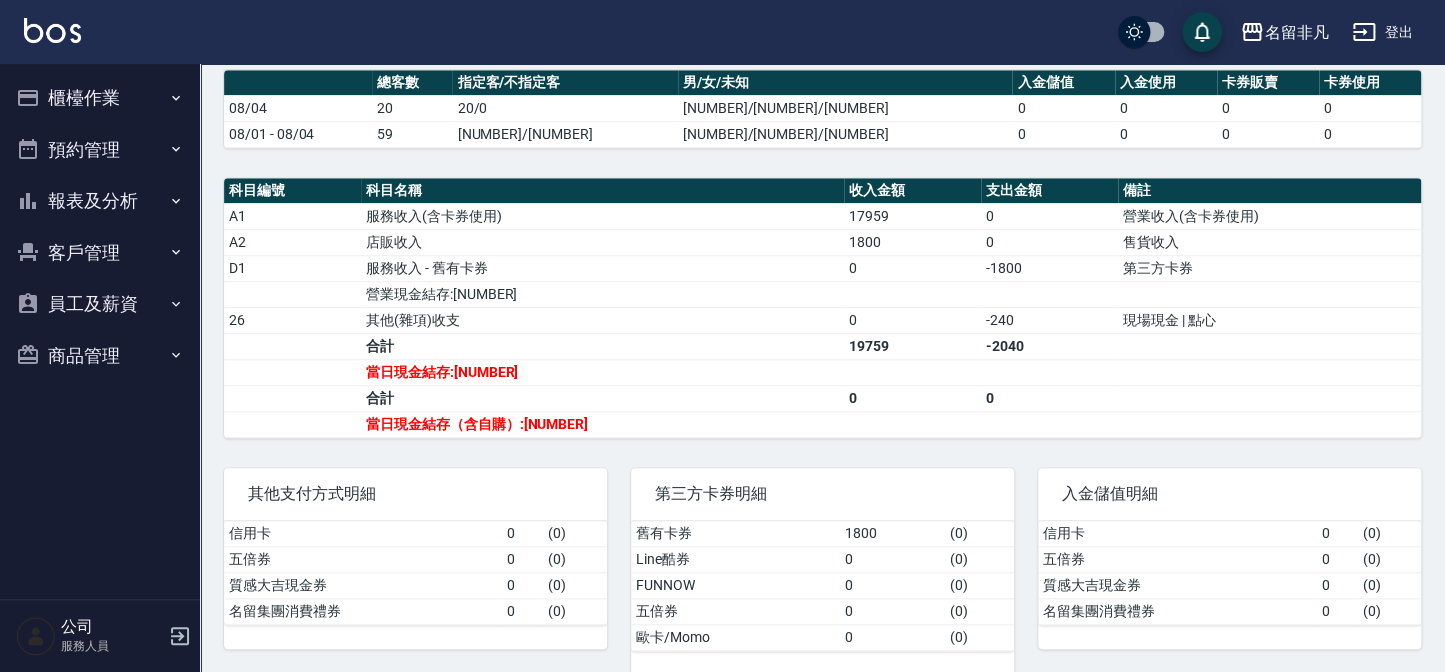 click on "櫃檯作業" at bounding box center (100, 98) 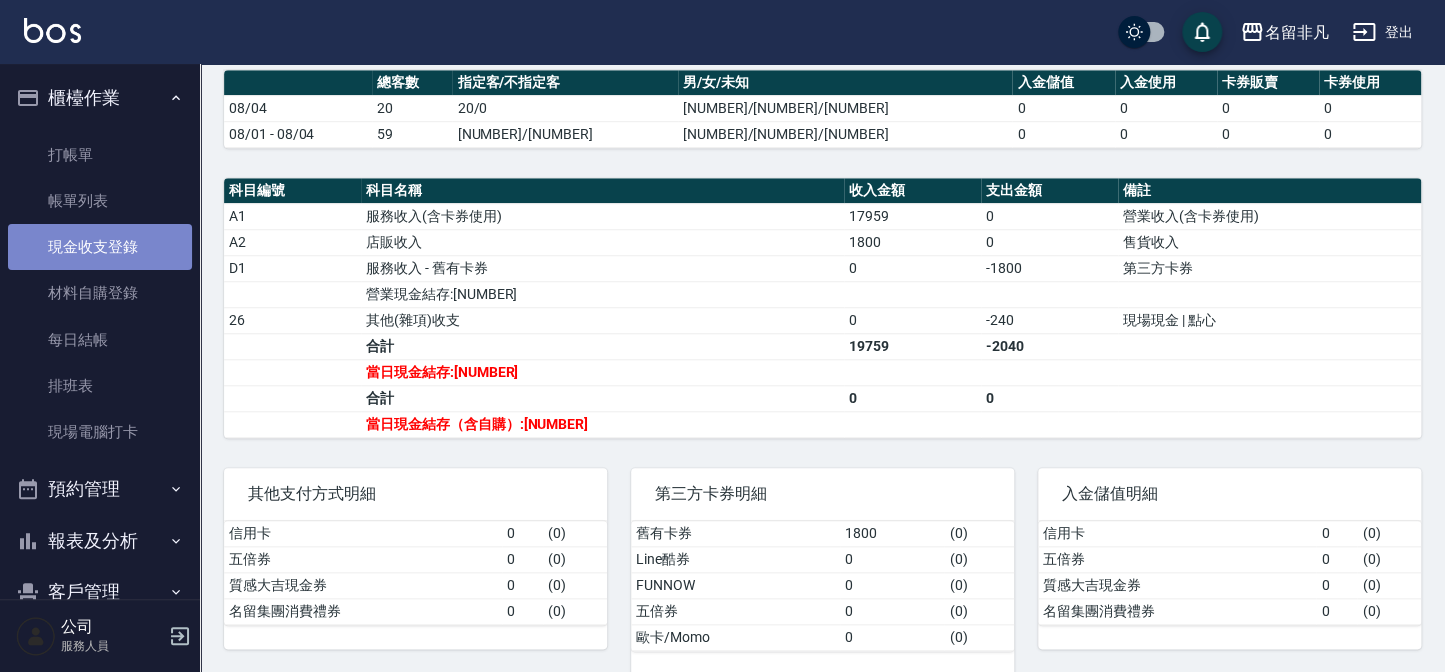 click on "現金收支登錄" at bounding box center [100, 247] 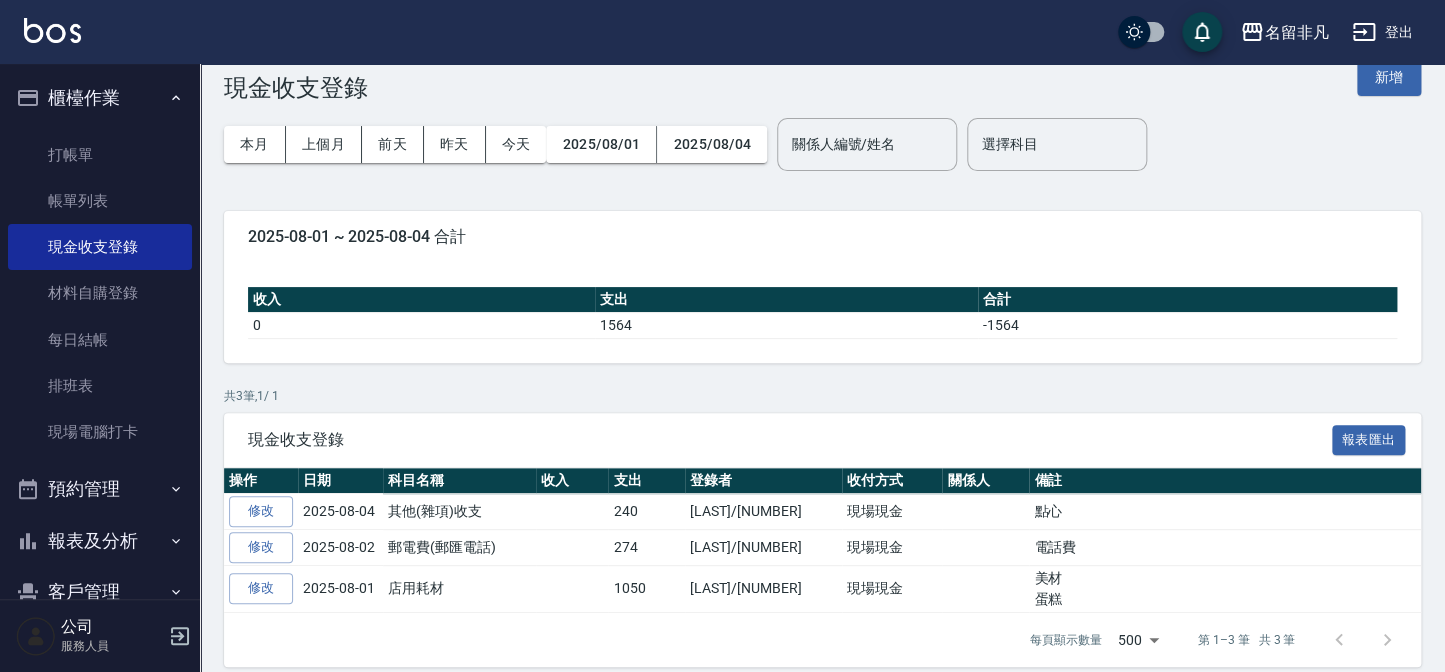 scroll, scrollTop: 52, scrollLeft: 0, axis: vertical 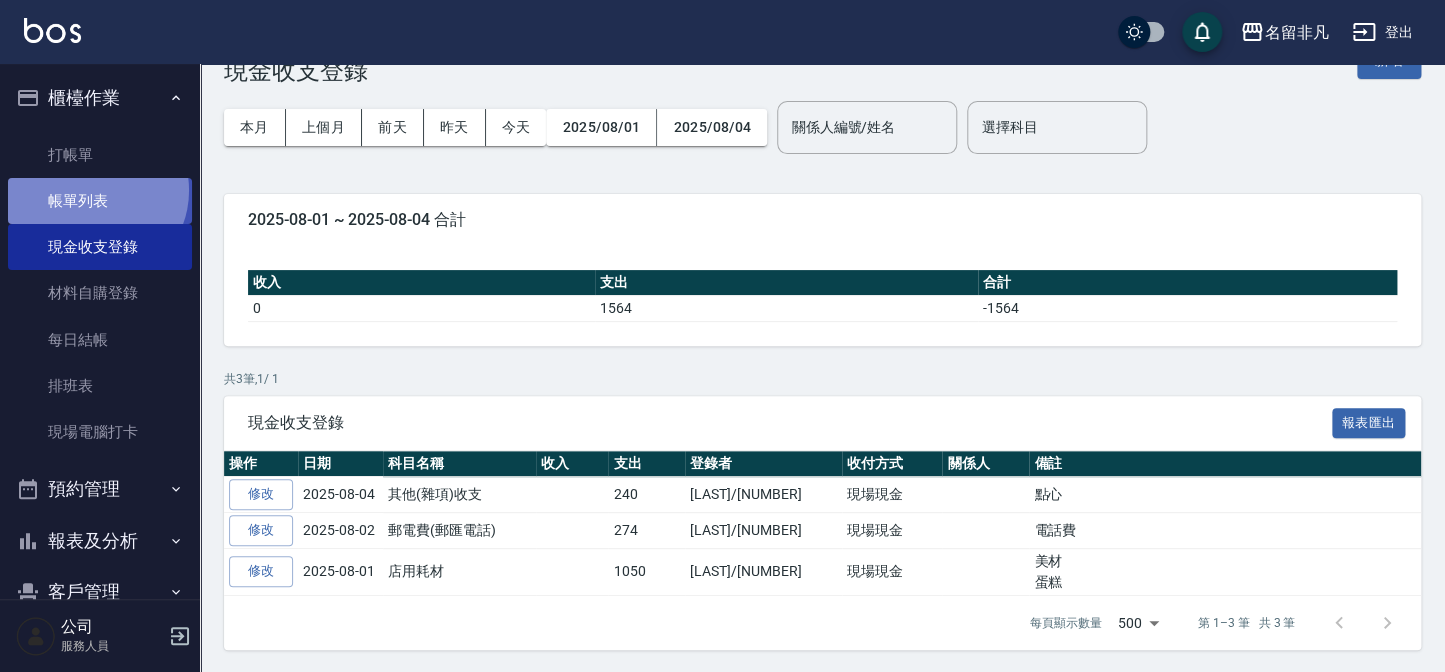 click on "帳單列表" at bounding box center [100, 201] 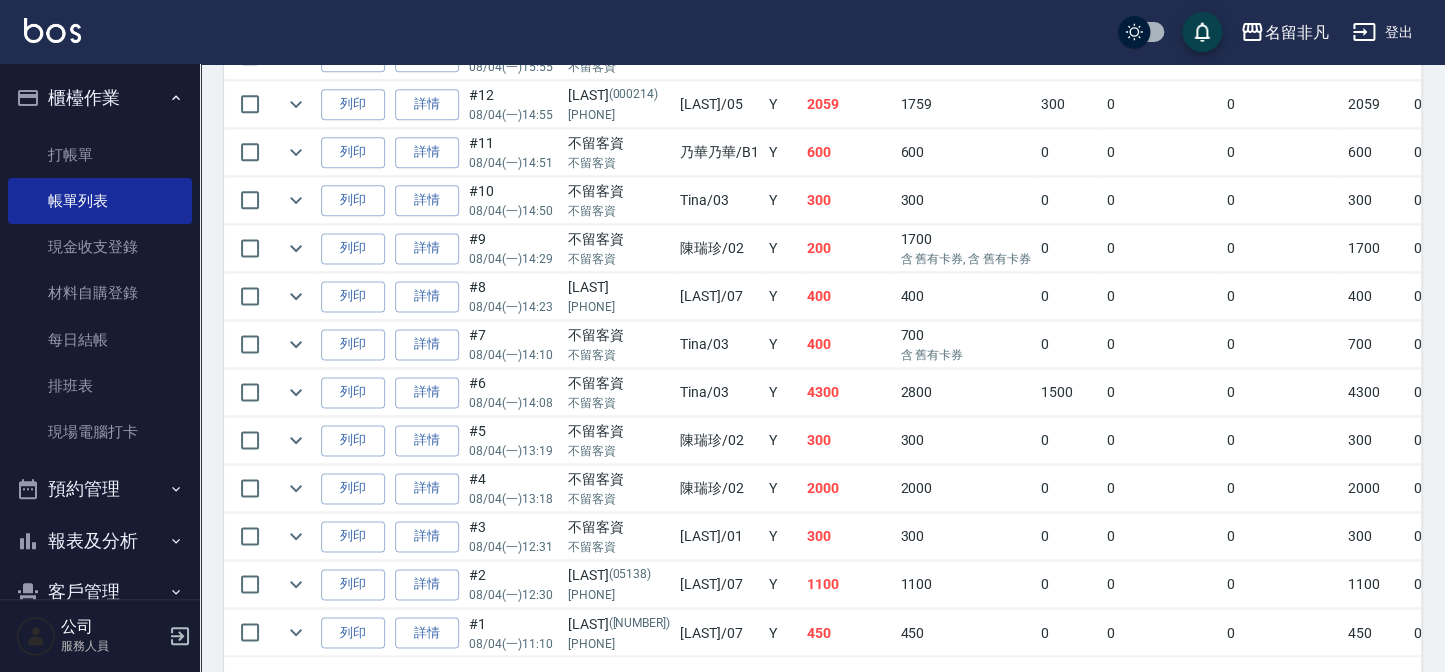 scroll, scrollTop: 1000, scrollLeft: 0, axis: vertical 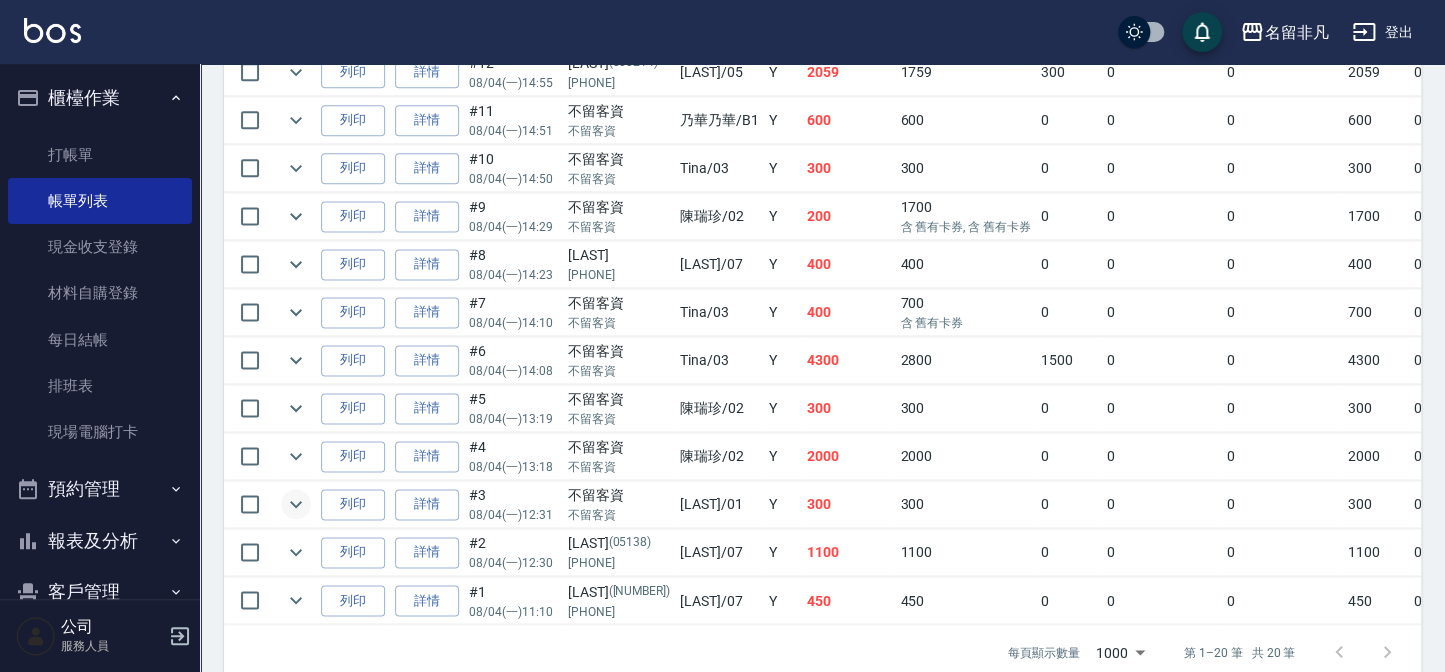 click 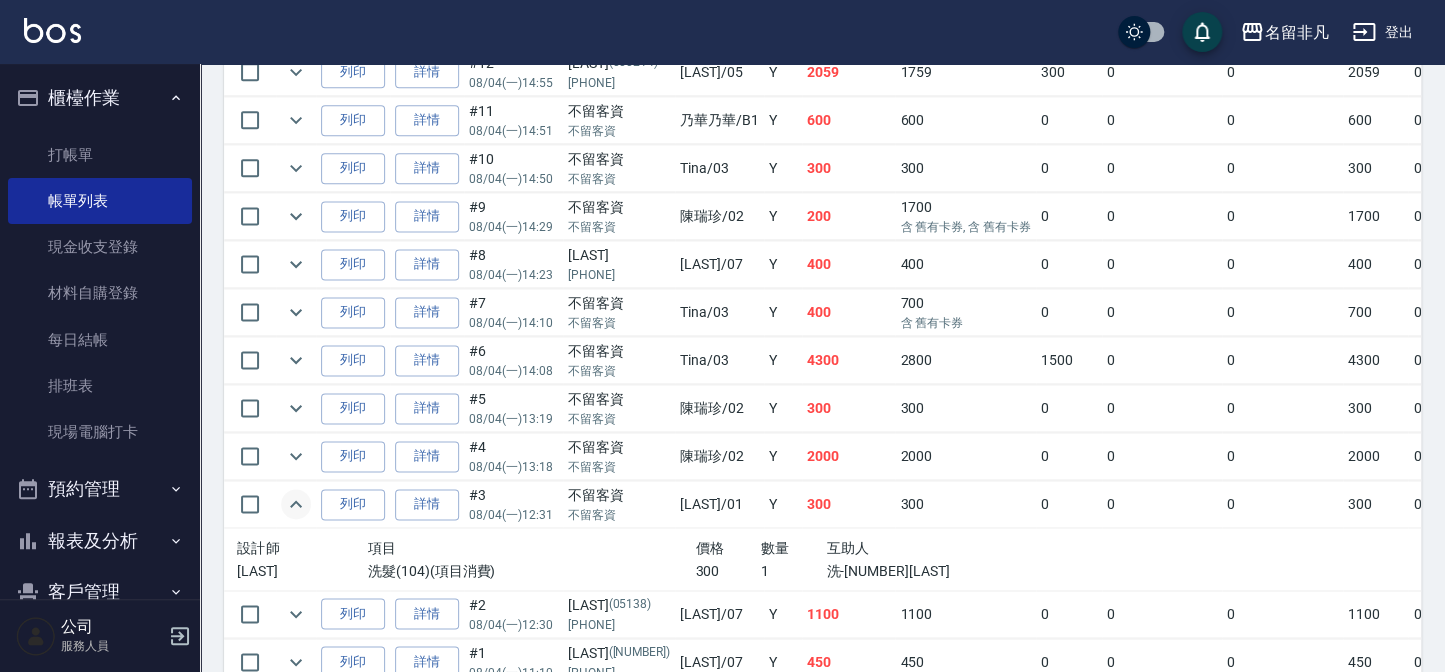 click 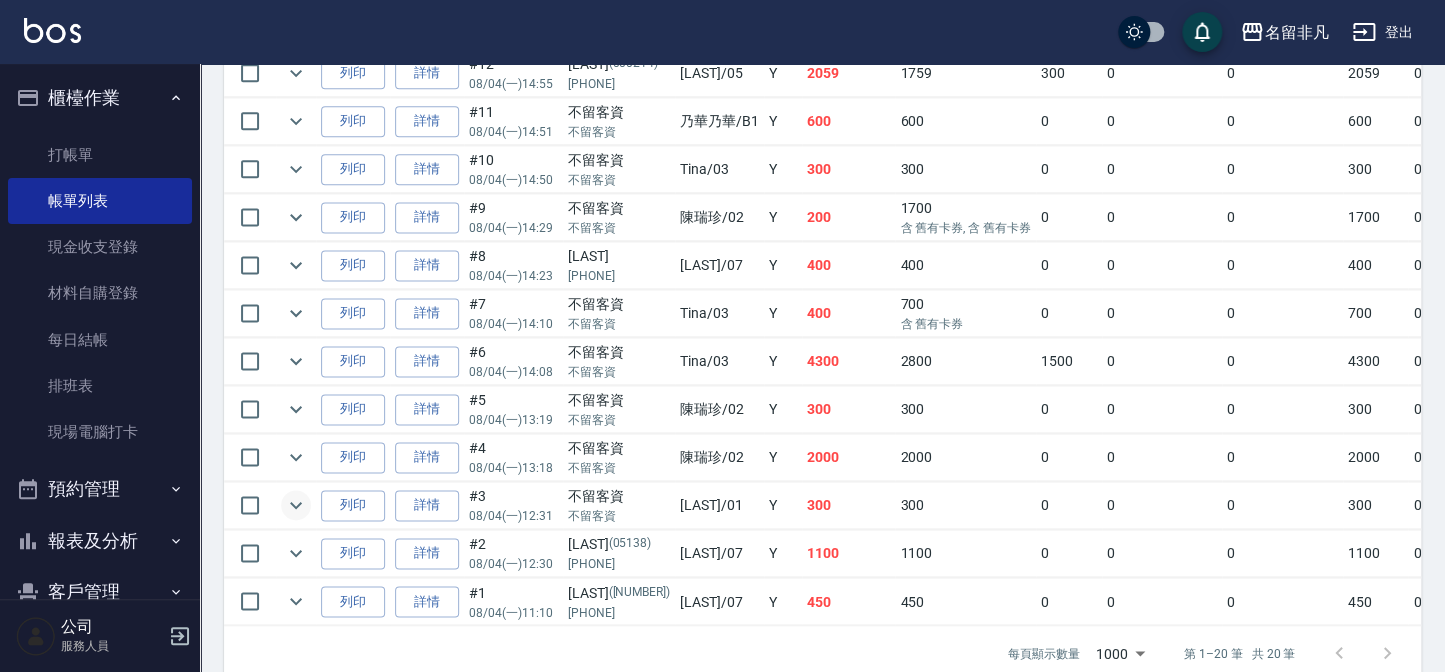 scroll, scrollTop: 1000, scrollLeft: 0, axis: vertical 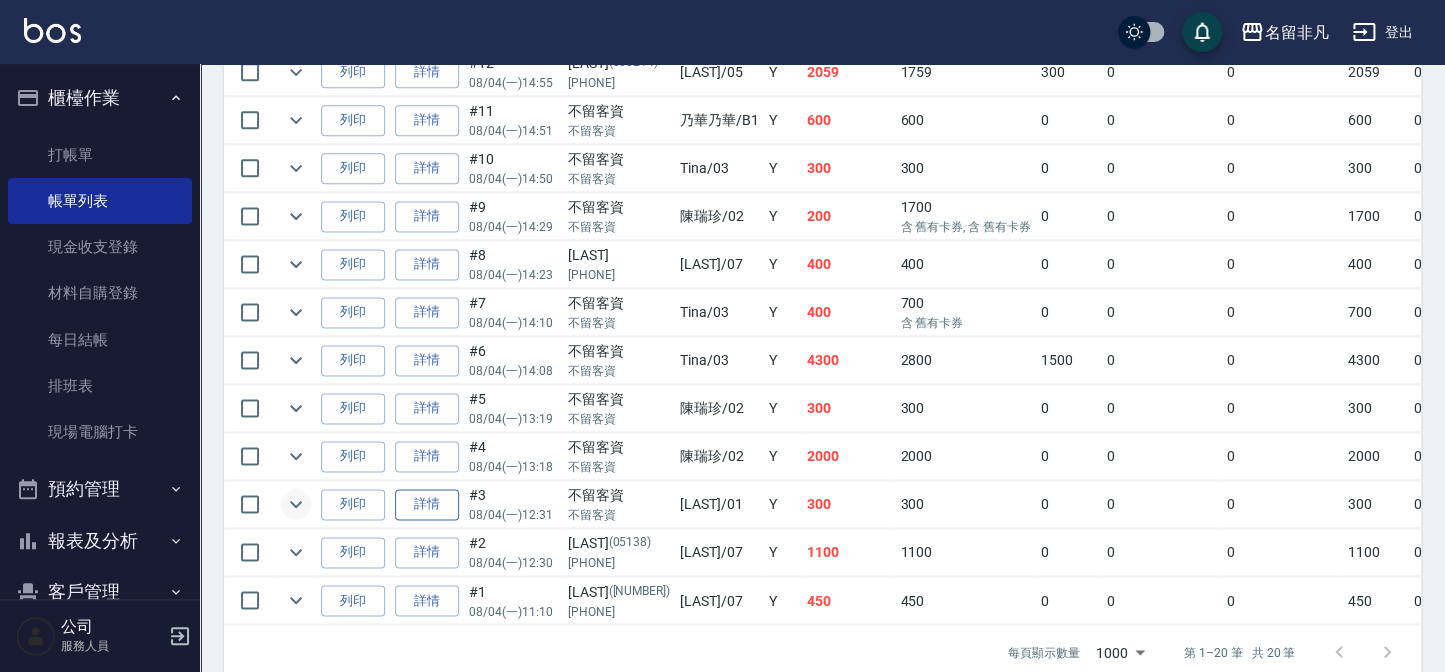 click on "詳情" at bounding box center [427, 504] 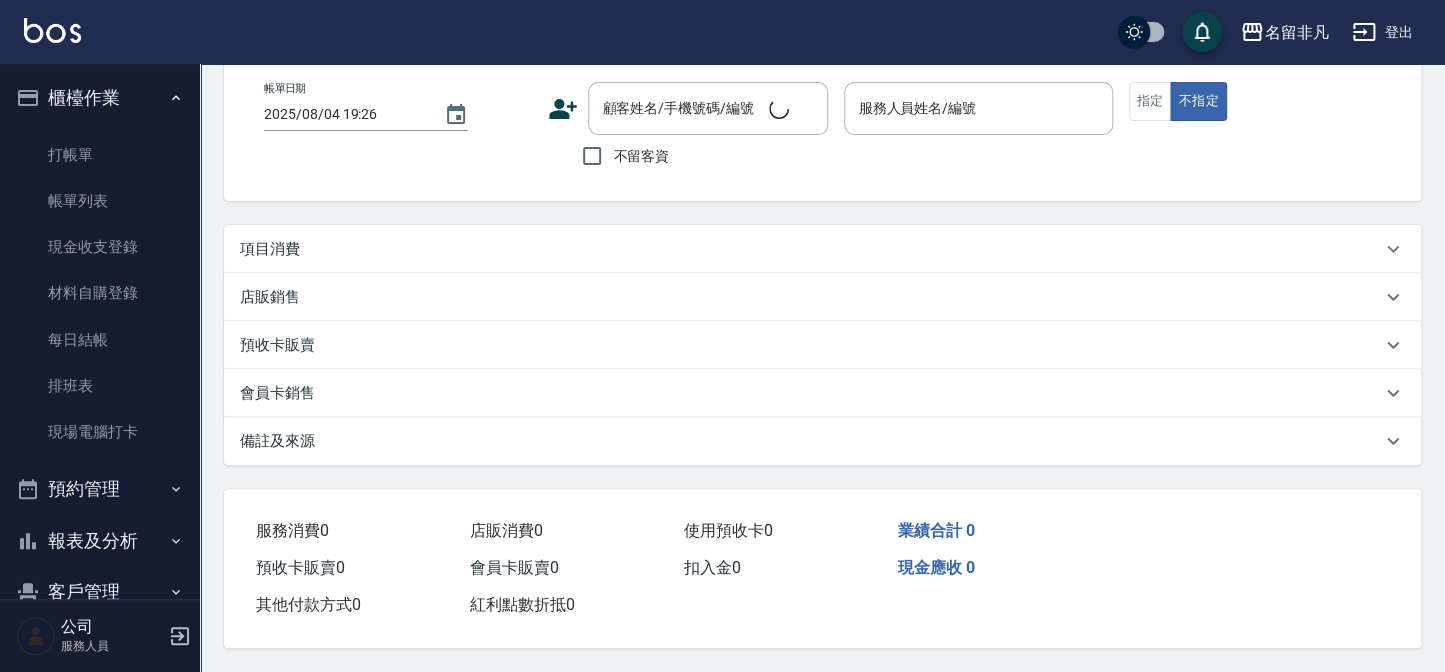 scroll, scrollTop: 0, scrollLeft: 0, axis: both 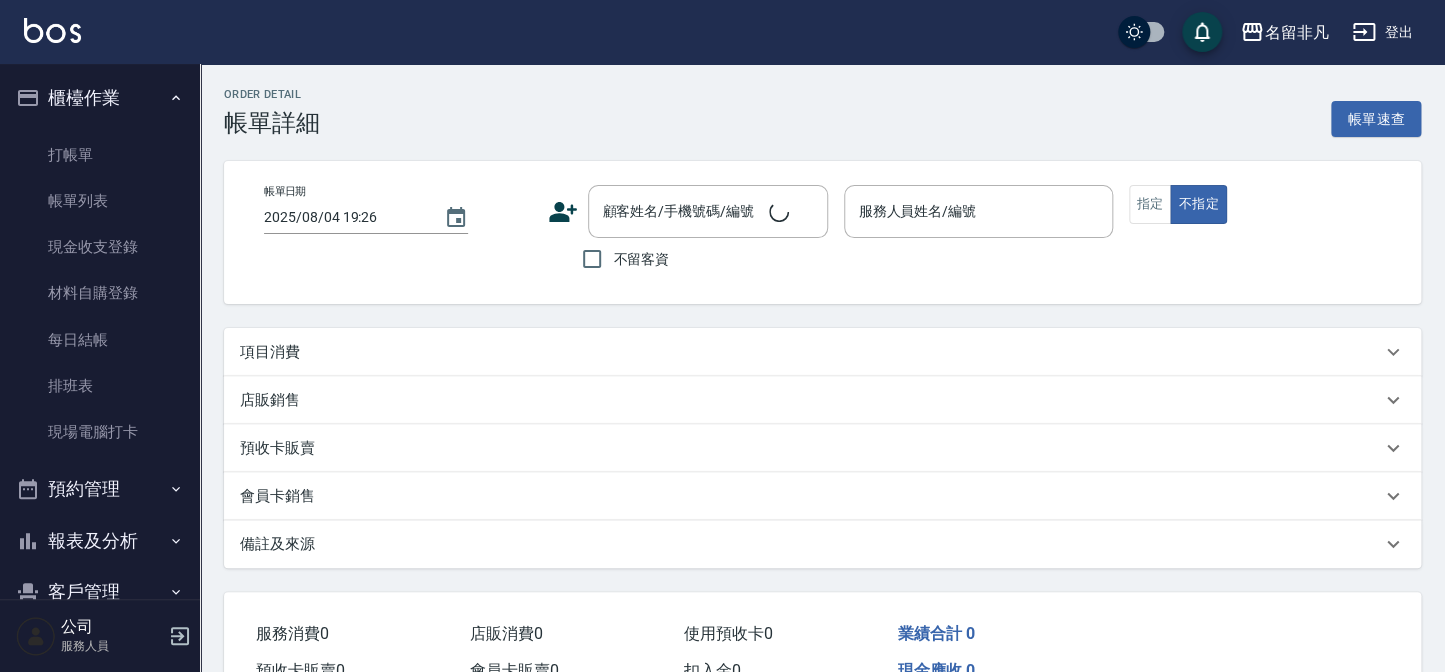 type on "[DATE] [TIME]" 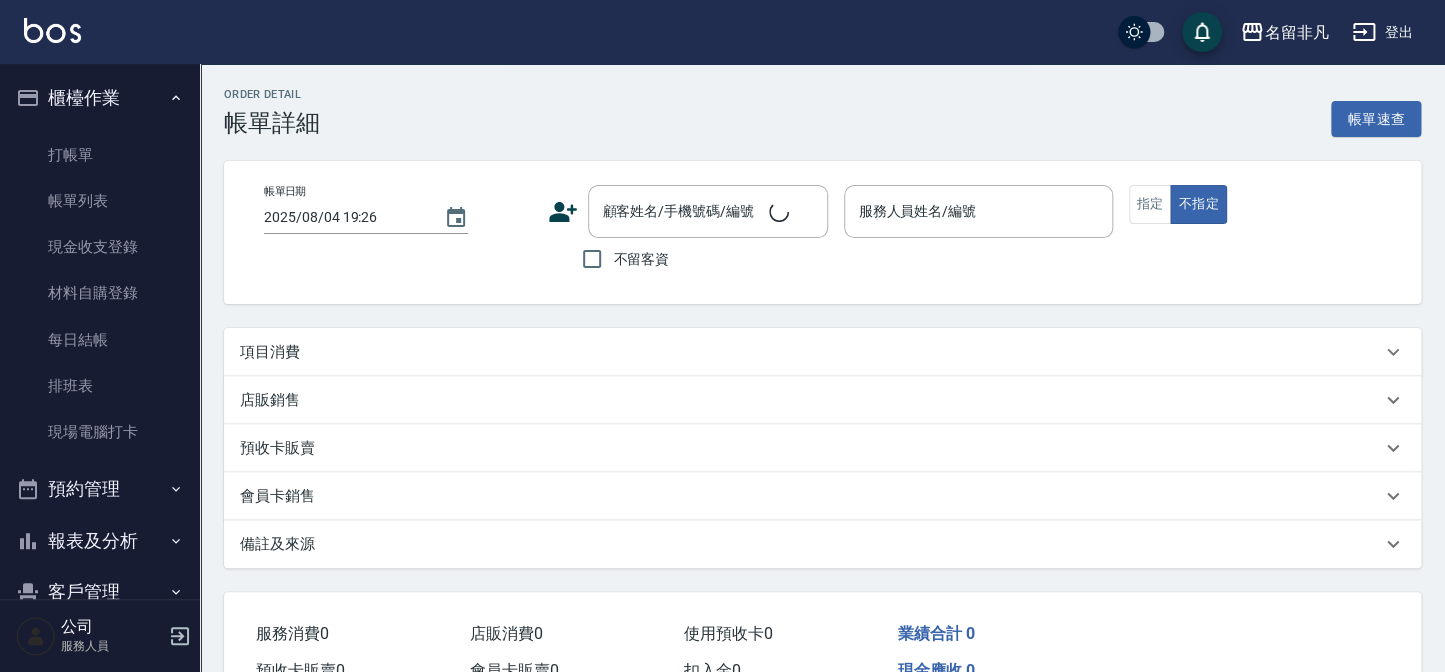 checkbox on "true" 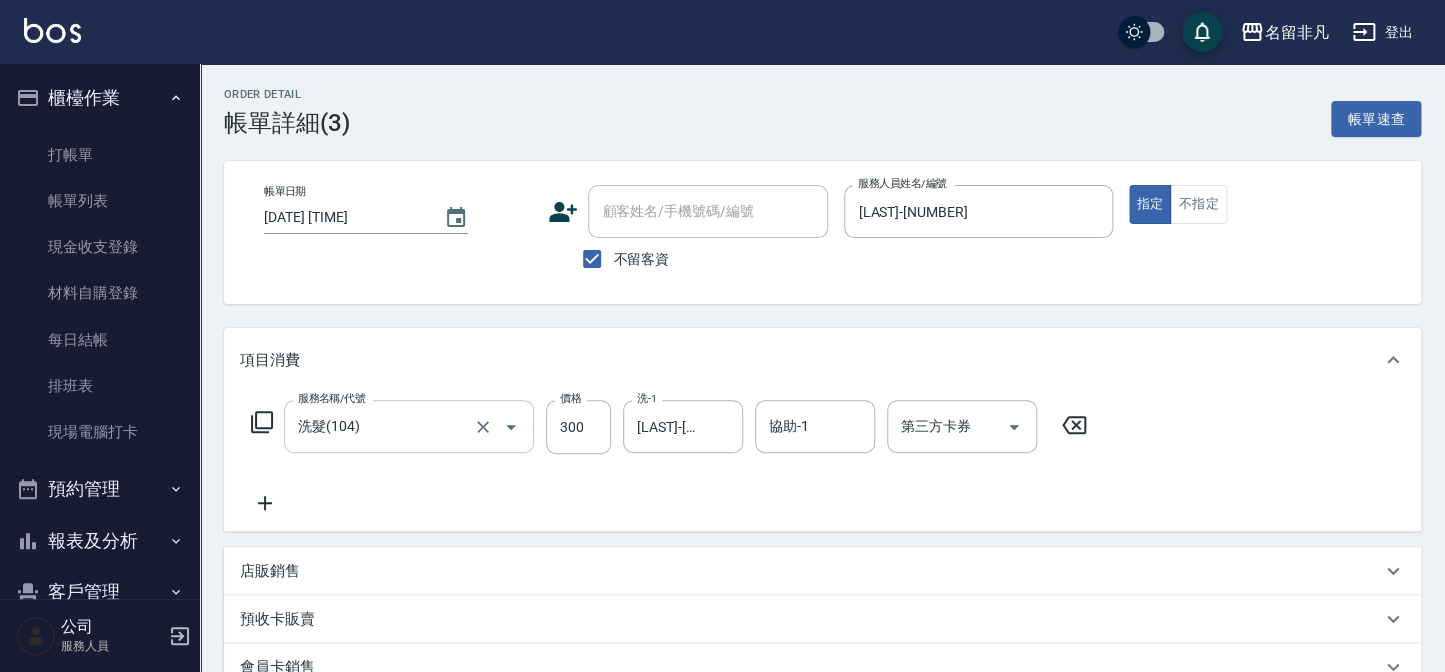 click on "洗髮(104)" at bounding box center [381, 426] 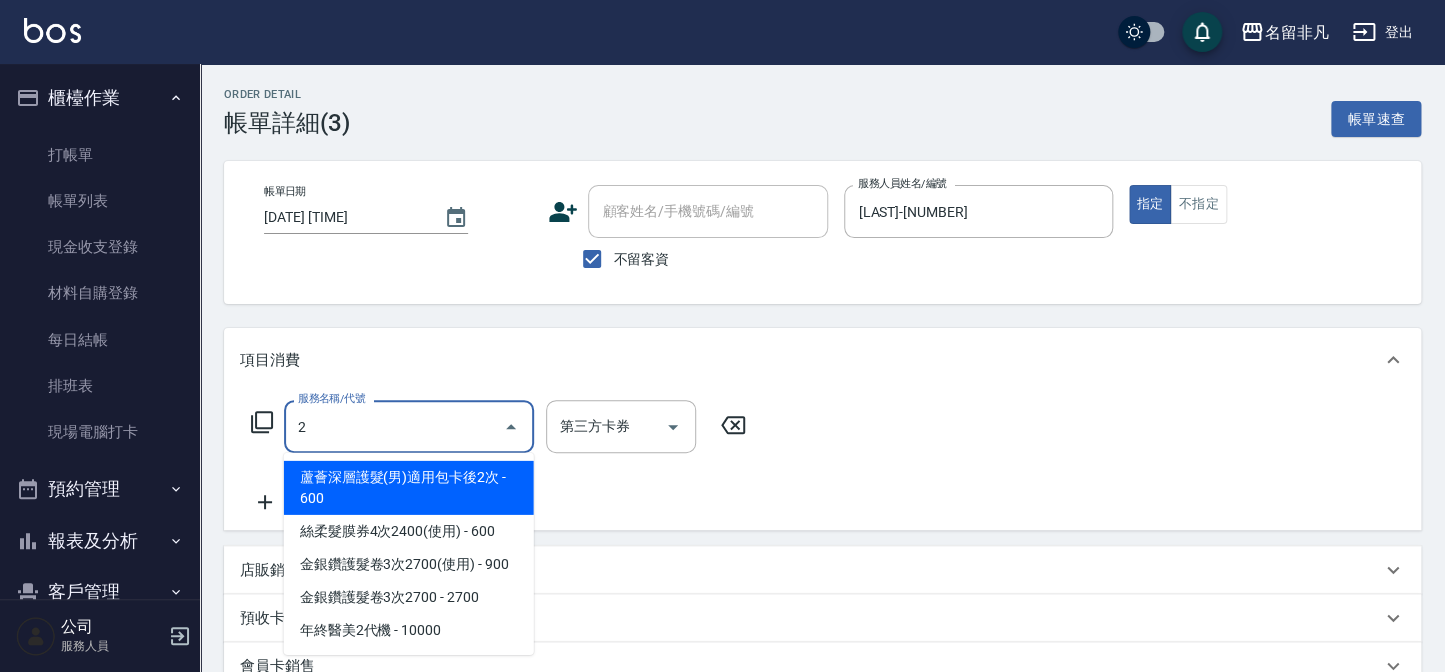 scroll, scrollTop: 0, scrollLeft: 0, axis: both 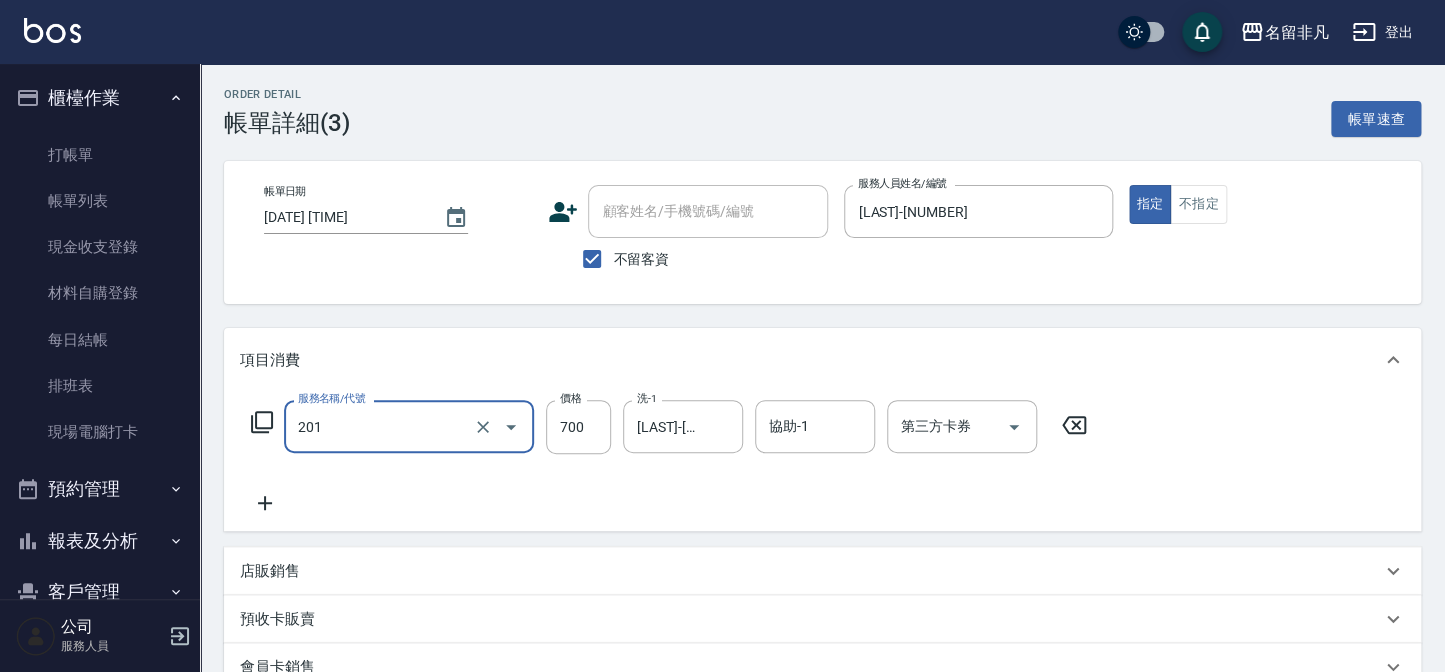 type on "洗+剪(201)" 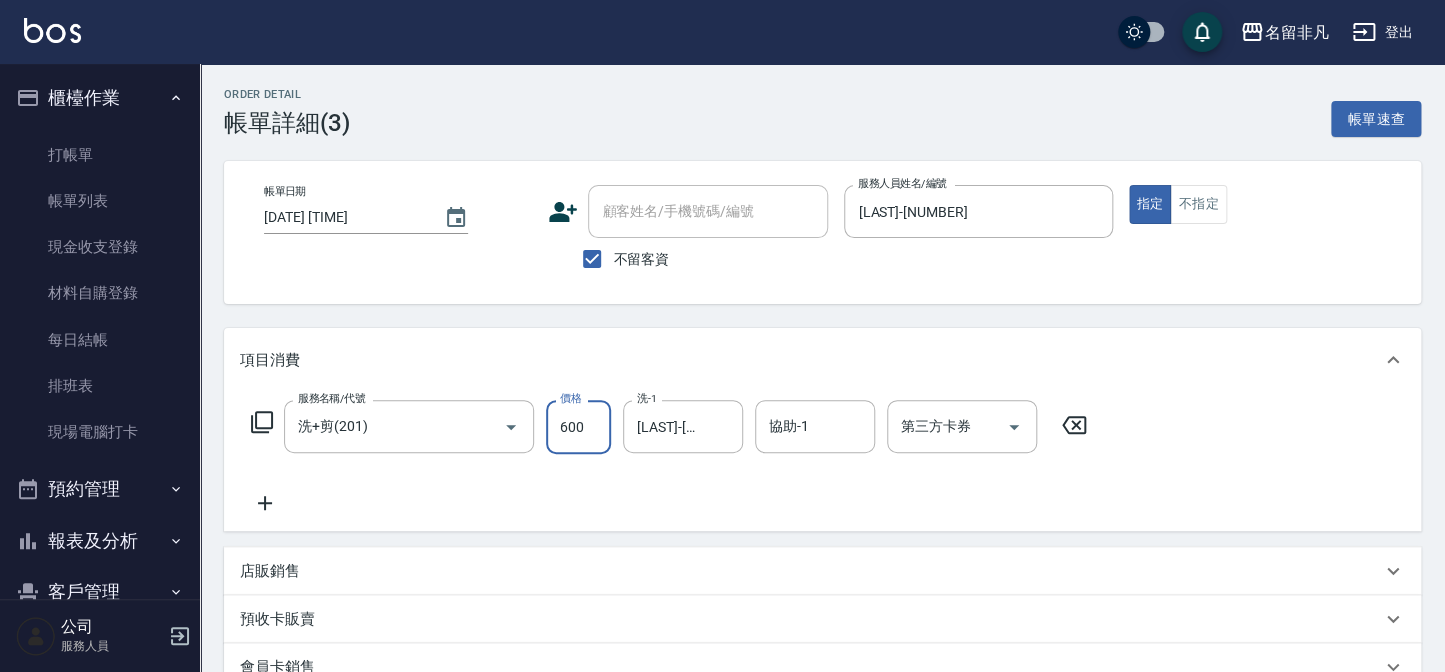 type on "600" 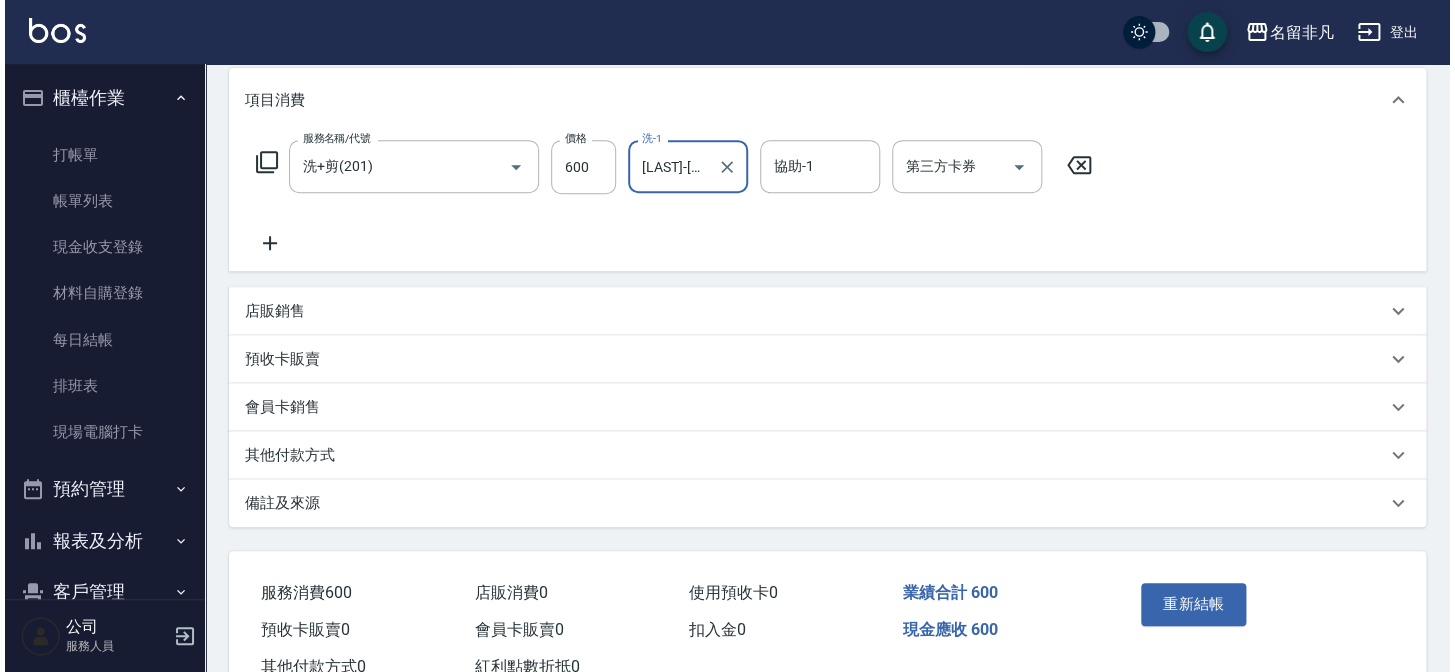 scroll, scrollTop: 272, scrollLeft: 0, axis: vertical 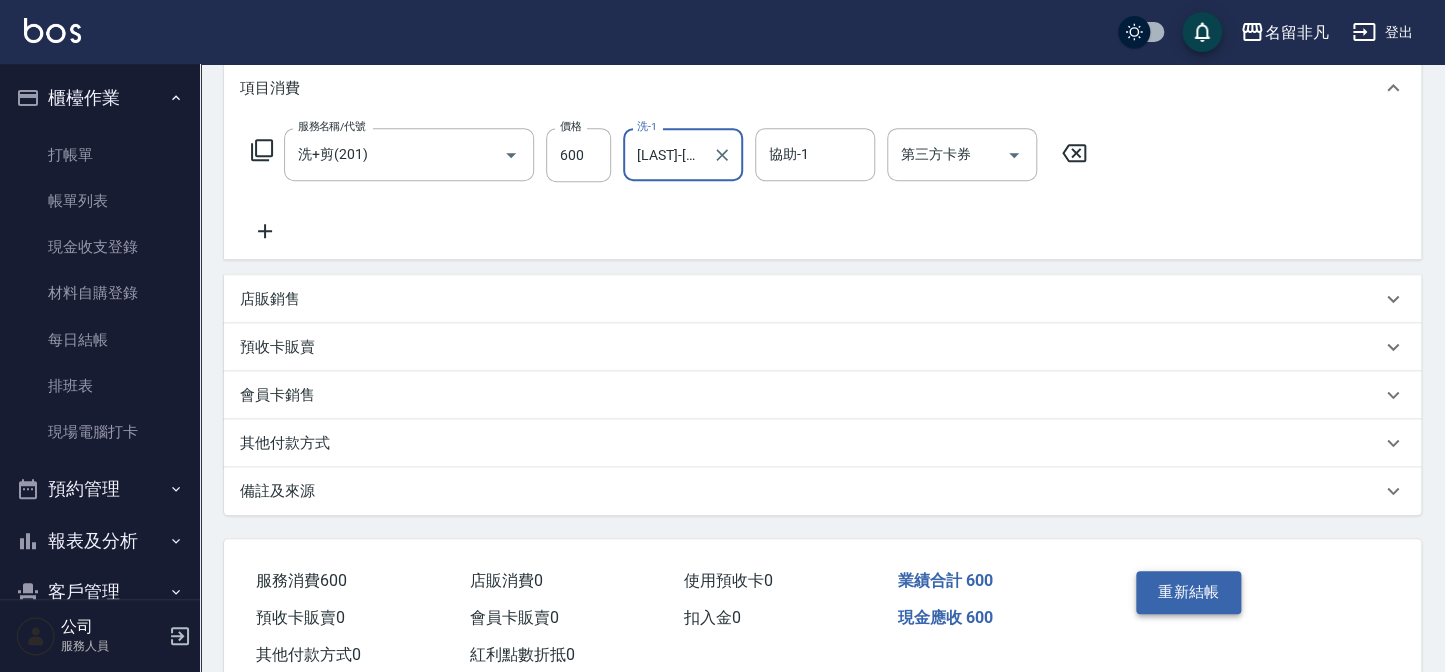 click on "重新結帳" at bounding box center (1189, 592) 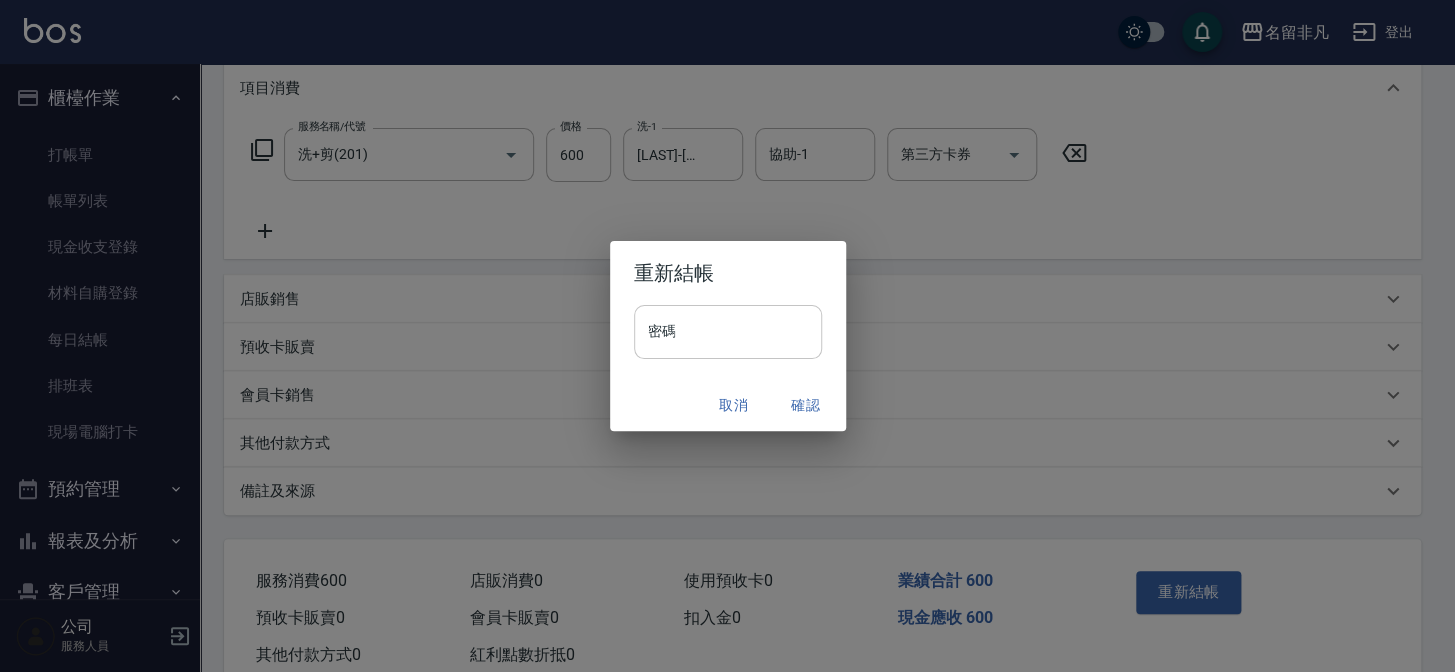 click on "密碼" at bounding box center (728, 332) 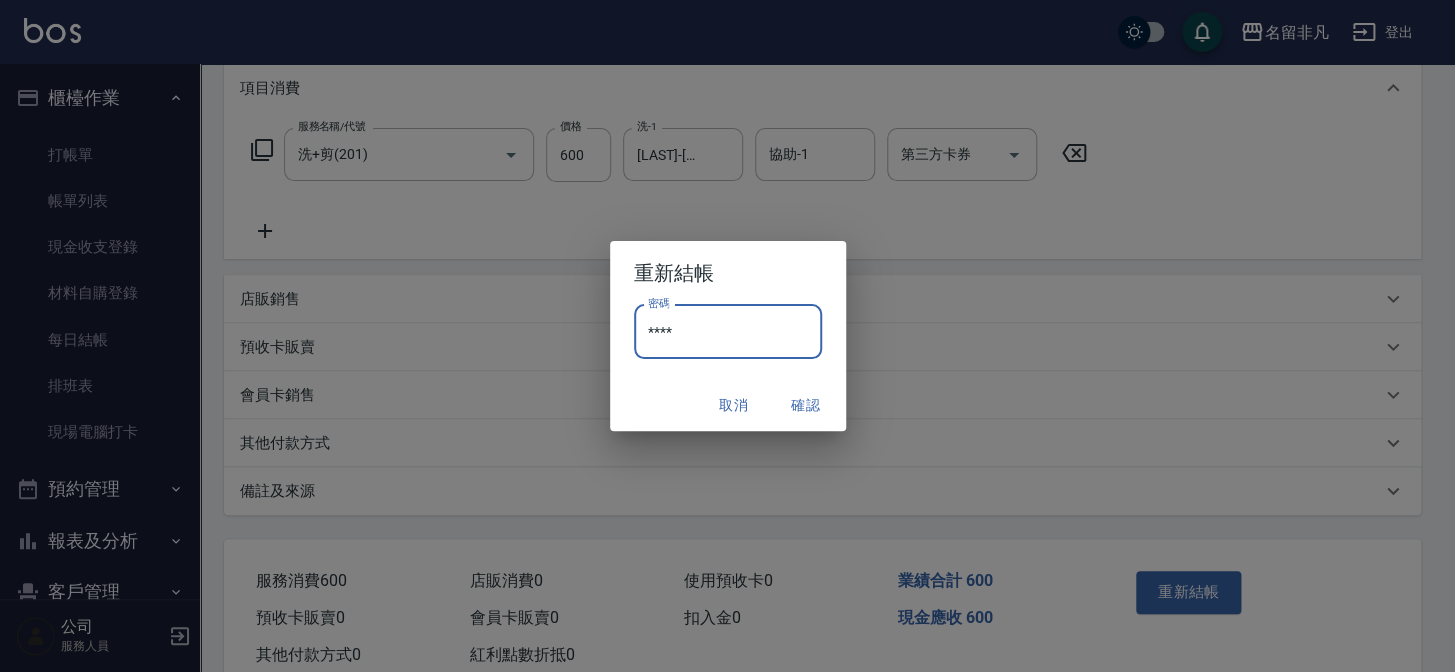 type on "****" 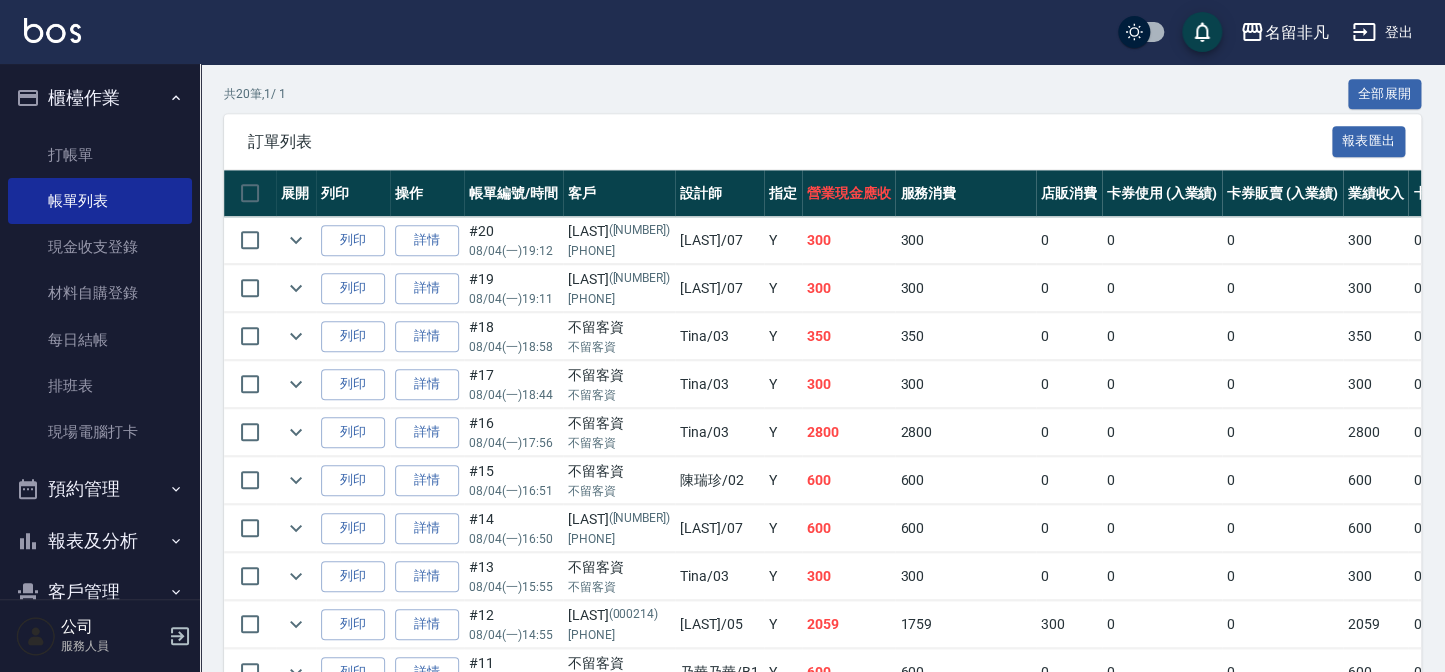 scroll, scrollTop: 454, scrollLeft: 0, axis: vertical 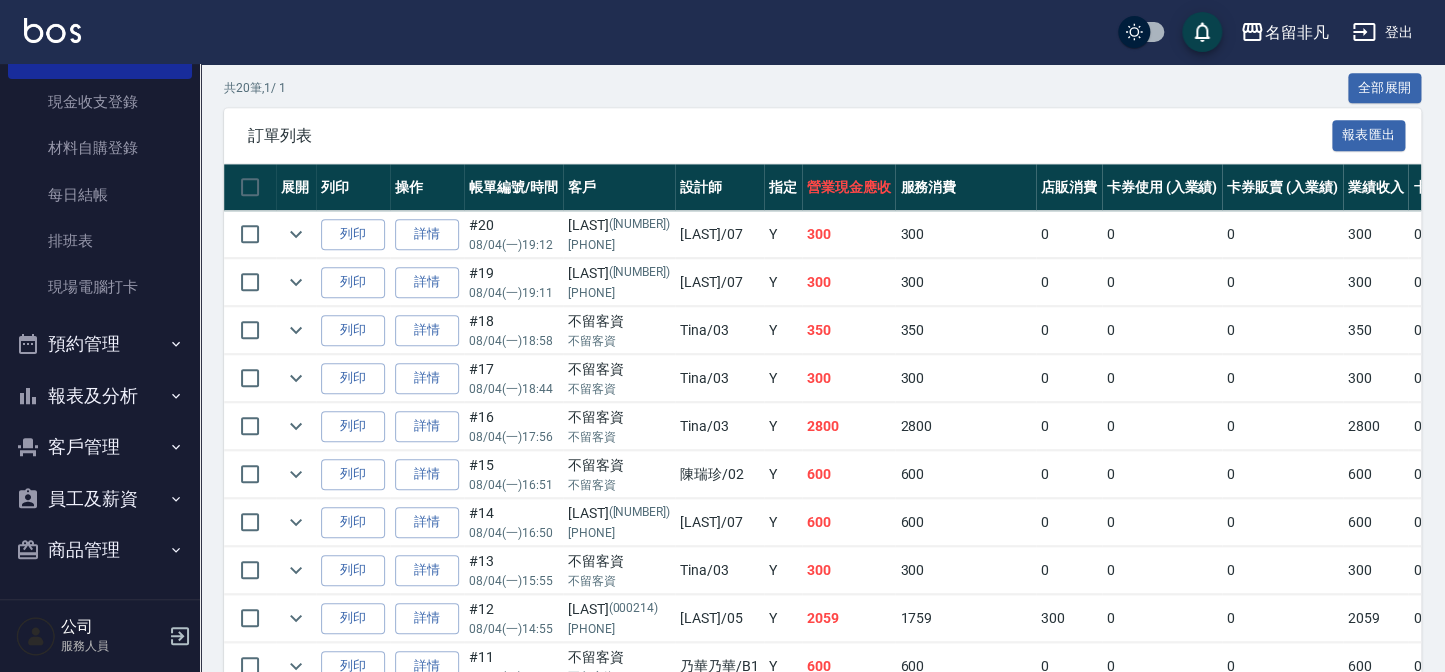 click on "報表及分析" at bounding box center (100, 396) 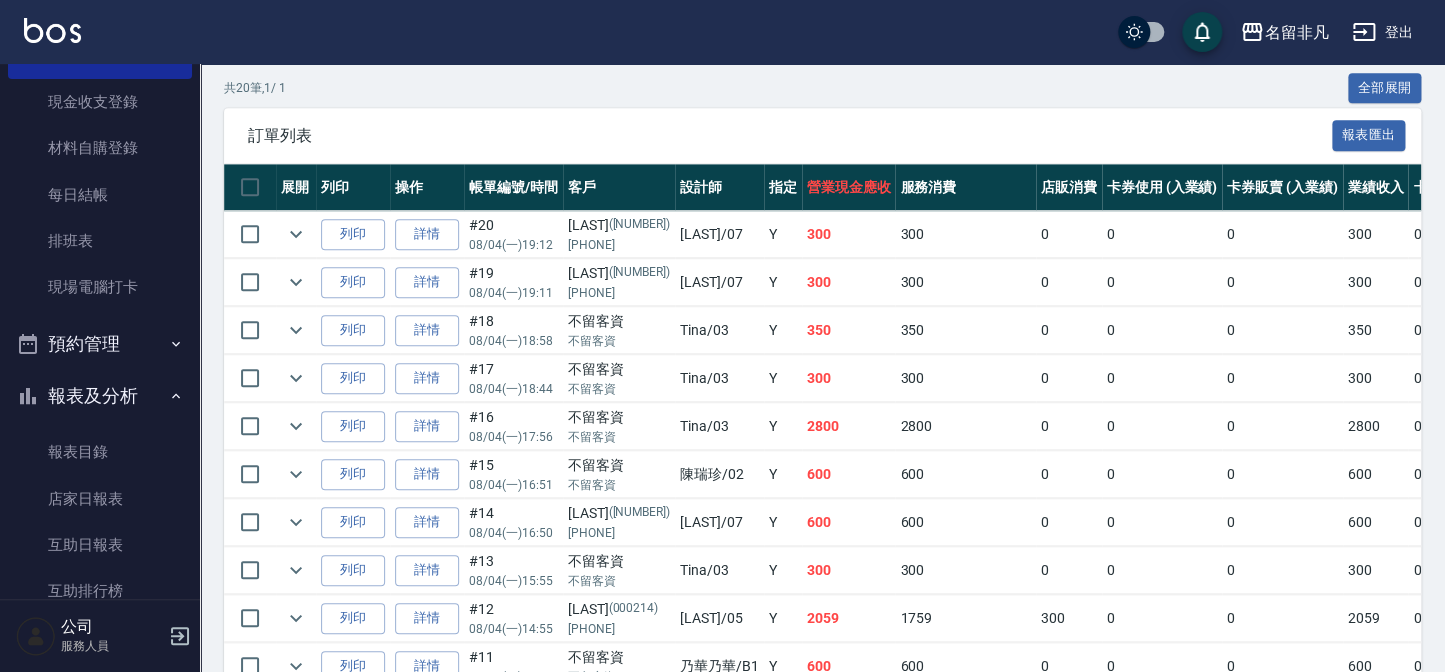 scroll, scrollTop: 236, scrollLeft: 0, axis: vertical 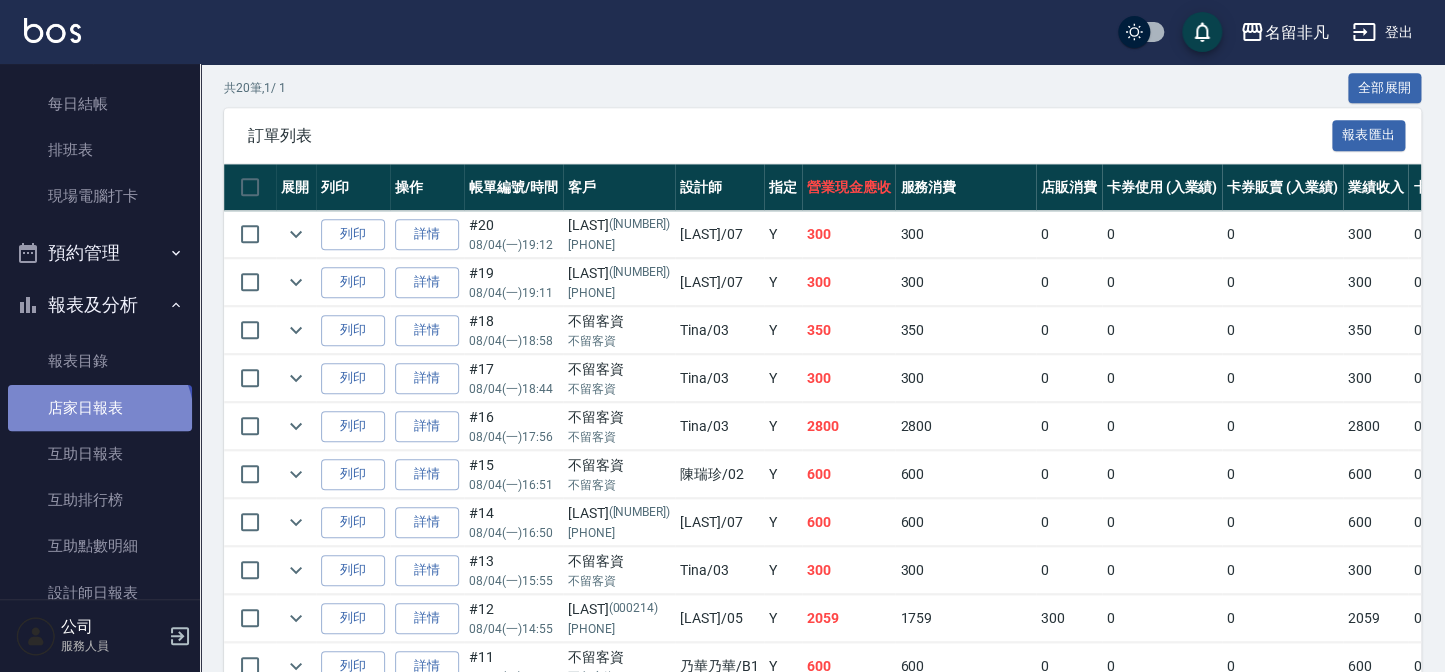 click on "店家日報表" at bounding box center (100, 408) 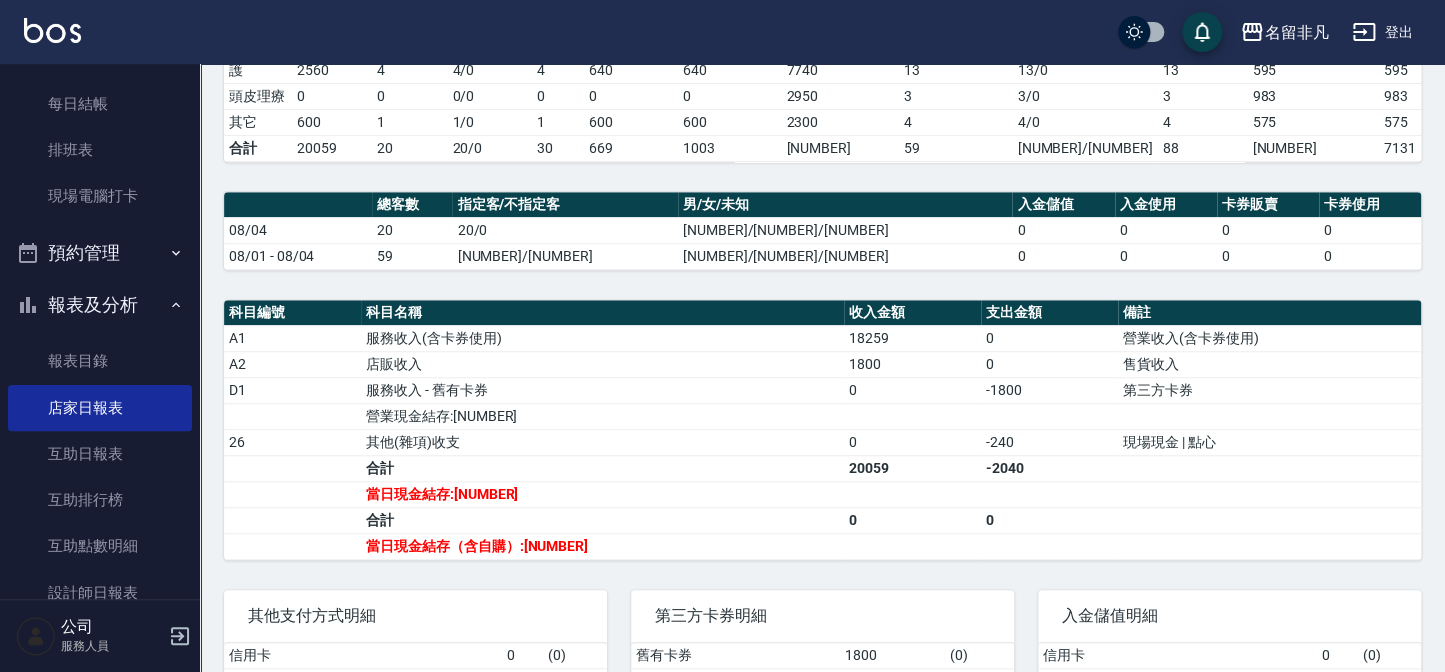 scroll, scrollTop: 454, scrollLeft: 0, axis: vertical 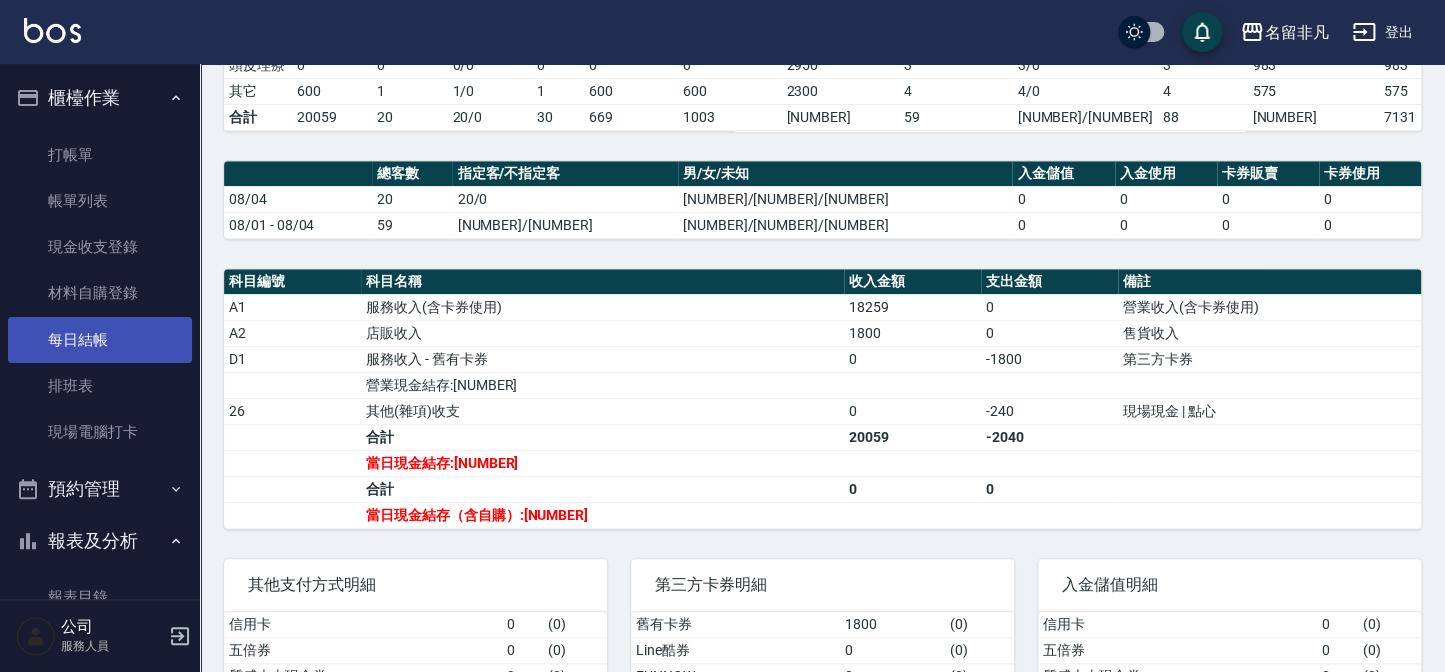 click on "每日結帳" at bounding box center [100, 340] 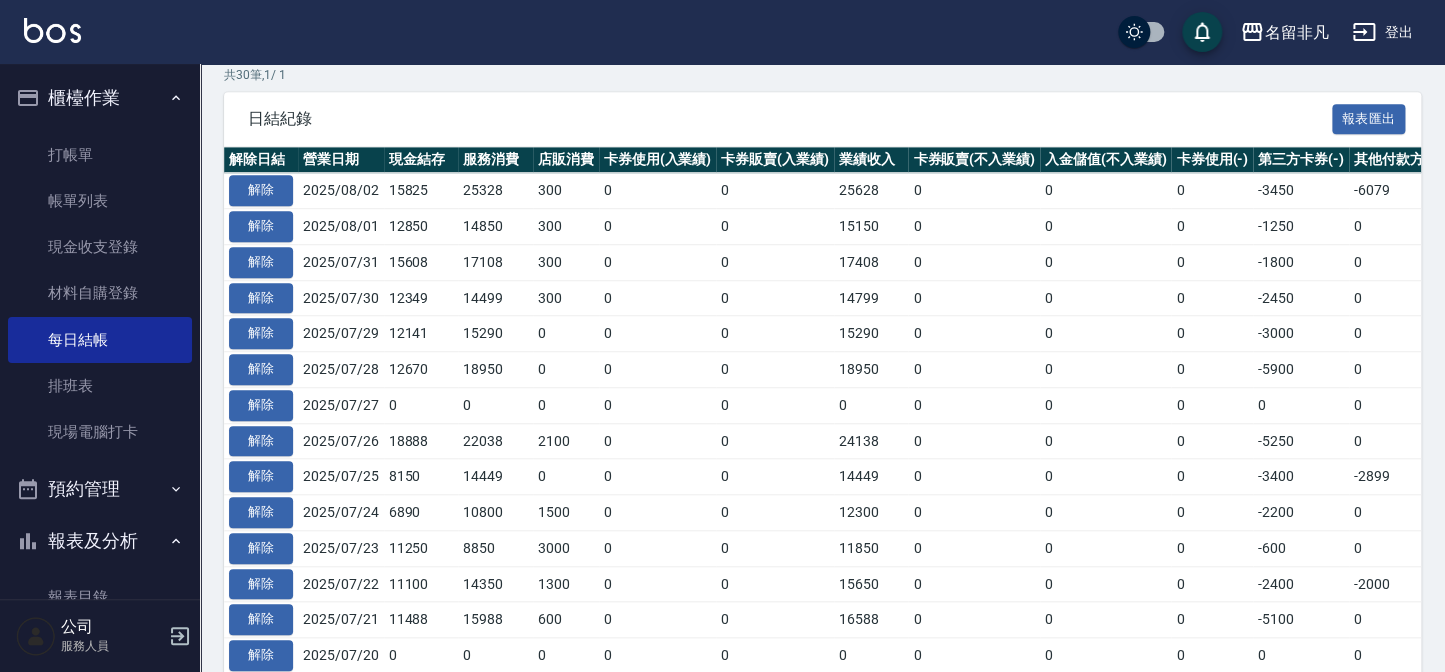 scroll, scrollTop: 0, scrollLeft: 0, axis: both 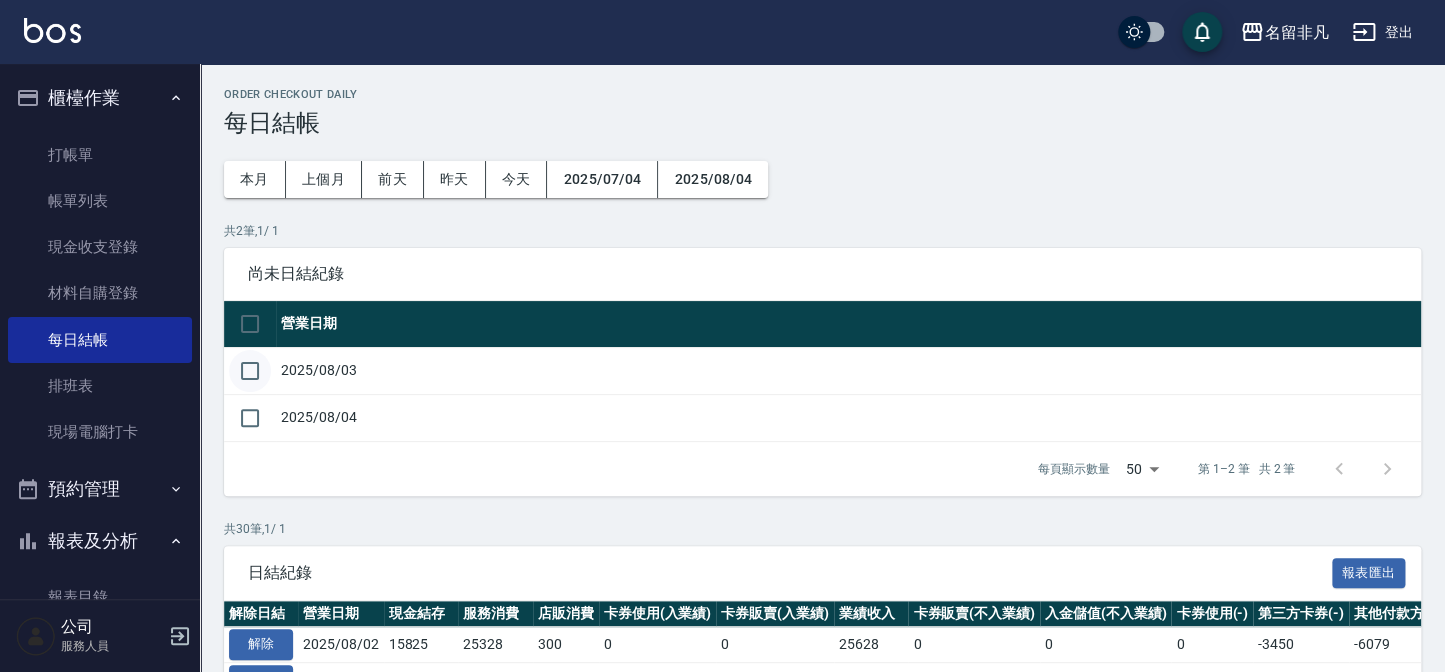 click at bounding box center [250, 371] 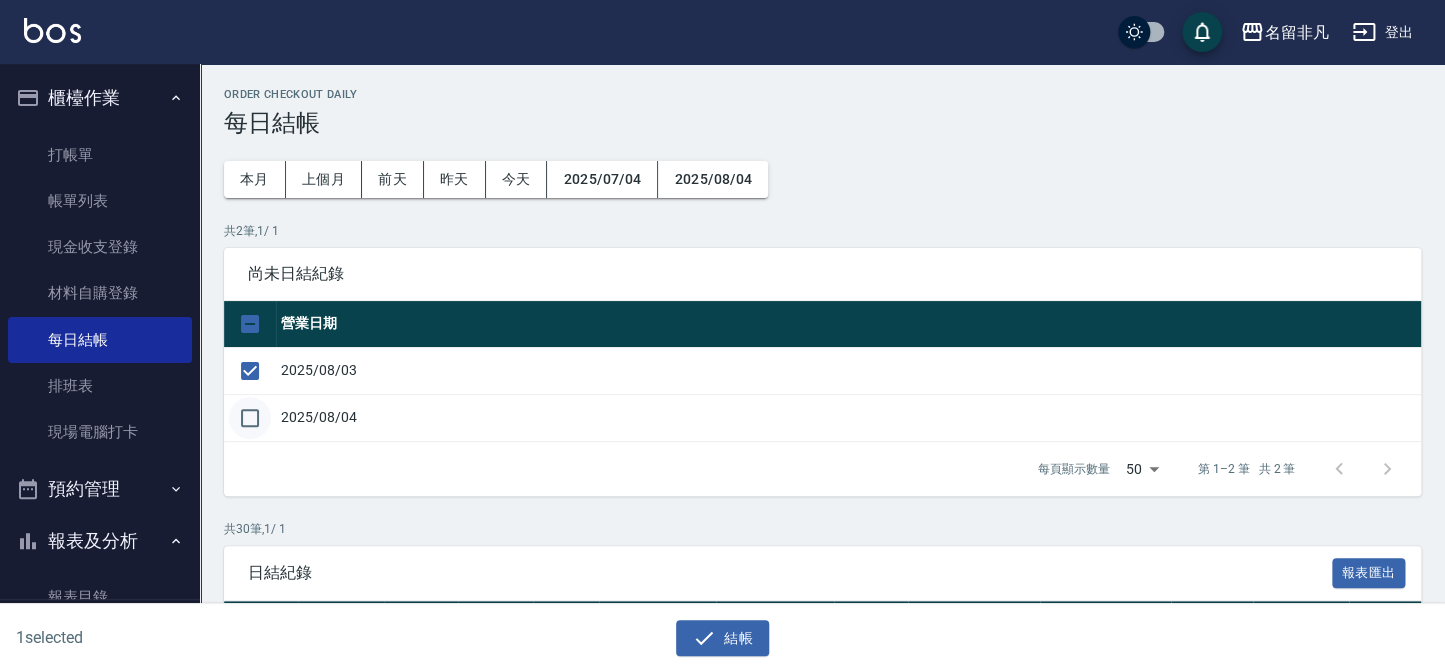 drag, startPoint x: 256, startPoint y: 412, endPoint x: 268, endPoint y: 420, distance: 14.422205 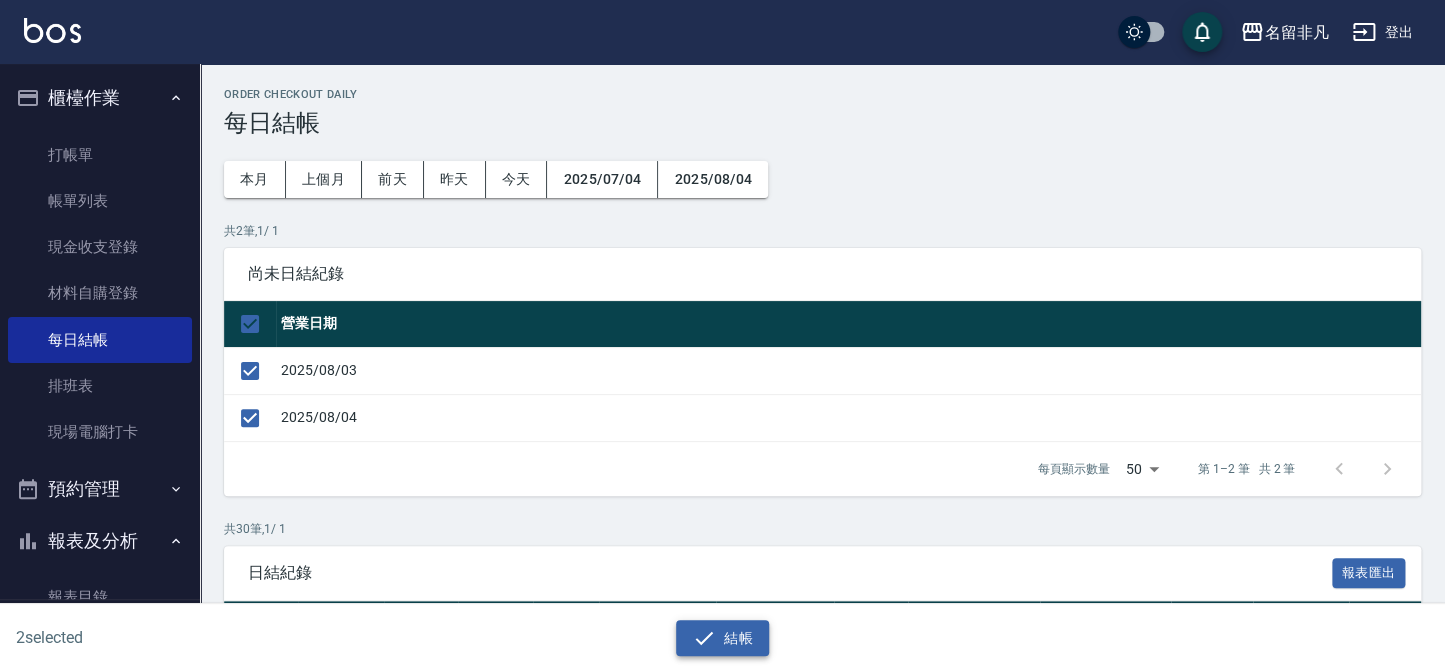 drag, startPoint x: 700, startPoint y: 640, endPoint x: 704, endPoint y: 630, distance: 10.770329 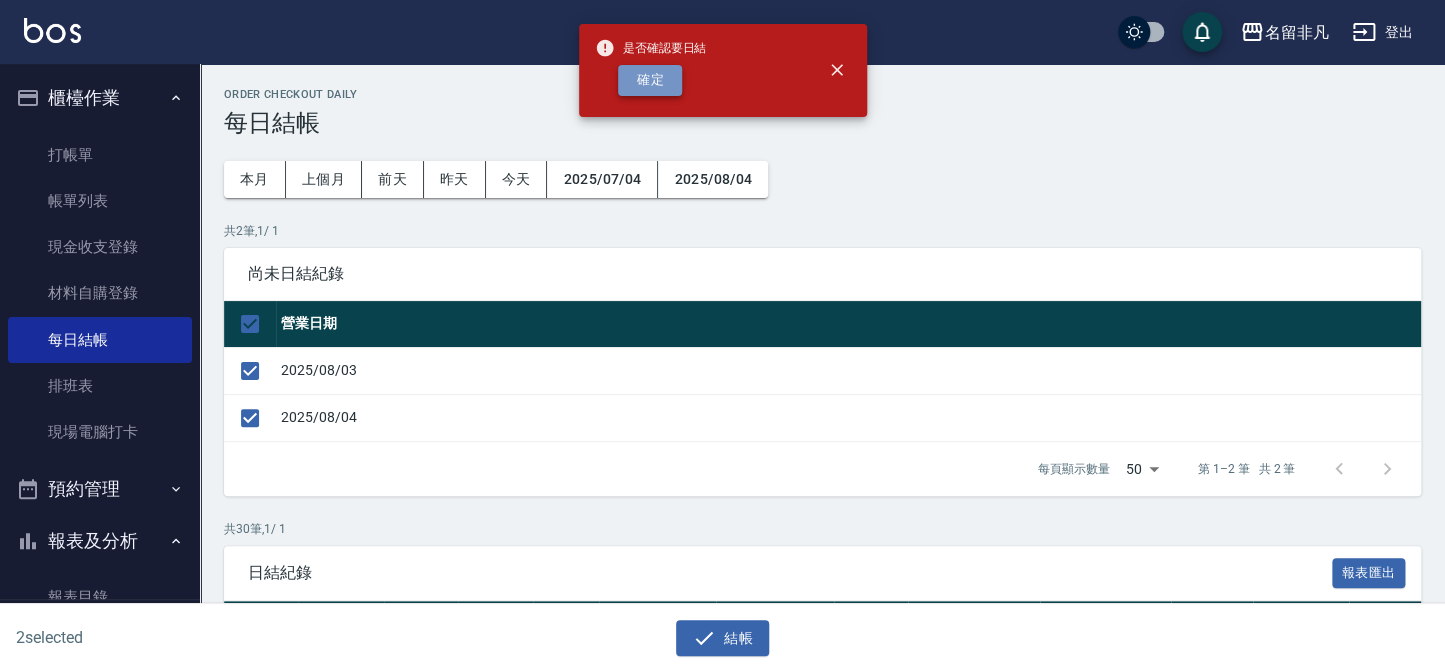 click on "確定" at bounding box center [650, 80] 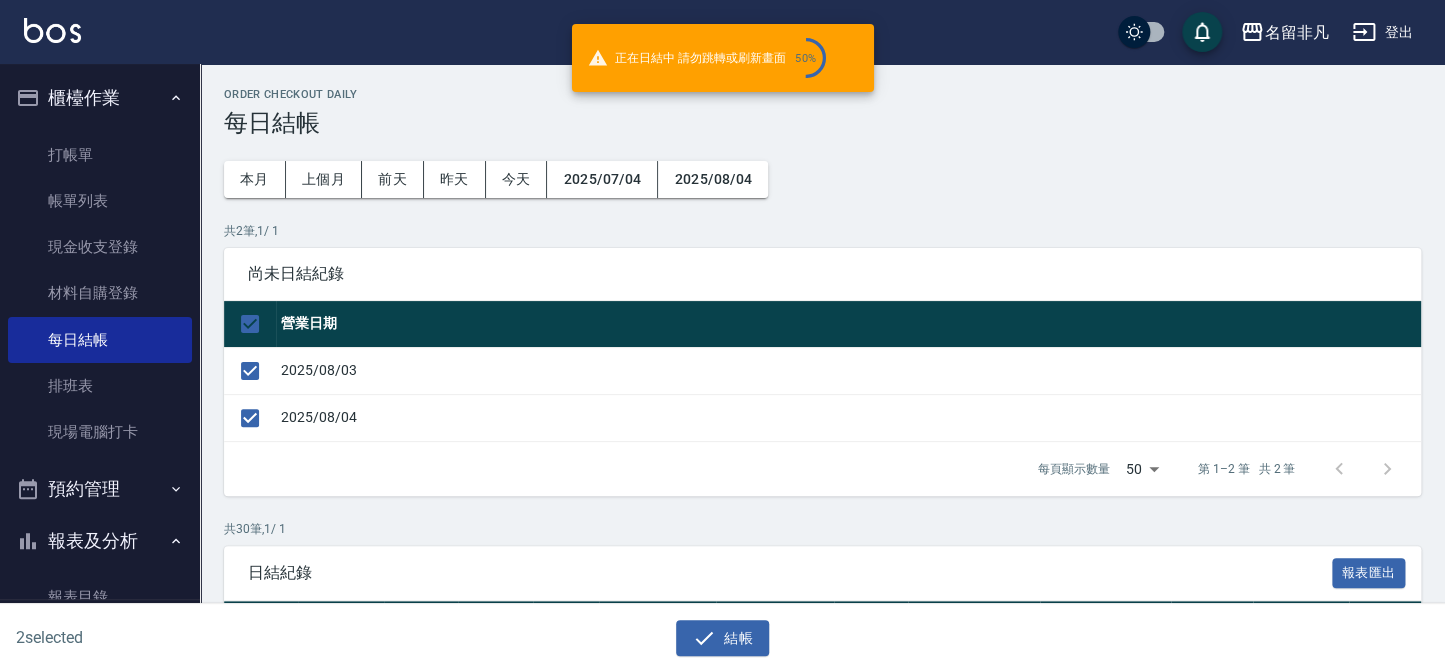 checkbox on "false" 